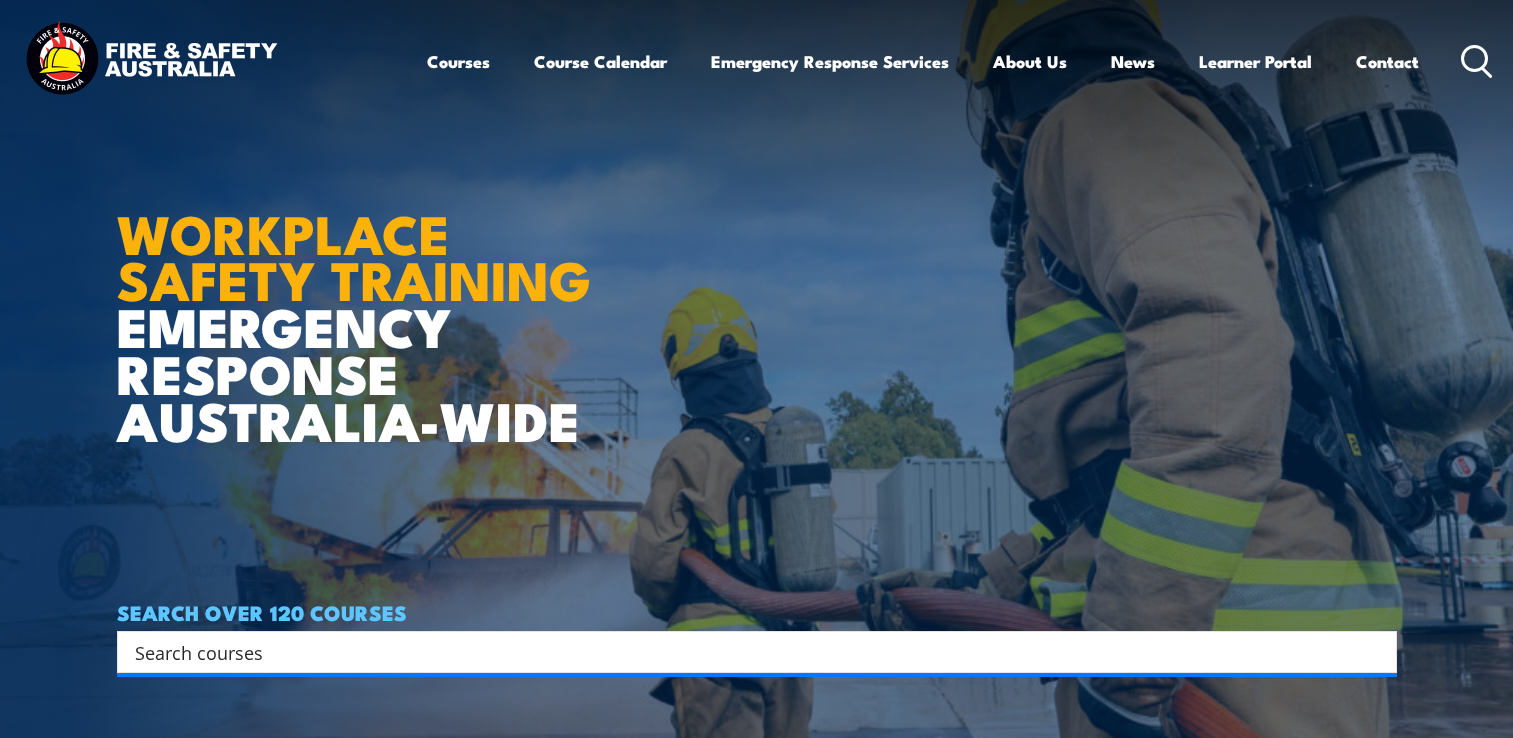 scroll, scrollTop: 0, scrollLeft: 0, axis: both 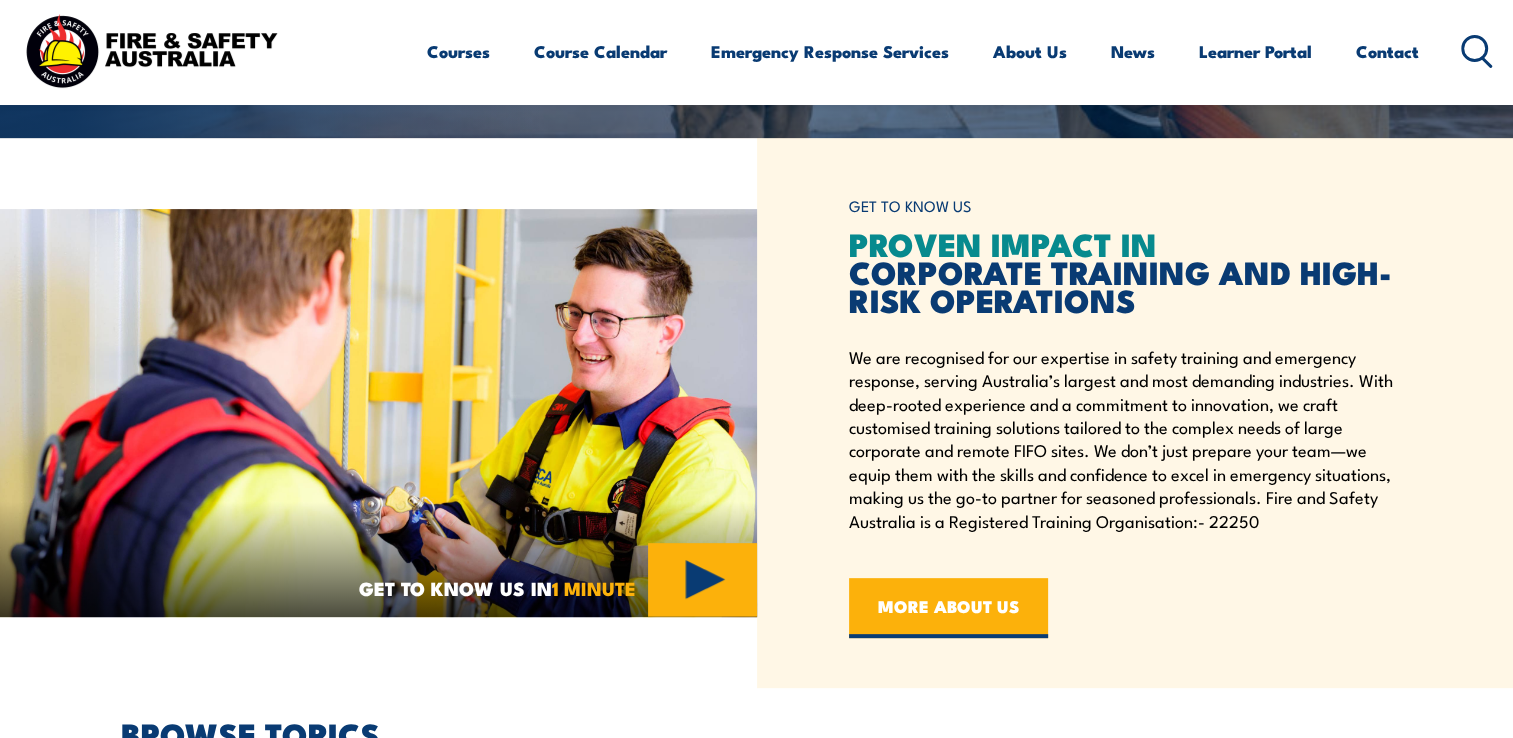 click 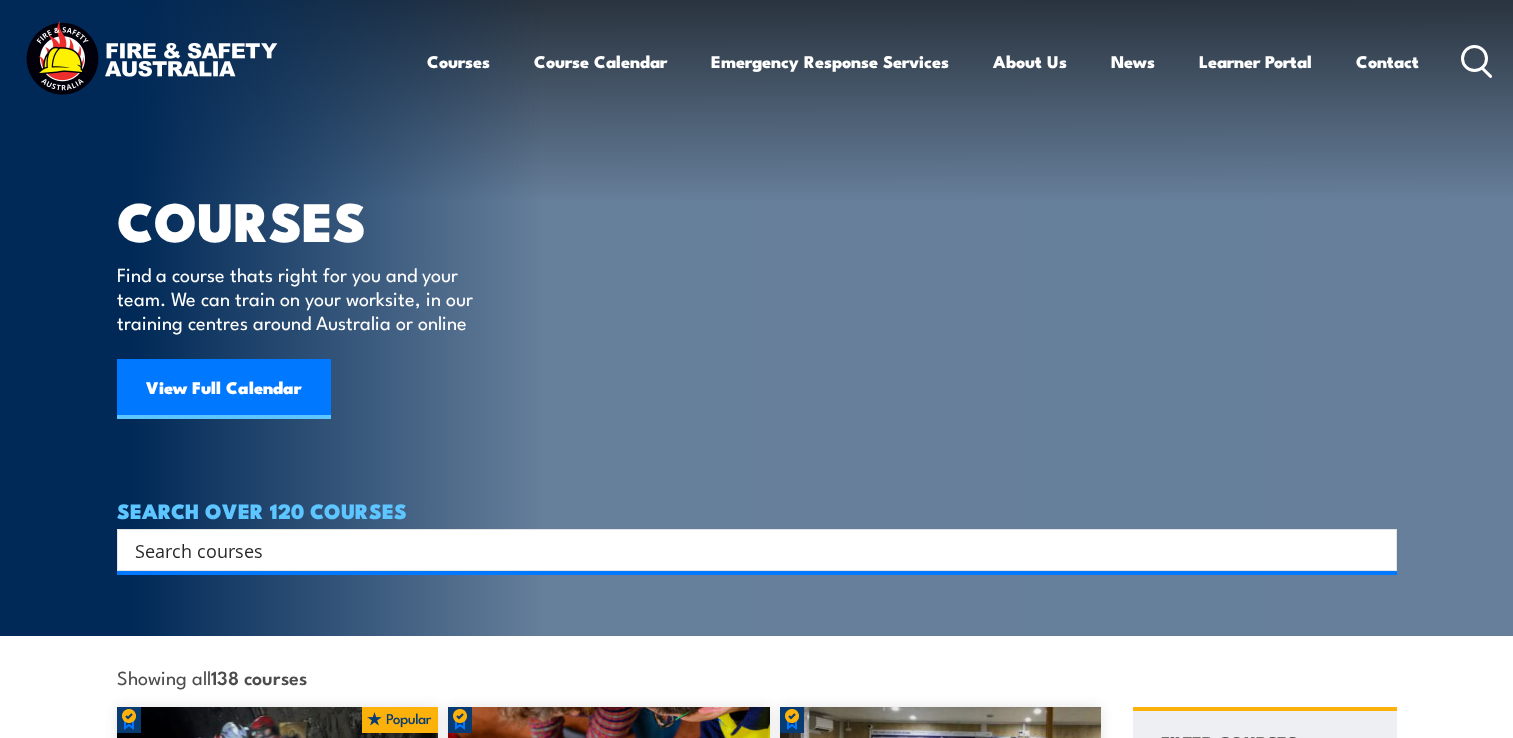 scroll, scrollTop: 0, scrollLeft: 0, axis: both 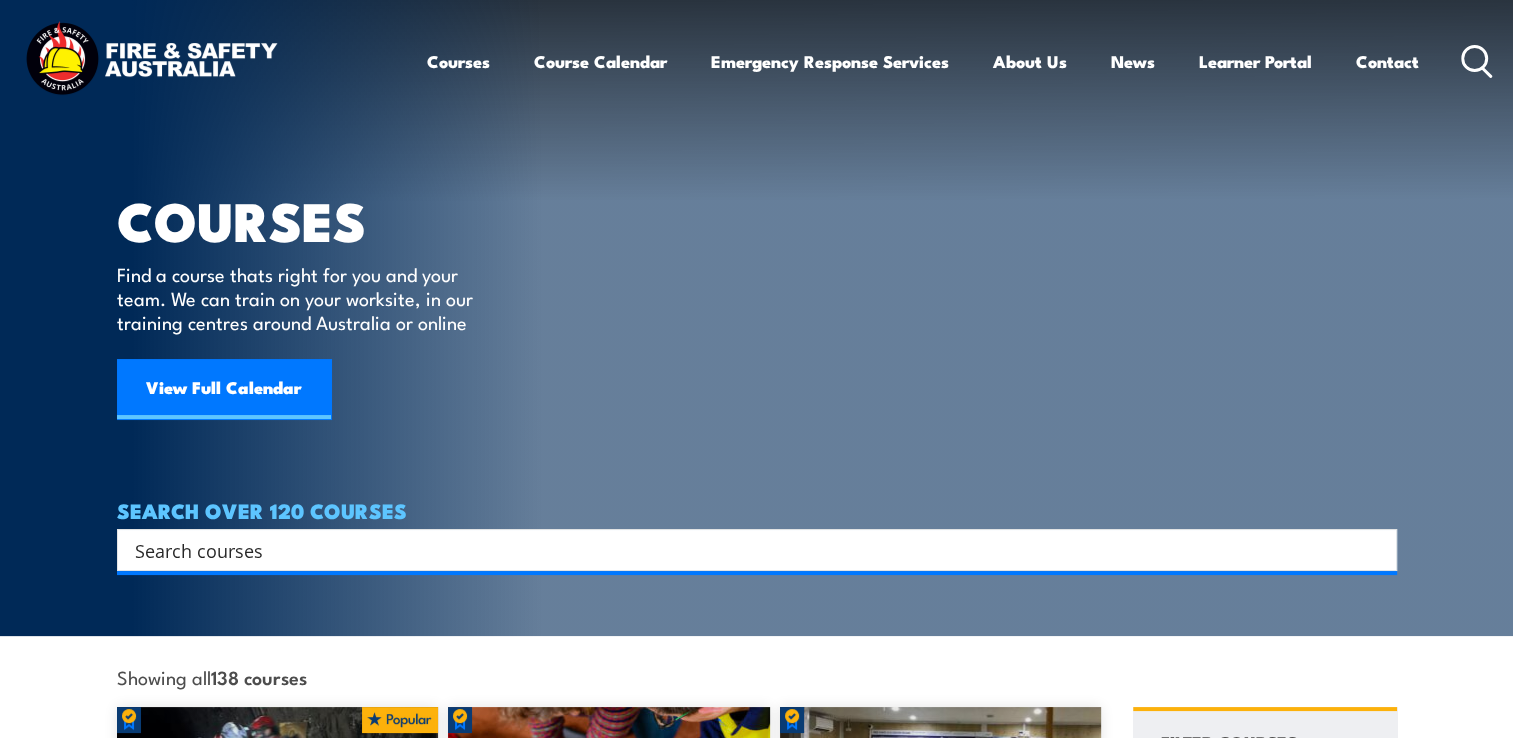 click on "Courses
Course Calendar
Emergency Response Services
Services Overview
Emergency Response Solutions
Paramedic & Medical Solutions
Industrial Security Solutions
Emergency Response Vehicles
Safety Advisers
About Us
About FSA
Our promise
Careers
News
Learner Portal
Contact
Home
Course Finder
All Courses
Aviation Safety Training Courses
Confined Space Courses
Electricity Supply Industry (ESI) Courses
Emergency Response Training & Rescue Courses
Fire Safety Training Courses
First Aid Training Courses
Global Wind Organisation (GWO) Courses
HAZMAT Courses
Health & Safety Representative Courses HSR Training
Height Safety & Rescue Courses
High Risk Work Licence Courses" at bounding box center [756, 61] 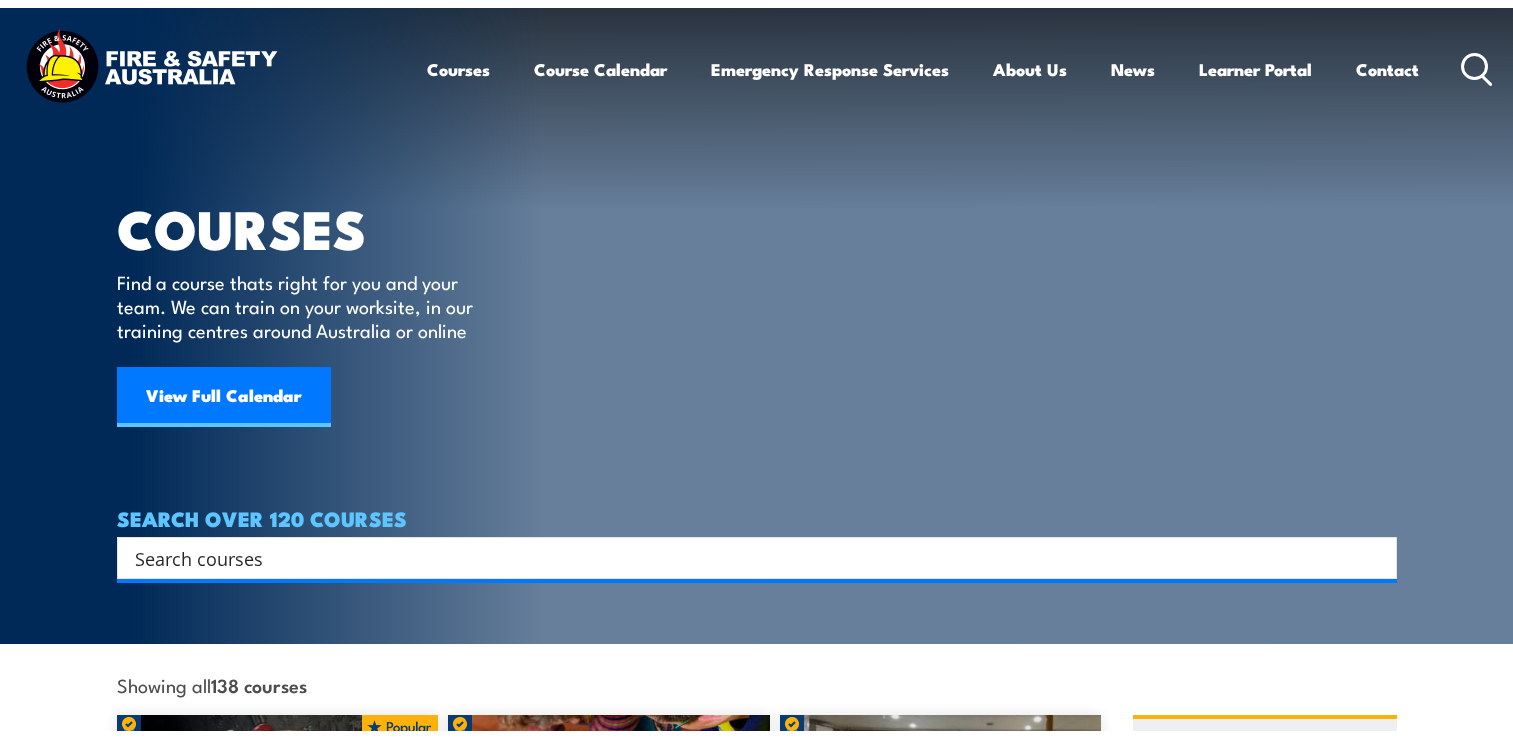 scroll, scrollTop: 0, scrollLeft: 0, axis: both 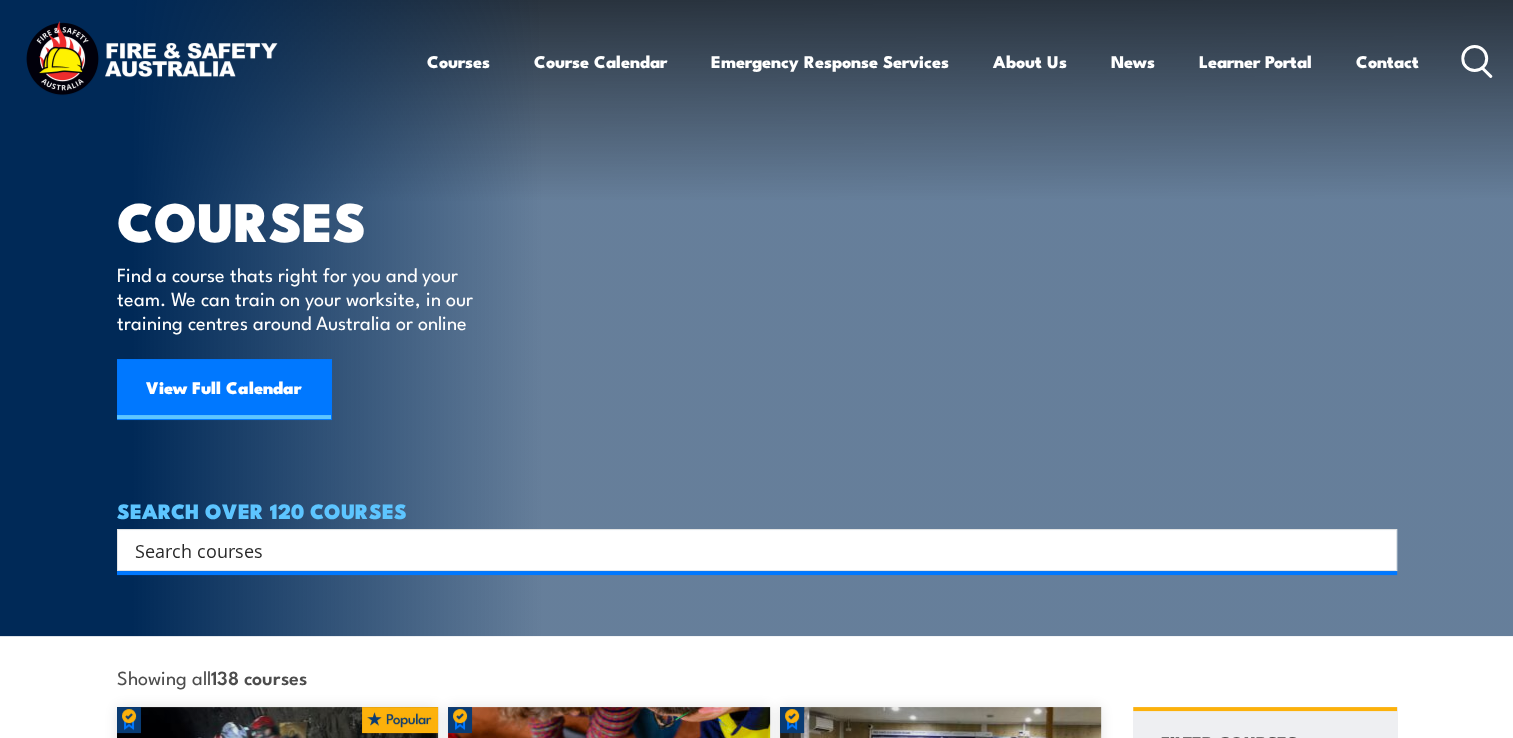 click at bounding box center (744, 550) 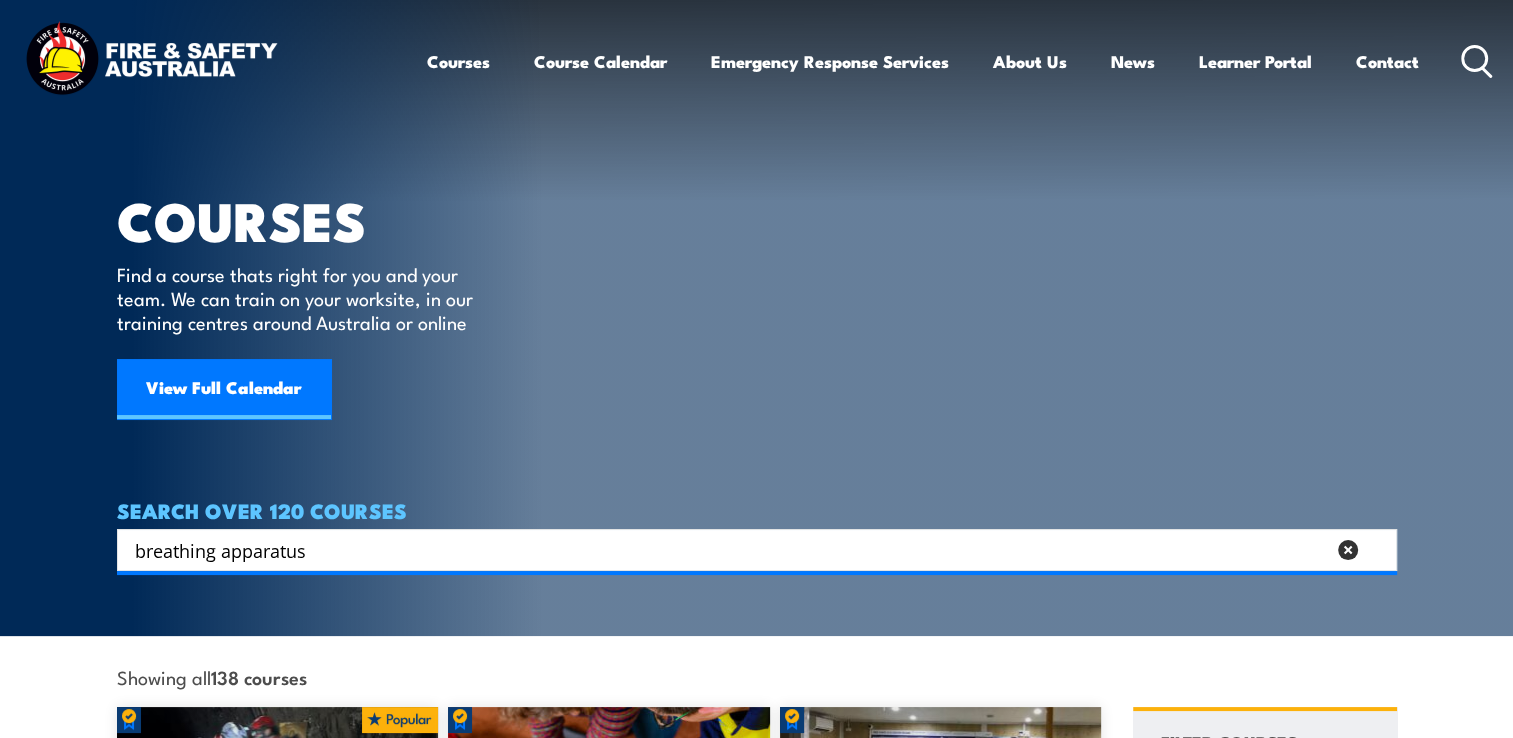 type on "breathing apparatus" 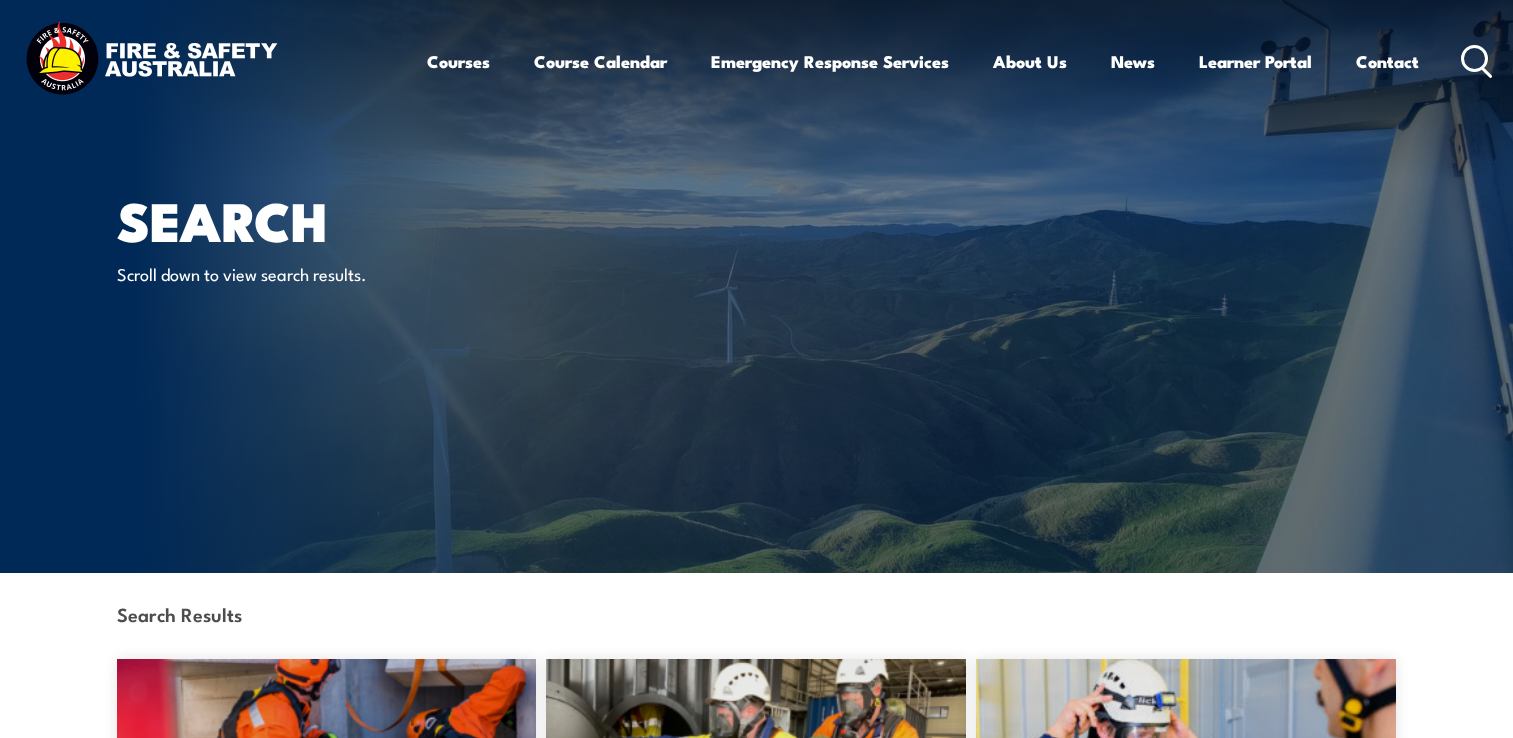 scroll, scrollTop: 0, scrollLeft: 0, axis: both 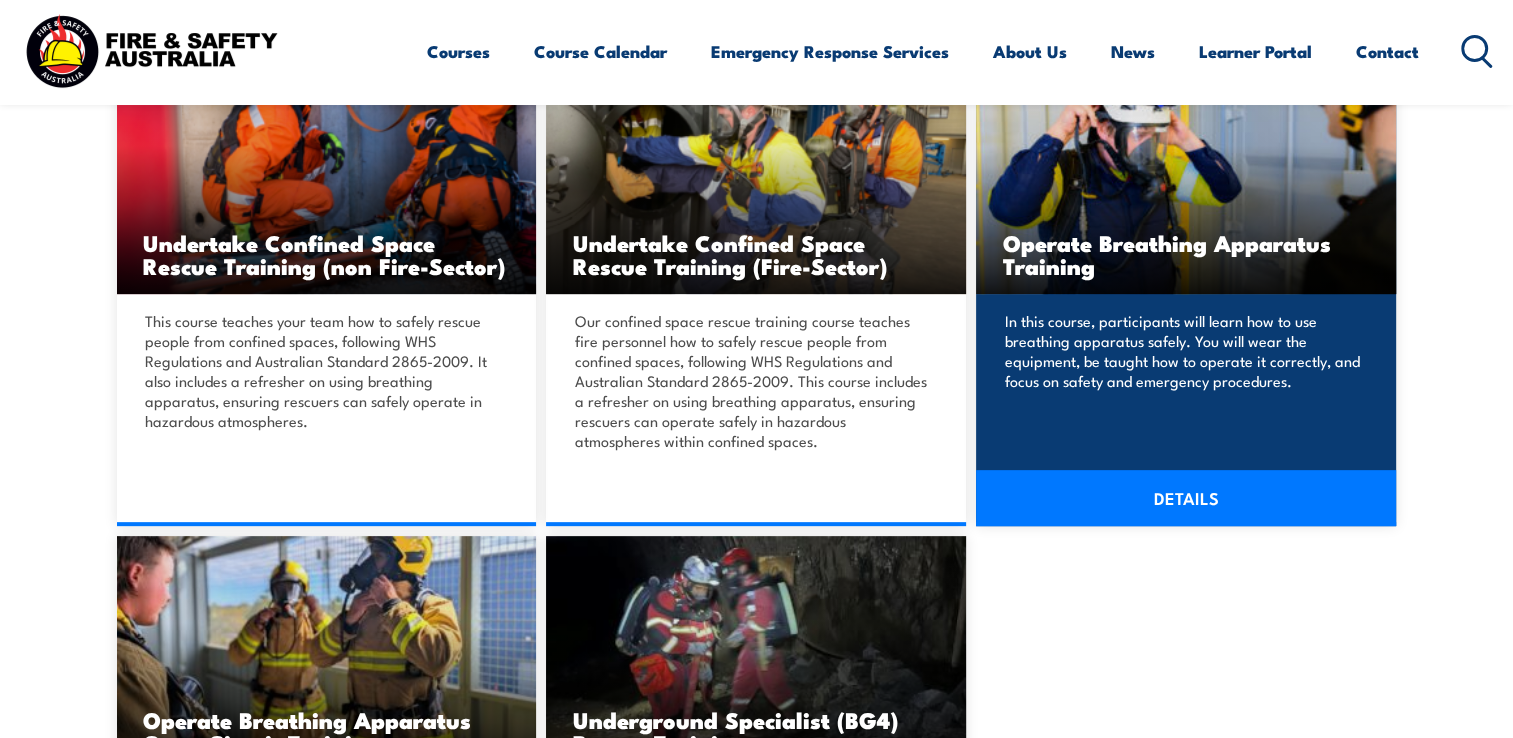 click on "DETAILS" at bounding box center [1186, 498] 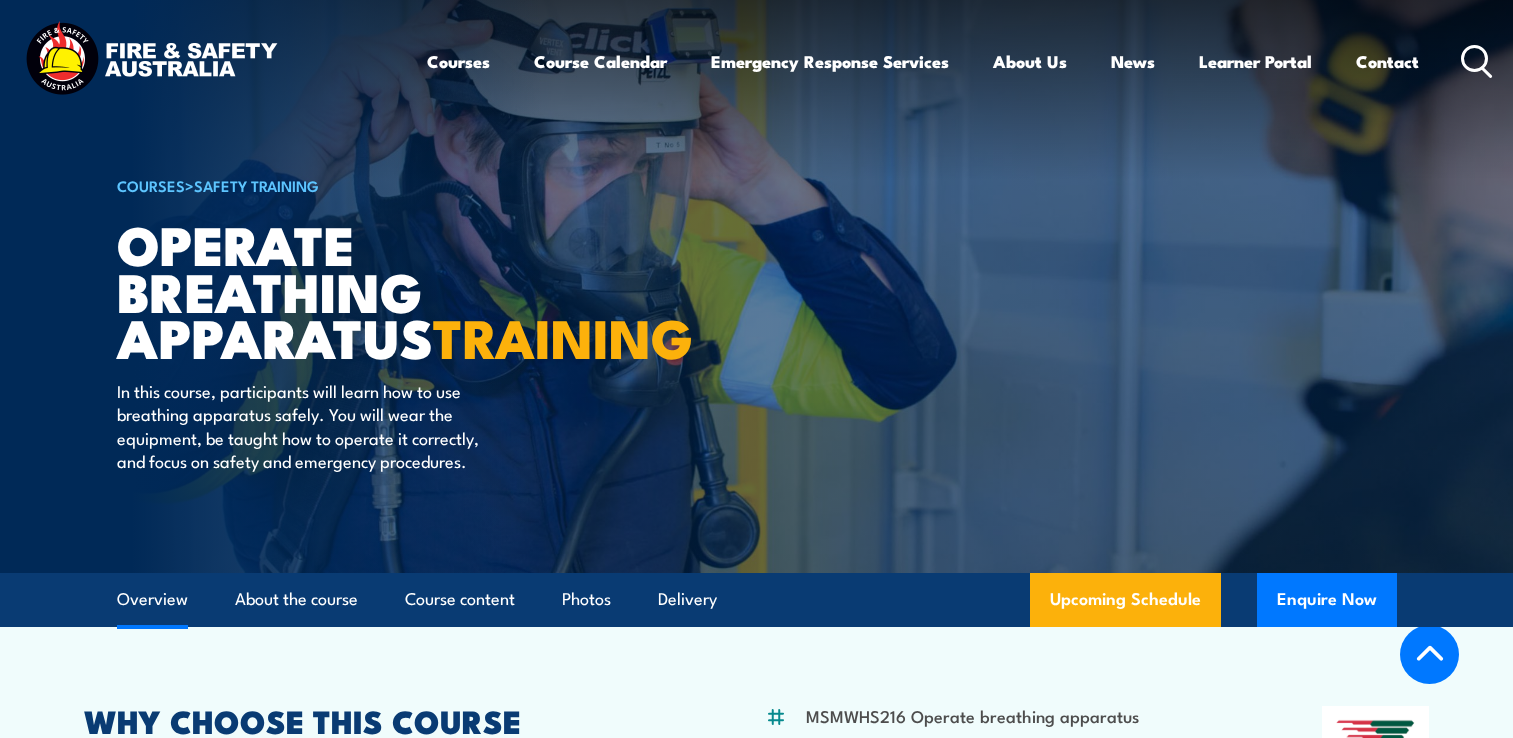 scroll, scrollTop: 600, scrollLeft: 0, axis: vertical 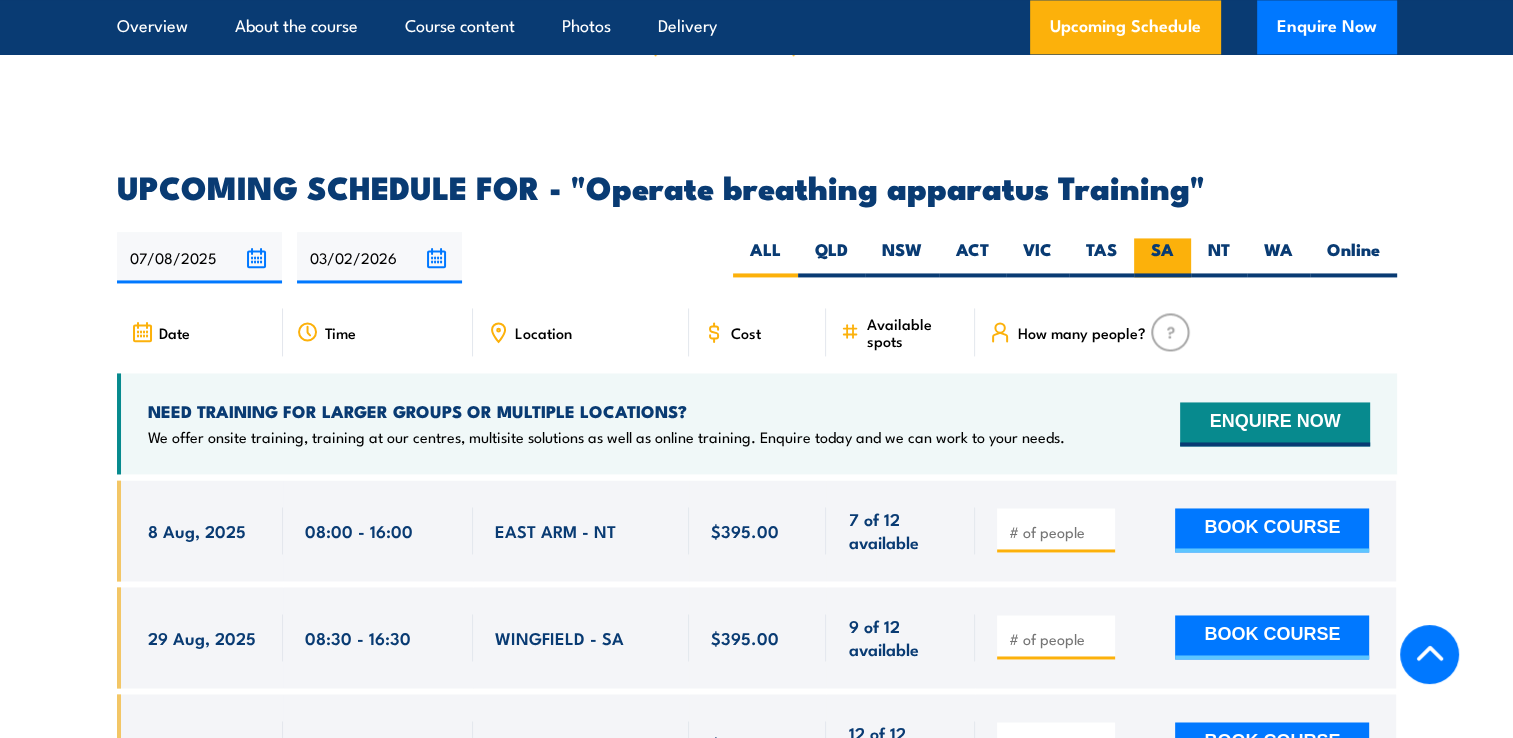 click on "SA" at bounding box center (1162, 257) 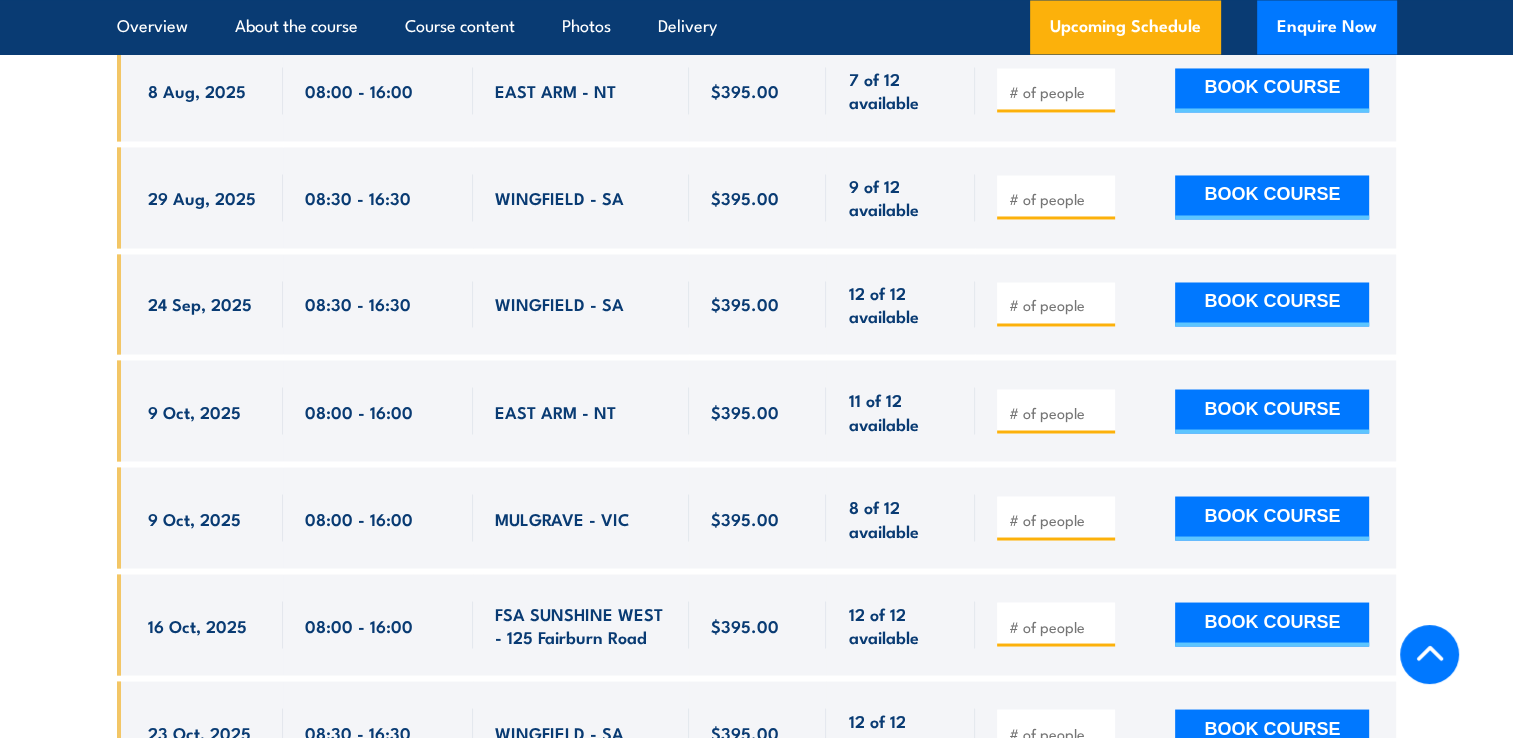 scroll, scrollTop: 3500, scrollLeft: 0, axis: vertical 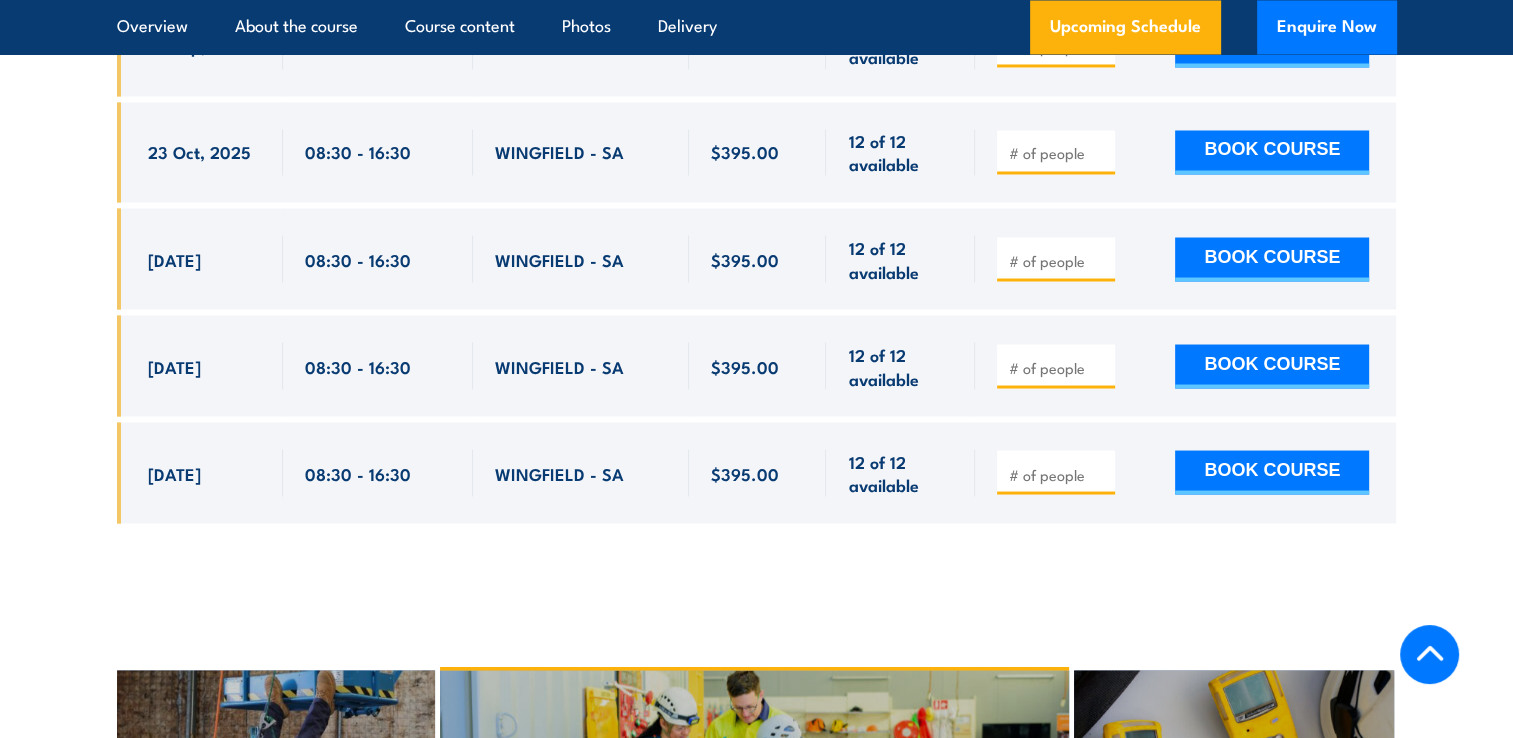 click at bounding box center [1058, 153] 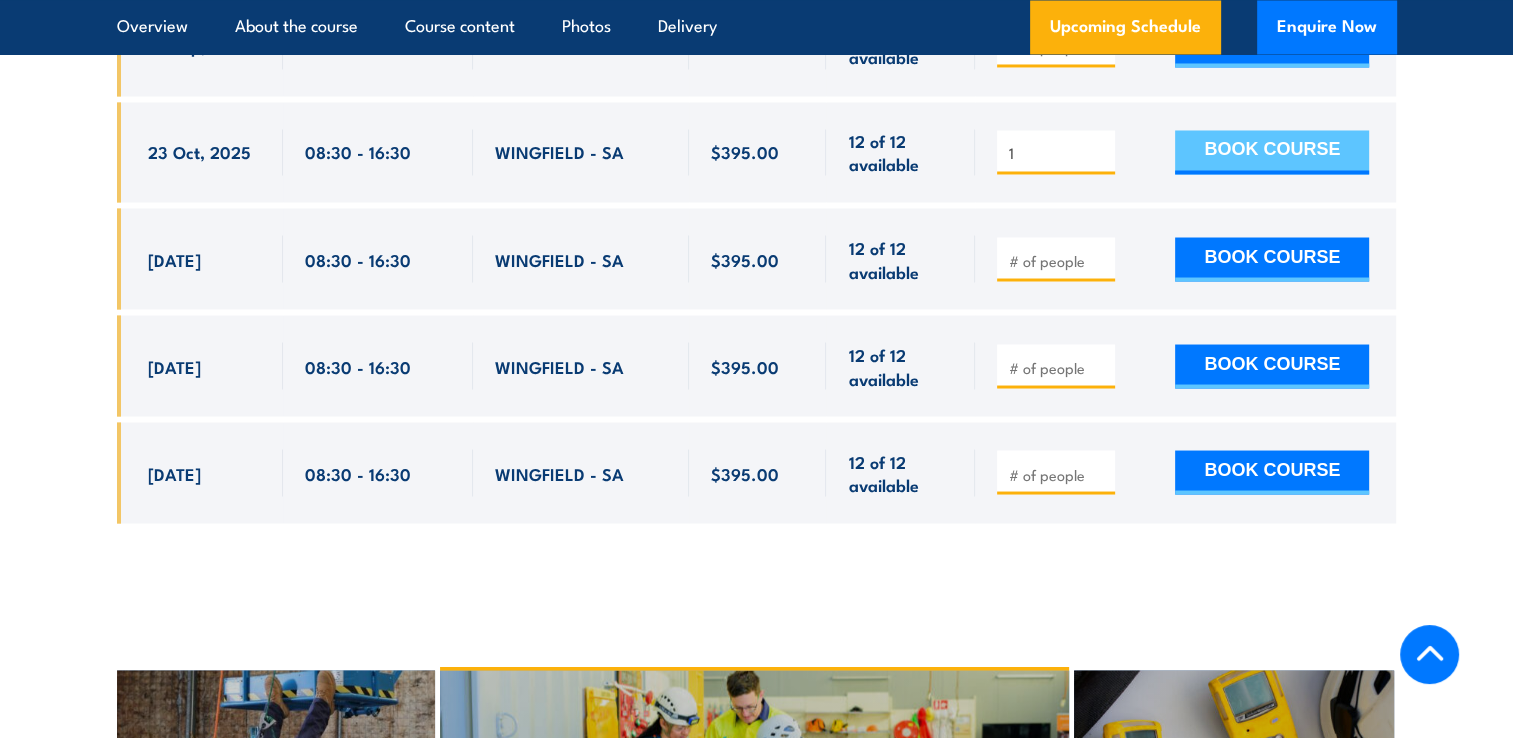 type on "1" 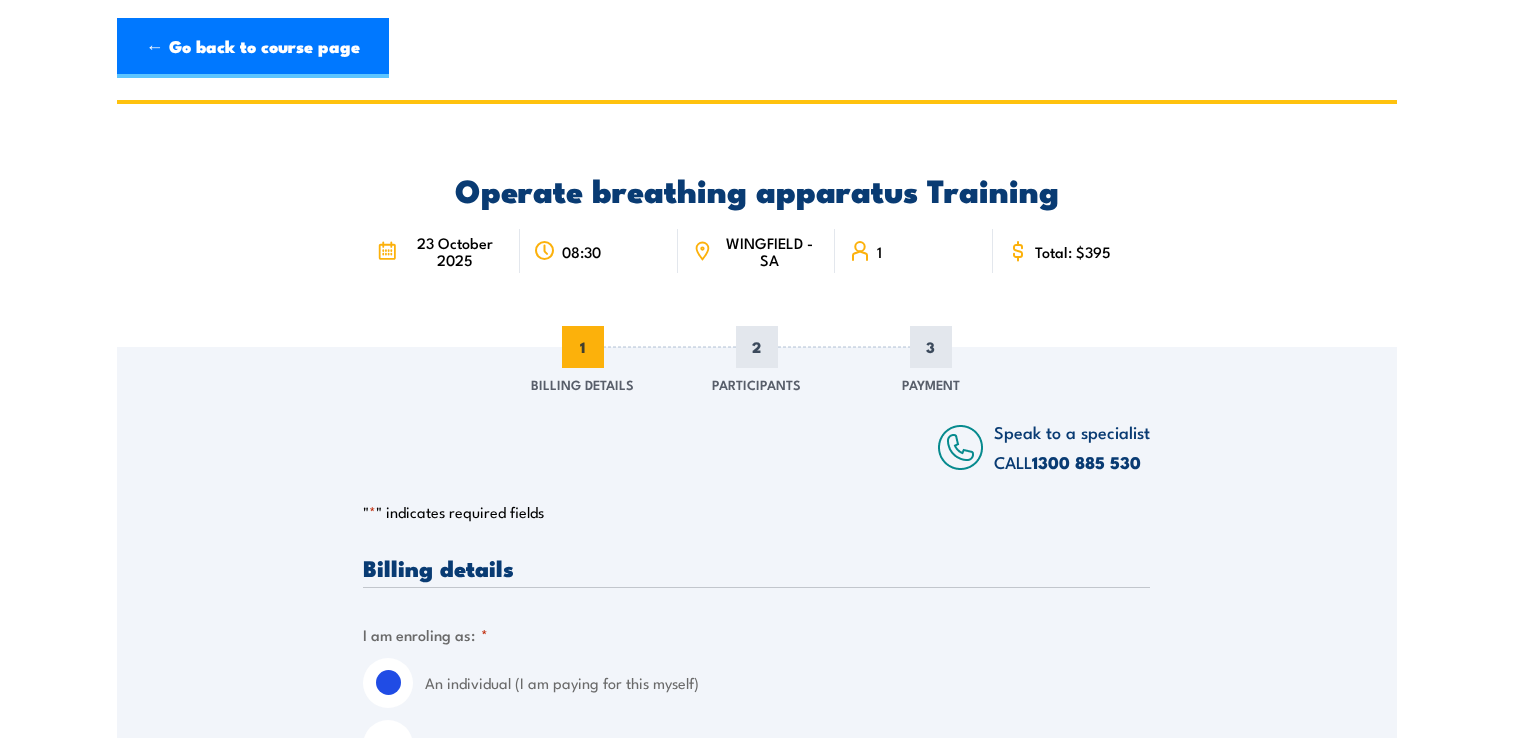 scroll, scrollTop: 0, scrollLeft: 0, axis: both 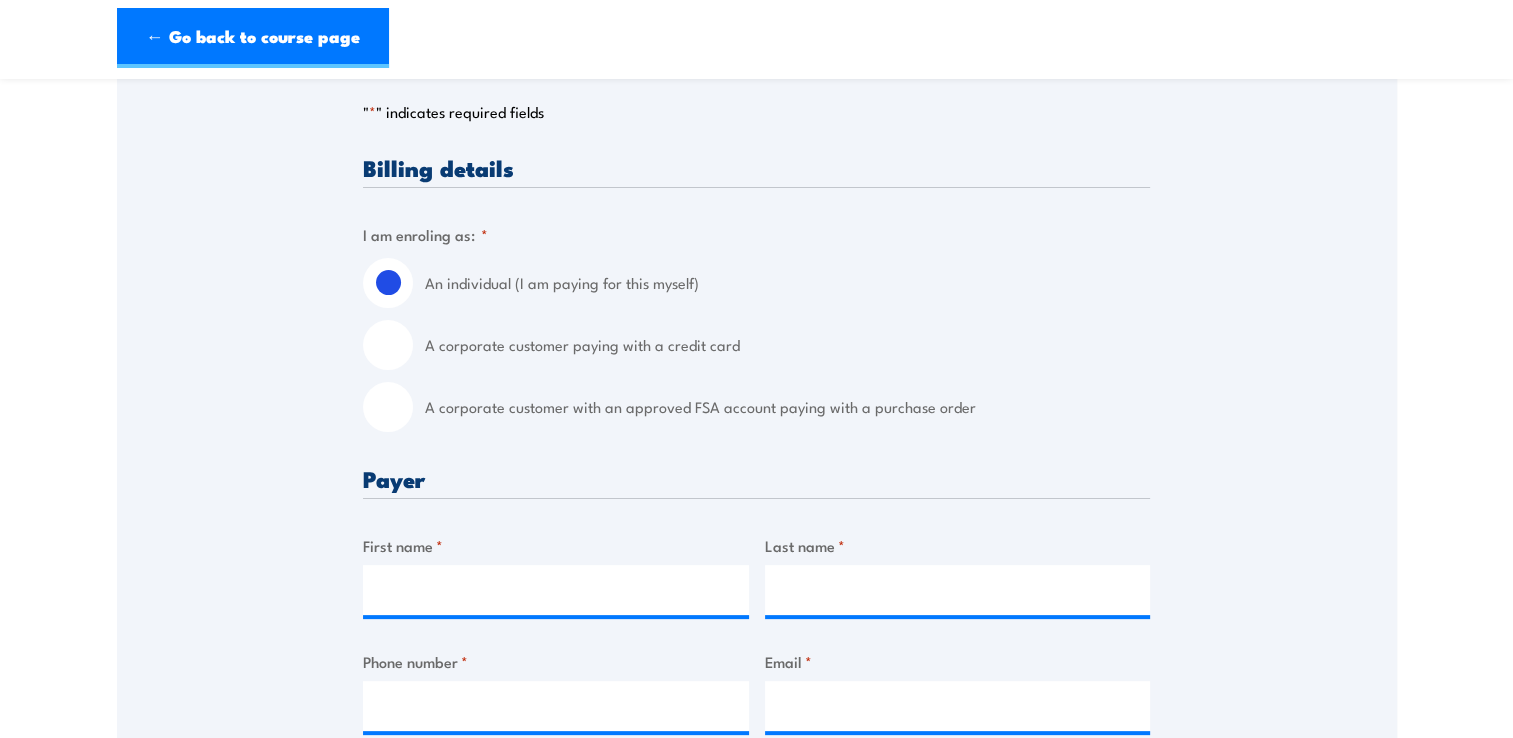 click on "A corporate customer paying with a credit card" at bounding box center (787, 345) 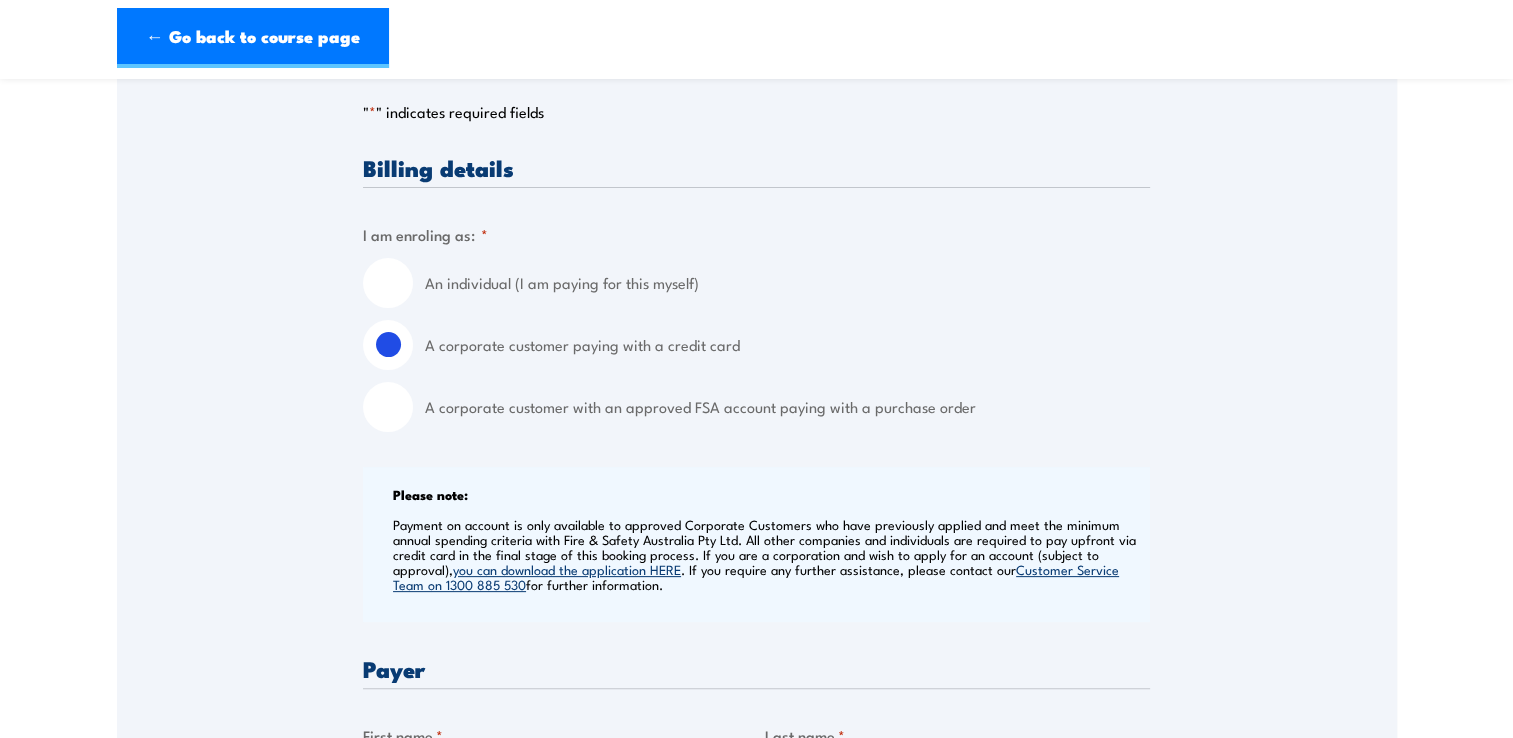 click on "A corporate customer with an approved FSA account paying with a purchase order" at bounding box center (787, 407) 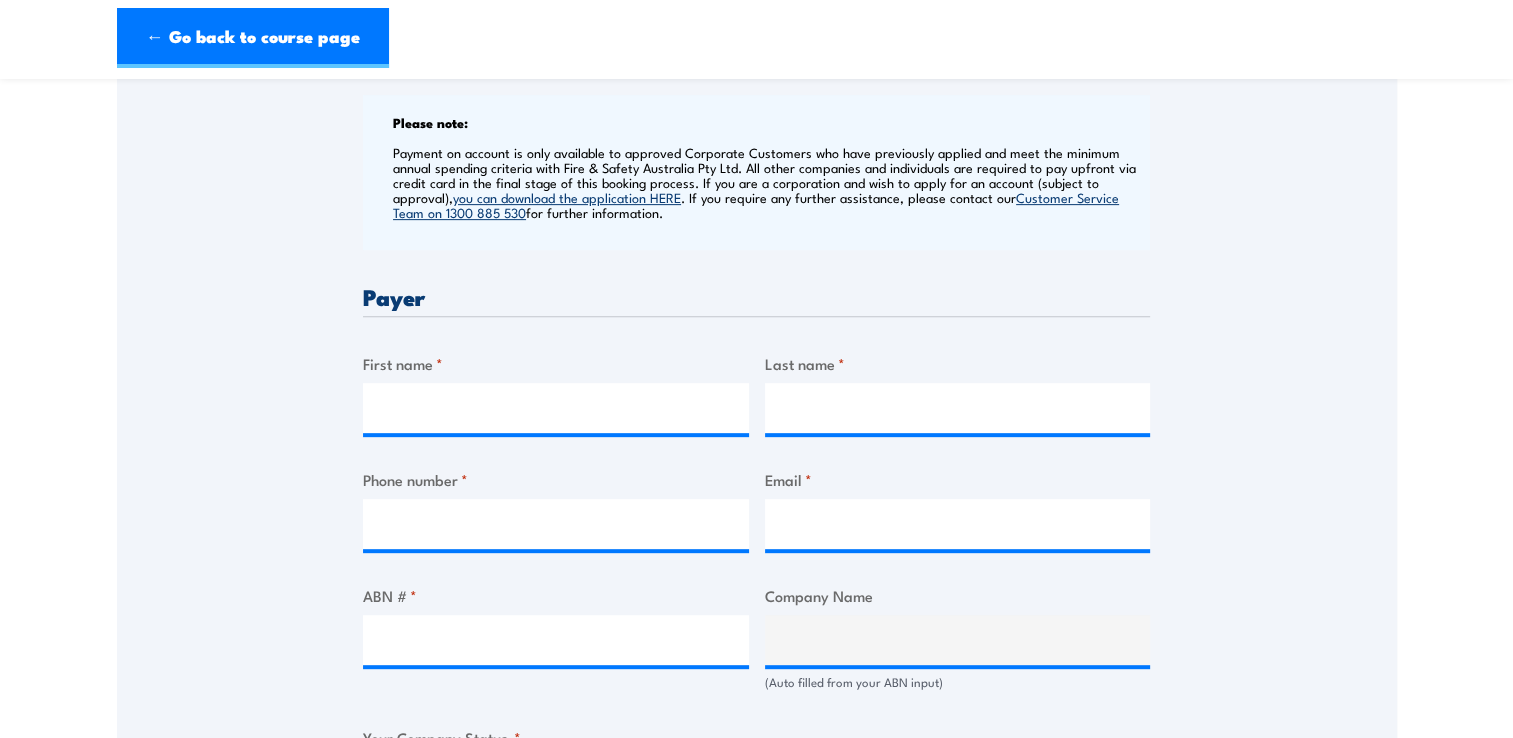 scroll, scrollTop: 800, scrollLeft: 0, axis: vertical 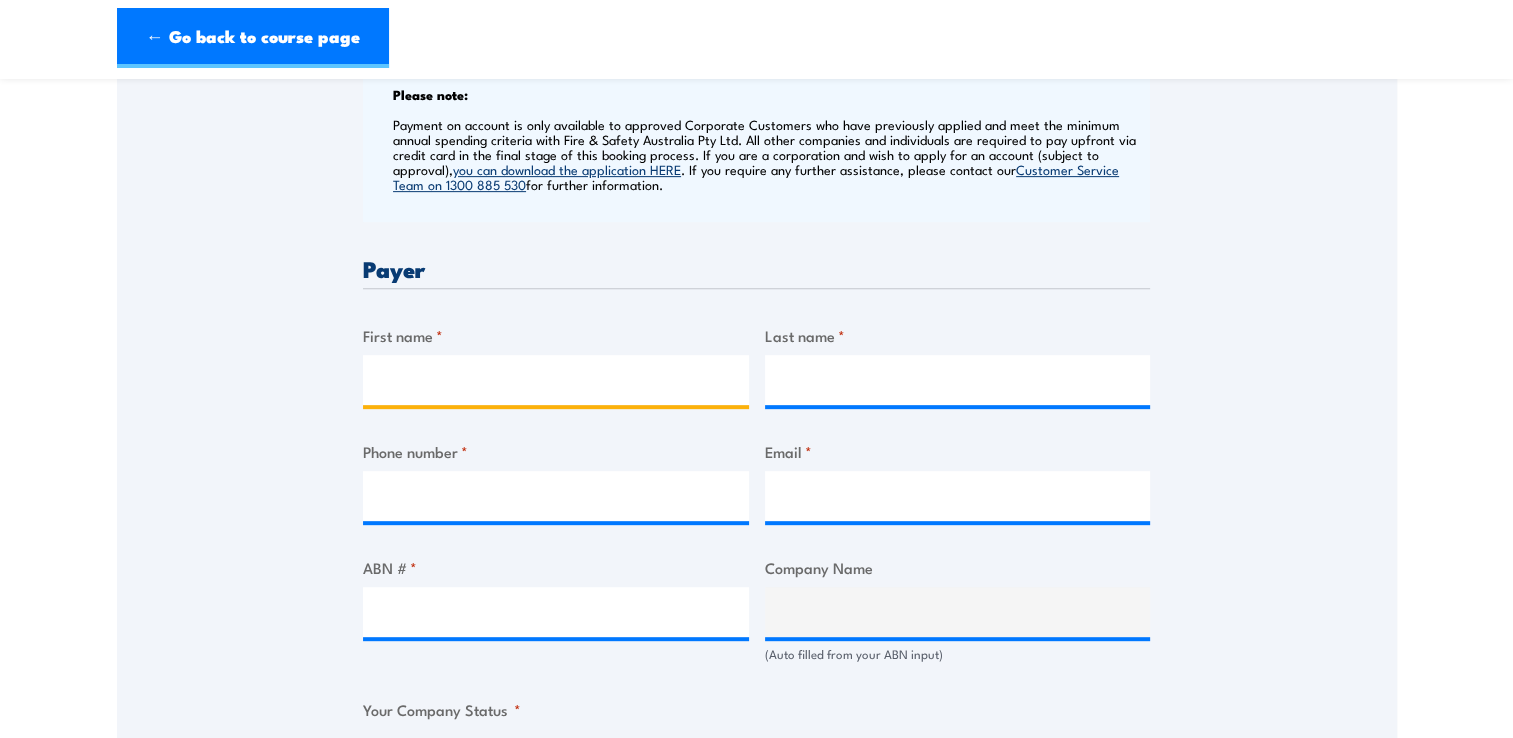 click on "First name *" at bounding box center [556, 380] 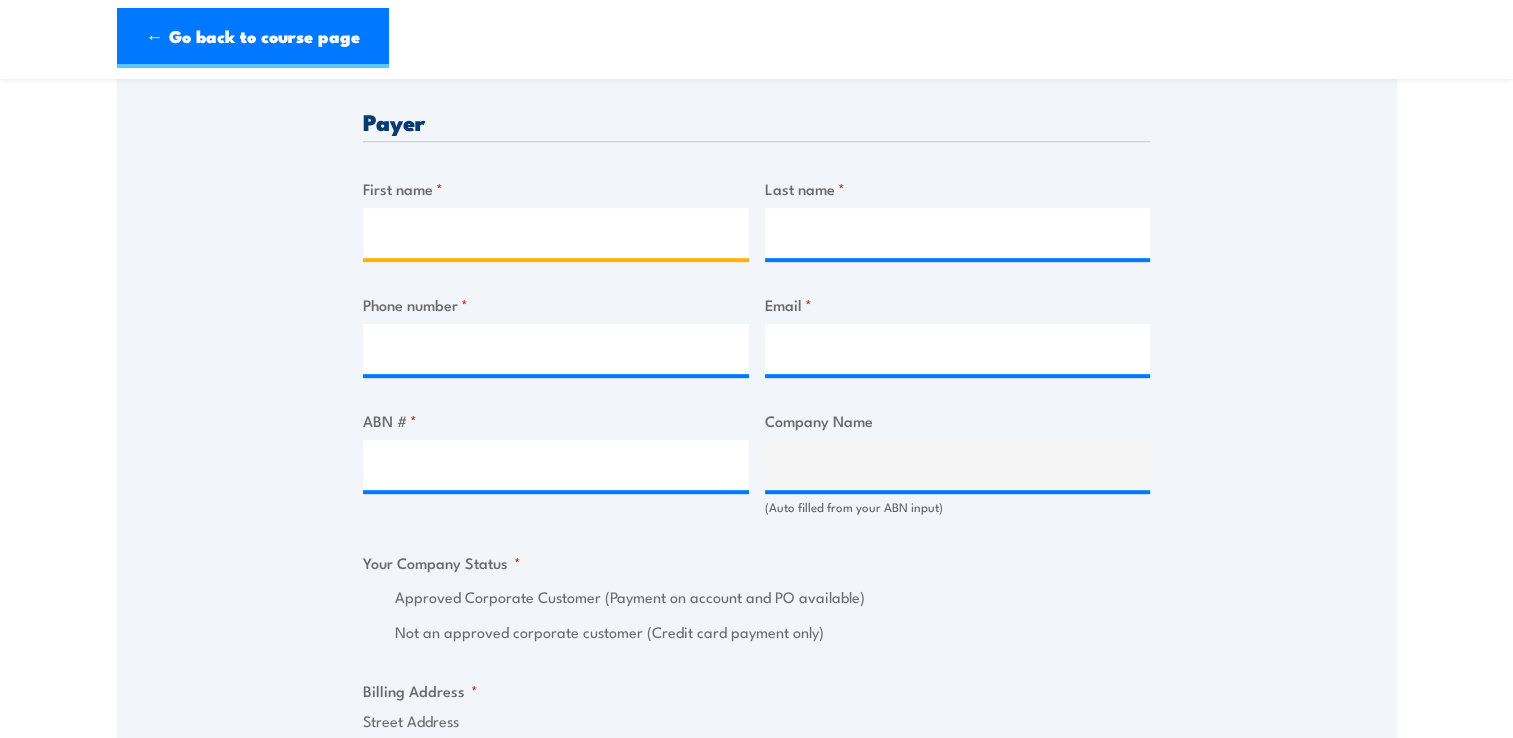 scroll, scrollTop: 900, scrollLeft: 0, axis: vertical 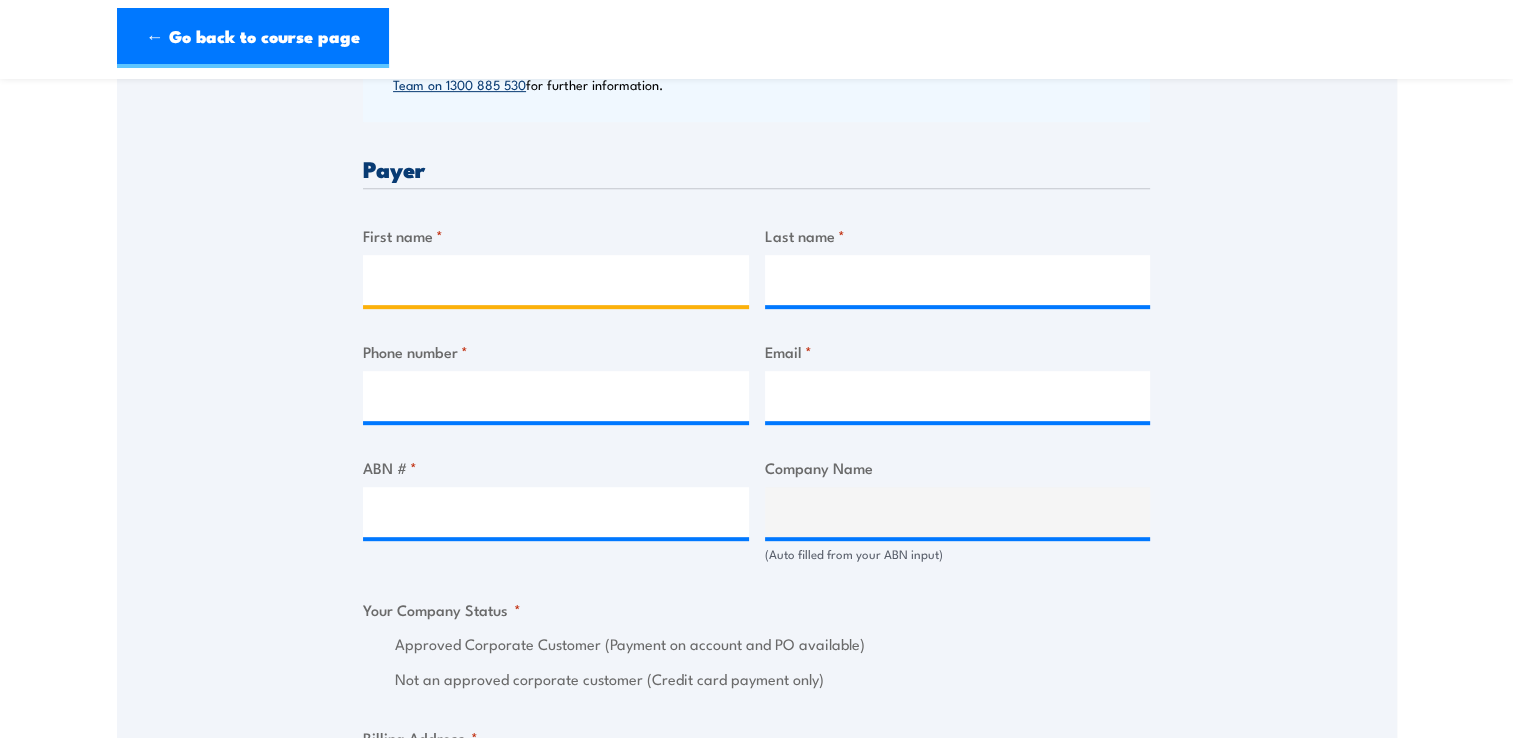 click on "First name *" at bounding box center [556, 280] 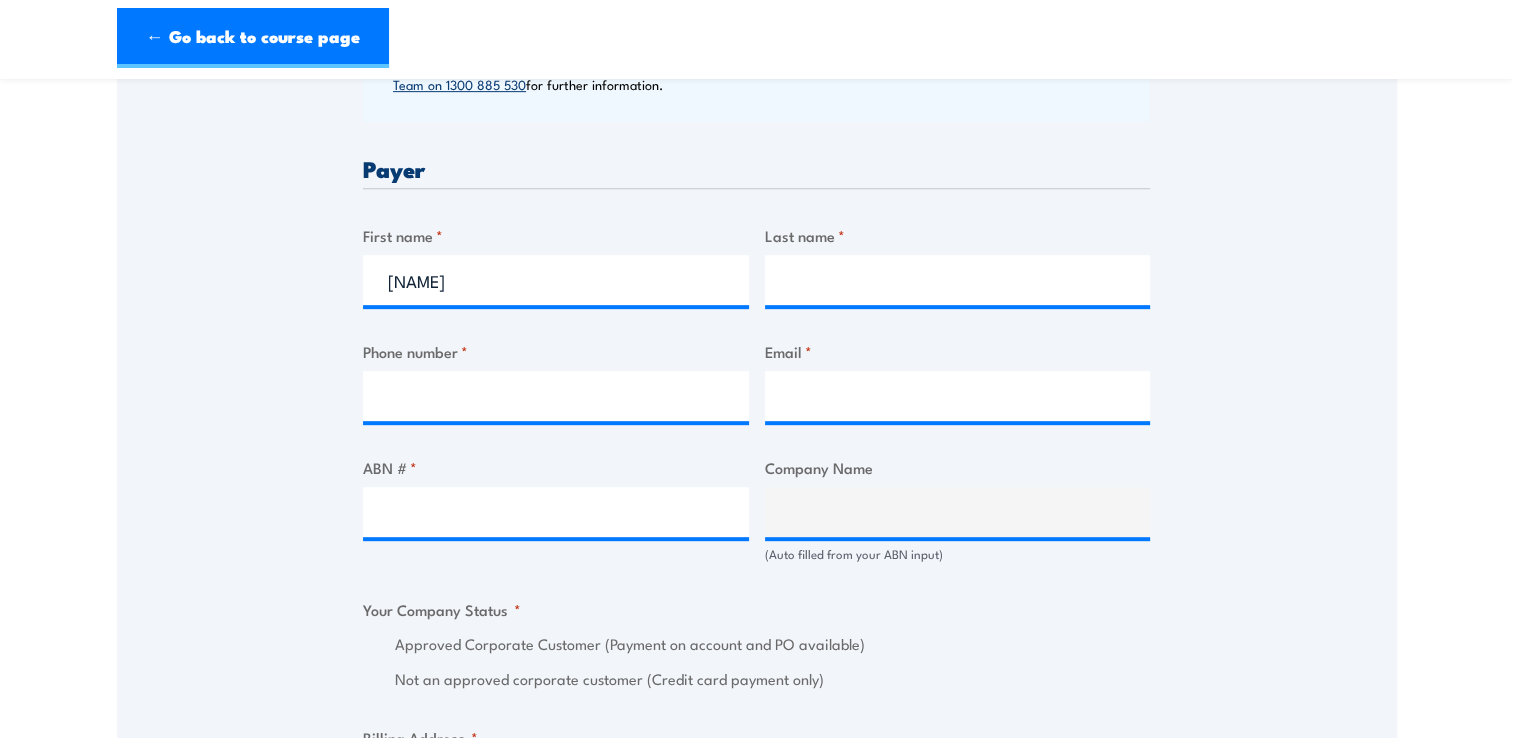 type on "Larionova" 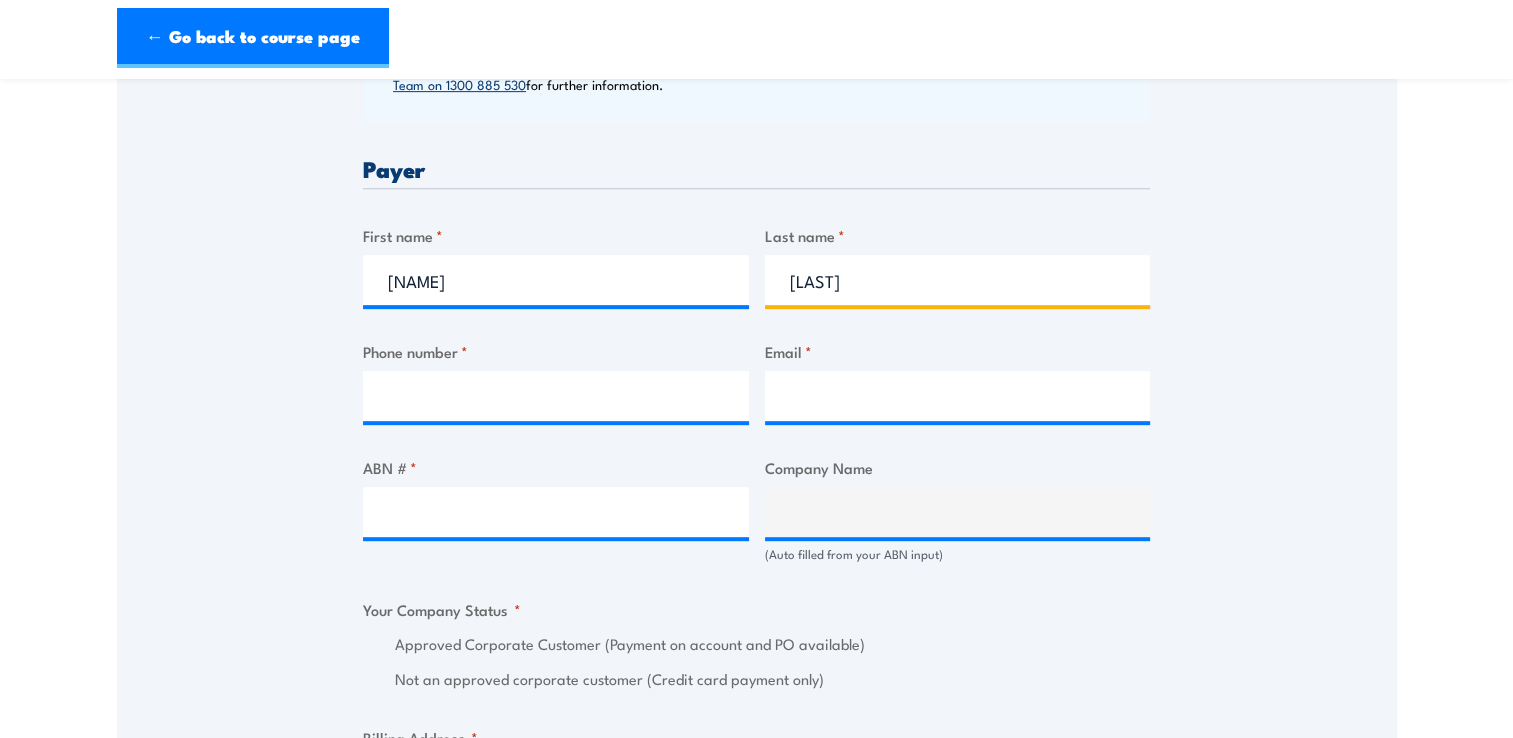 type on "0283119174" 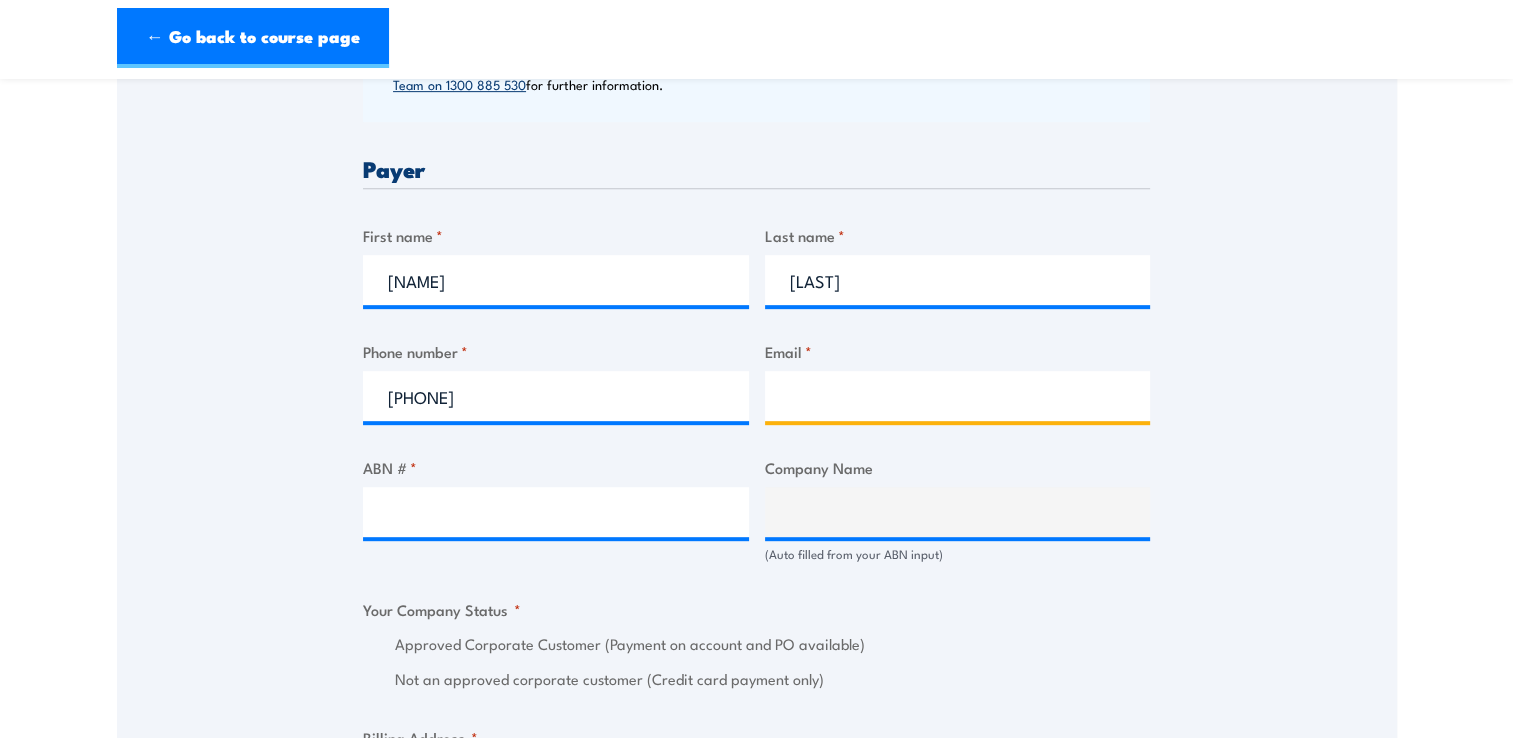 type on "downerau-gas@avetta.com" 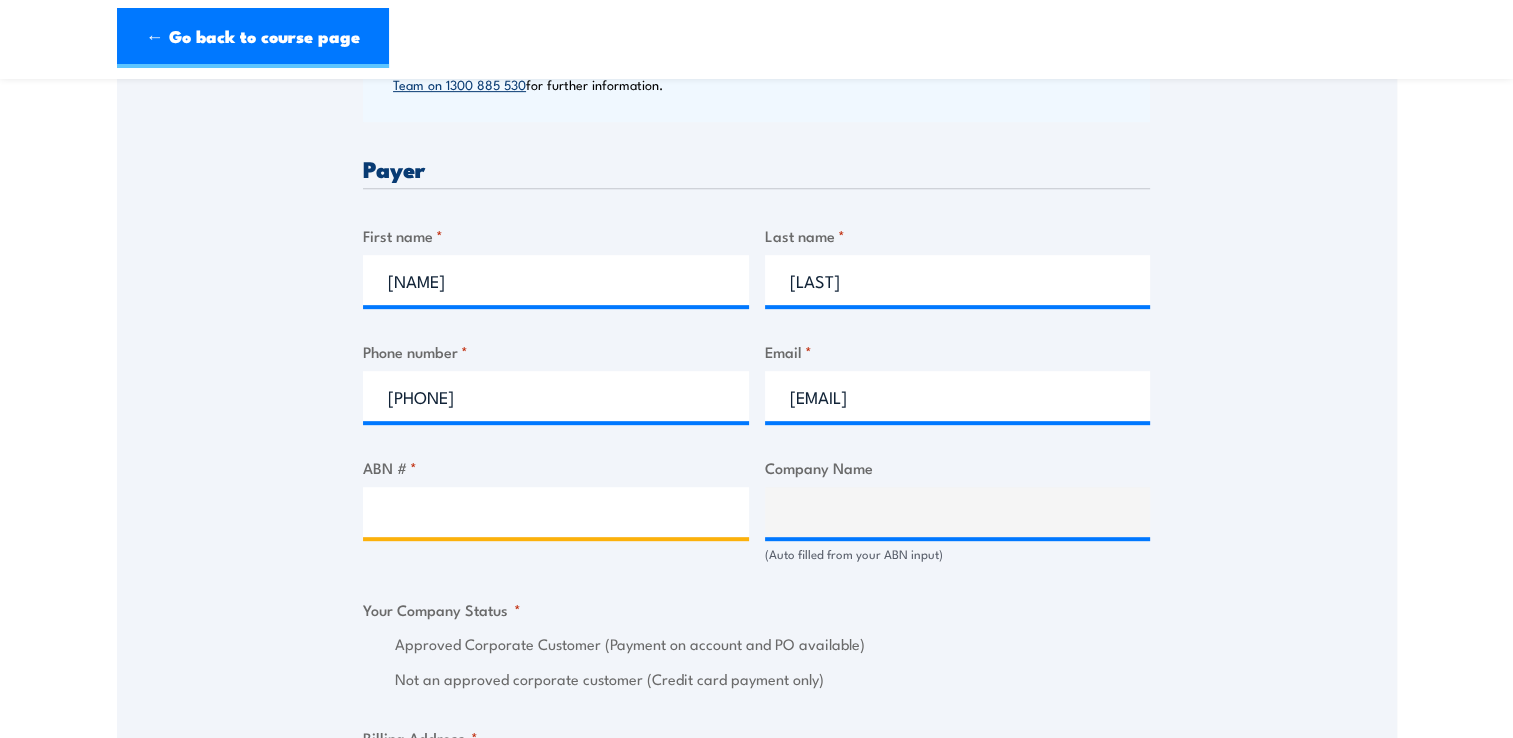 click on "ABN # *" at bounding box center (556, 512) 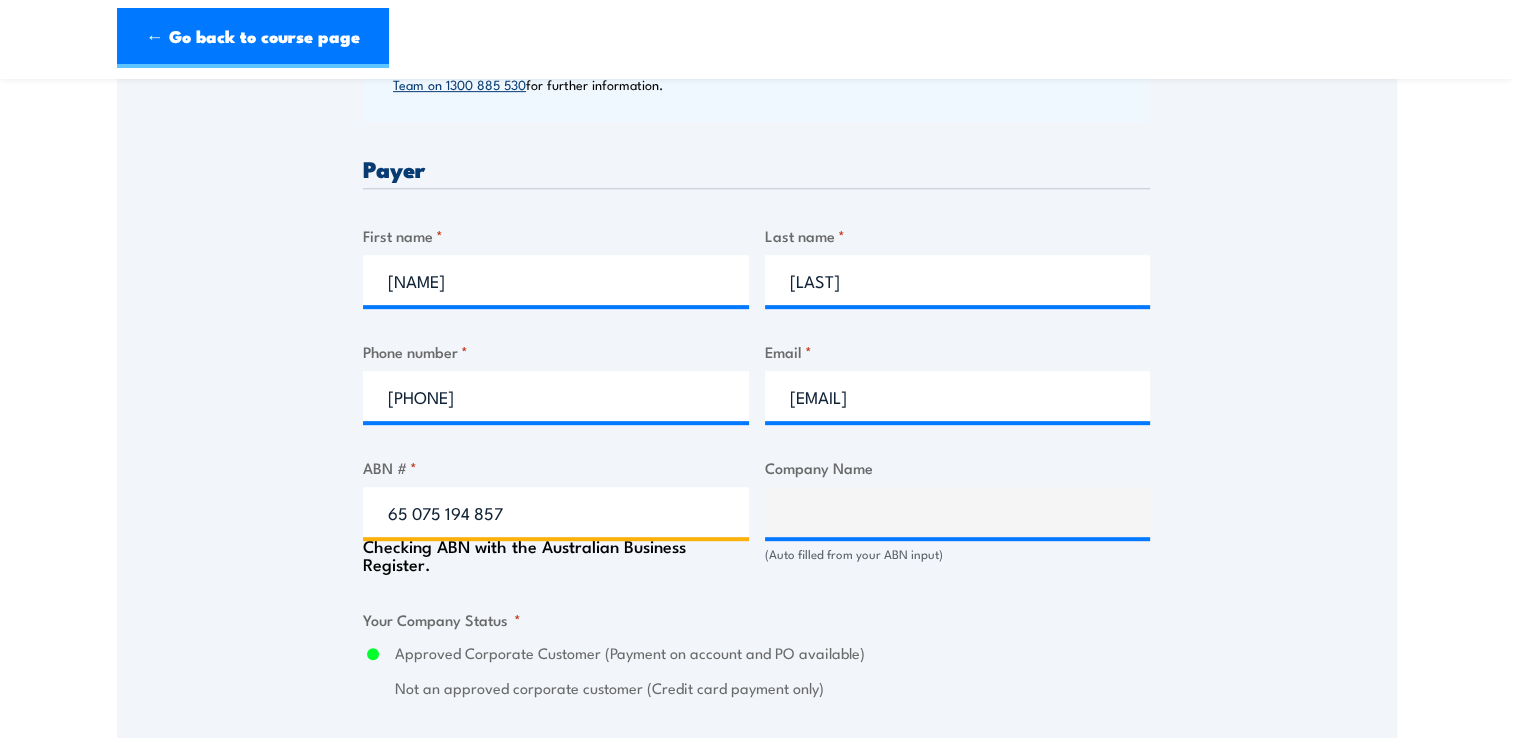 type on "DOWNER UTILITIES AUSTRALIA PTY LTD" 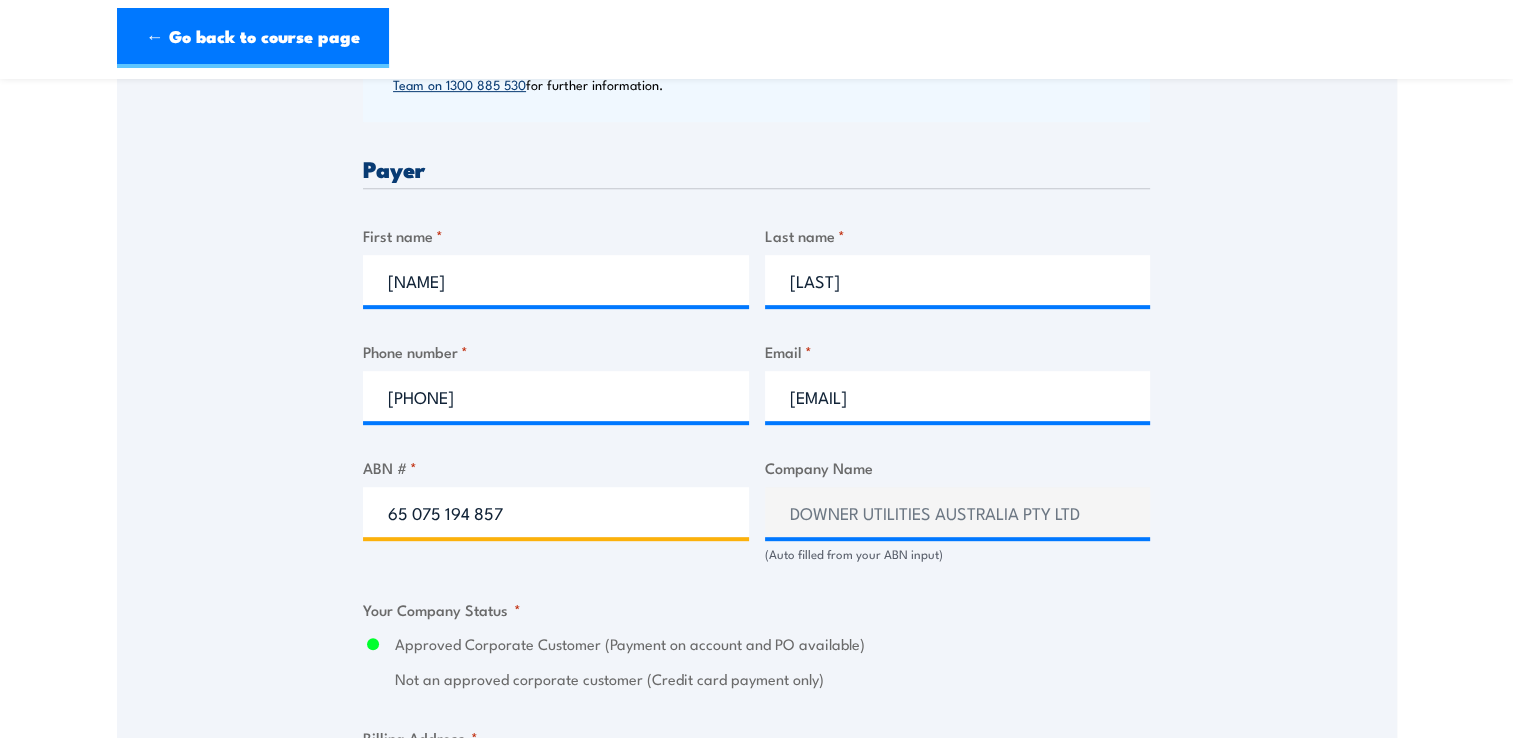 scroll, scrollTop: 1400, scrollLeft: 0, axis: vertical 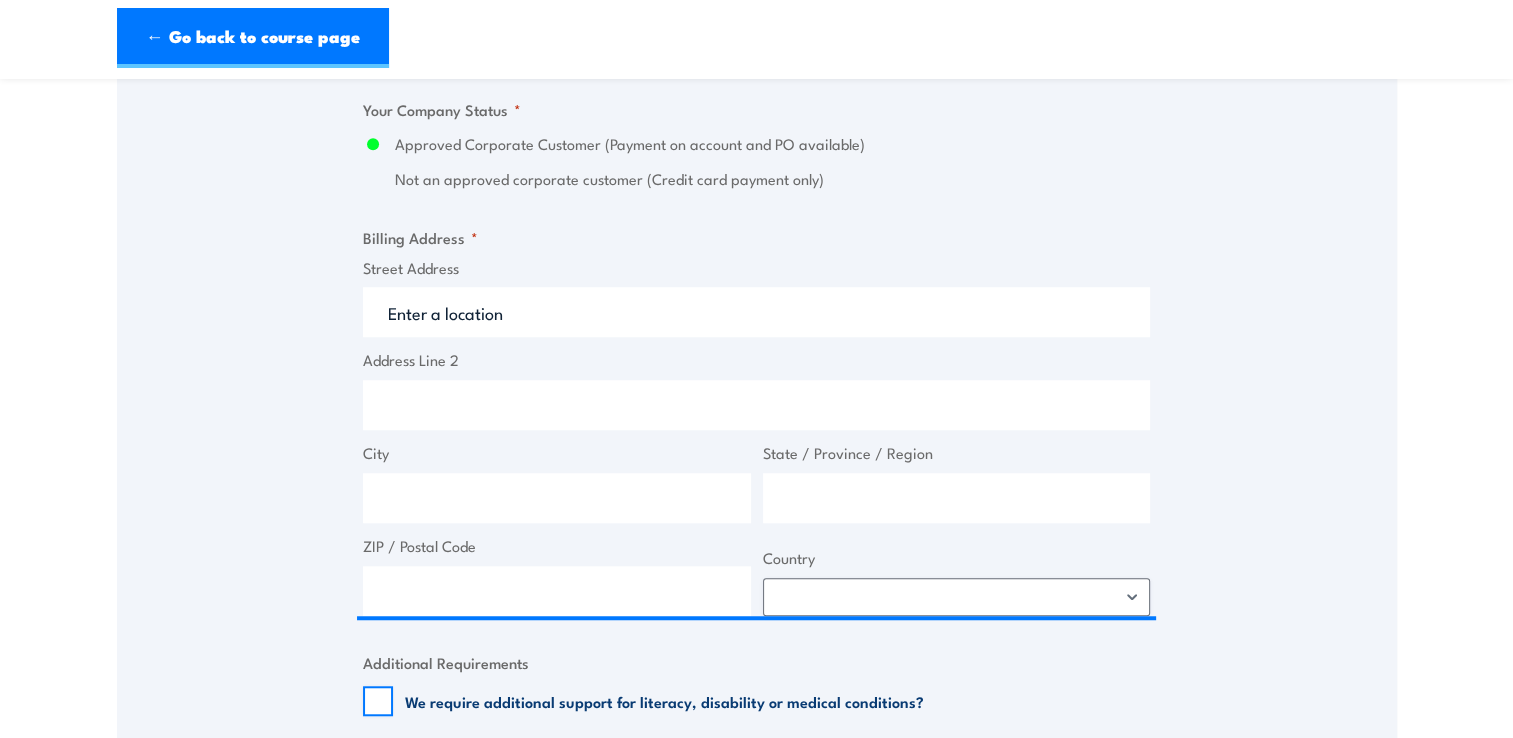 type on "65 075 194 857" 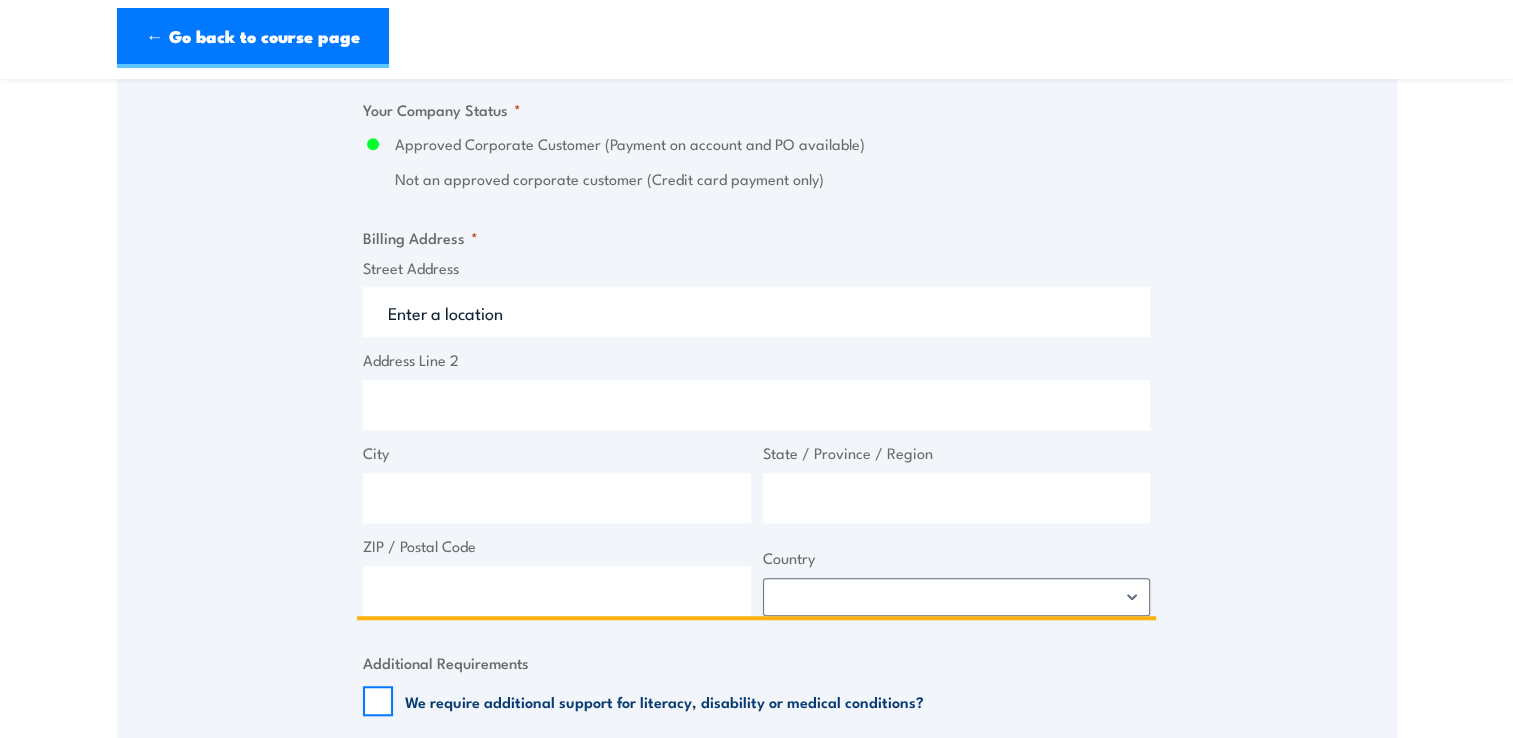 click on "Address Line 2" at bounding box center (756, 405) 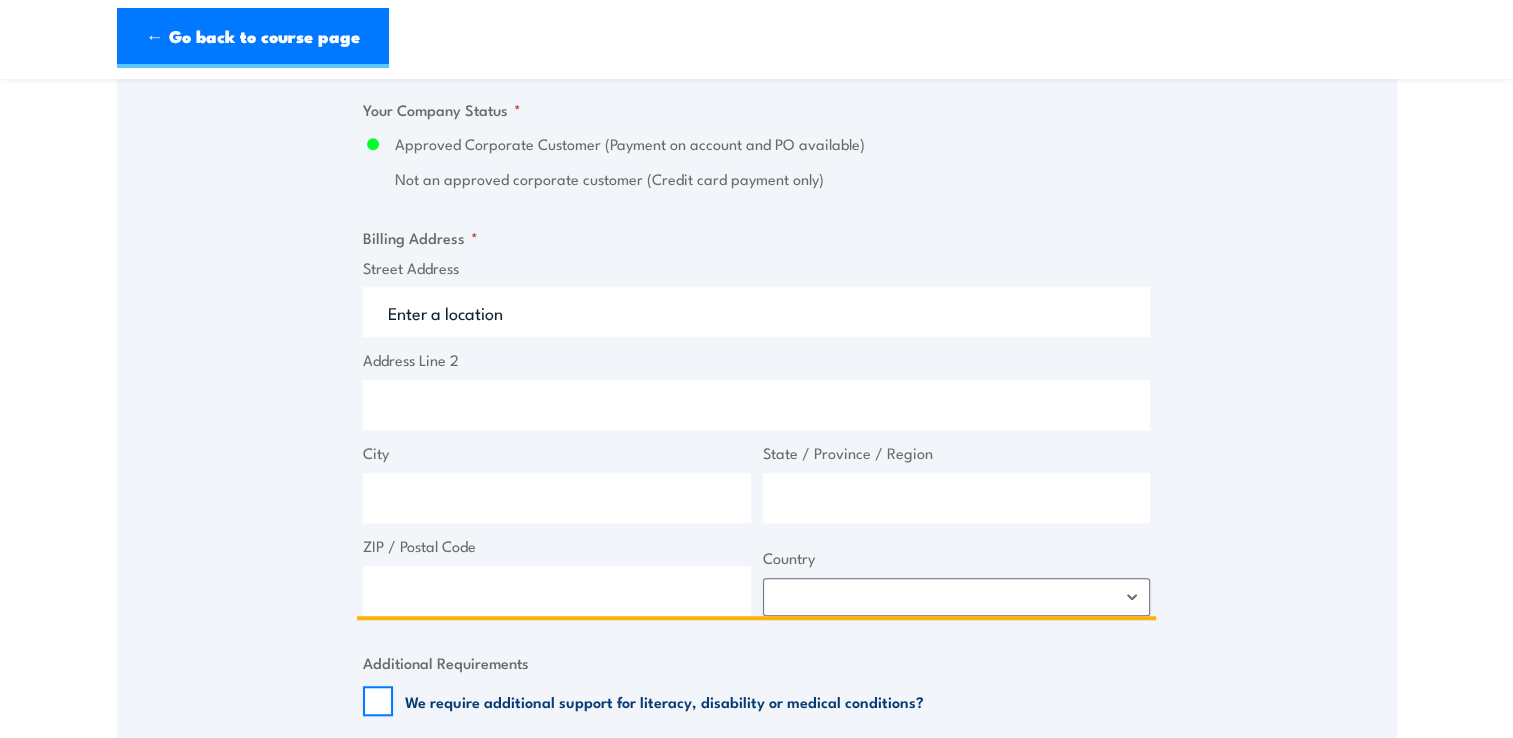 click on "Street Address" at bounding box center [756, 312] 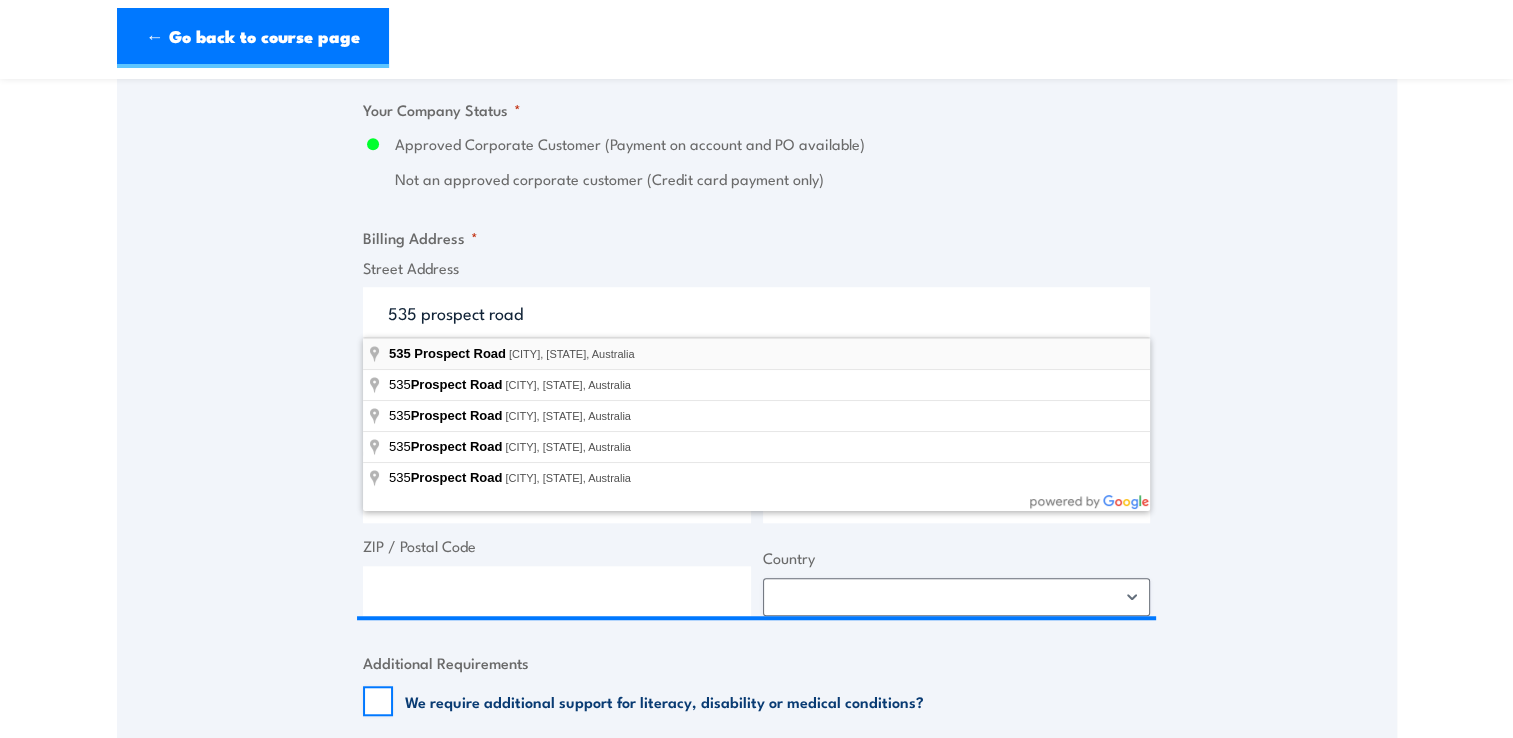 type on "535 Prospect Road, Gepps Cross SA, Australia" 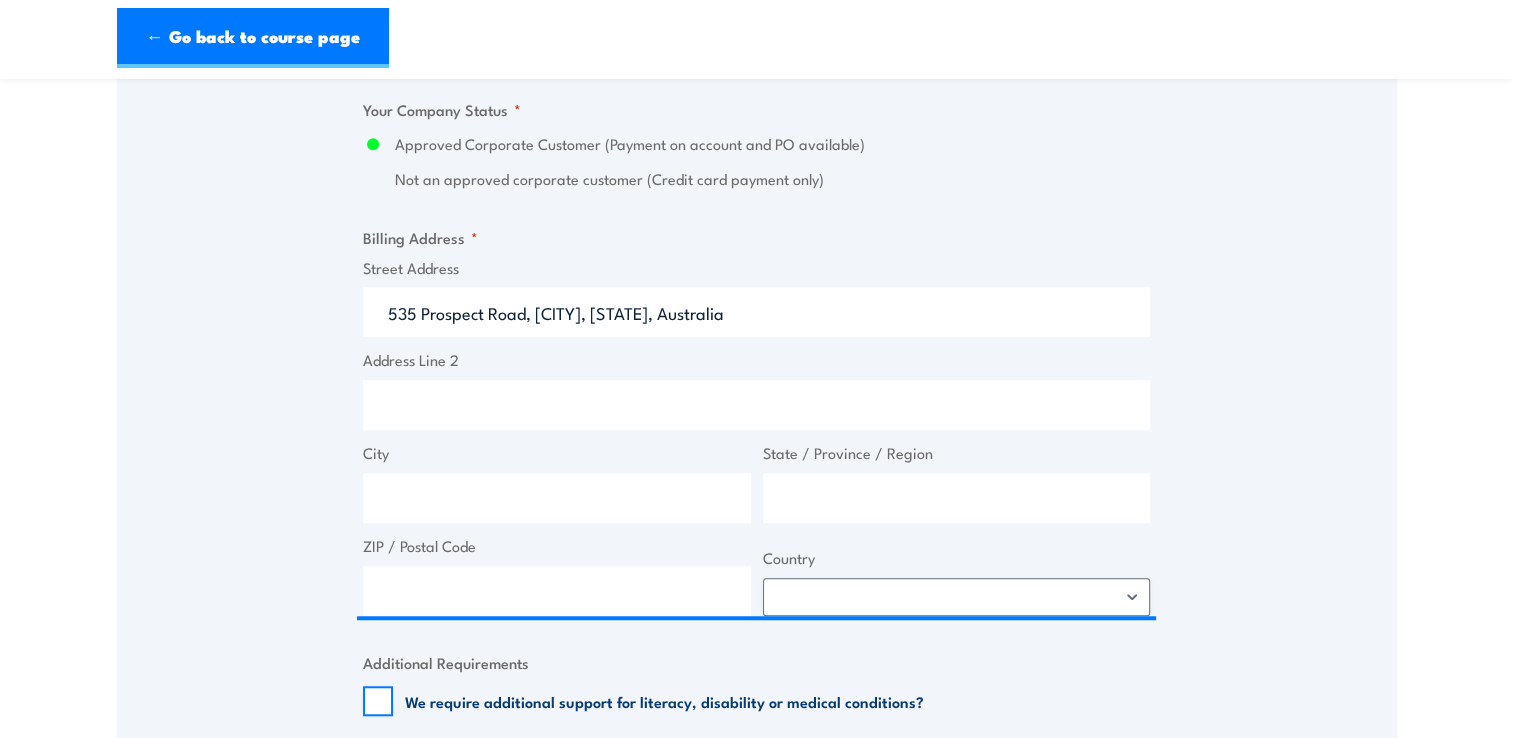 type on "535 Prospect Rd" 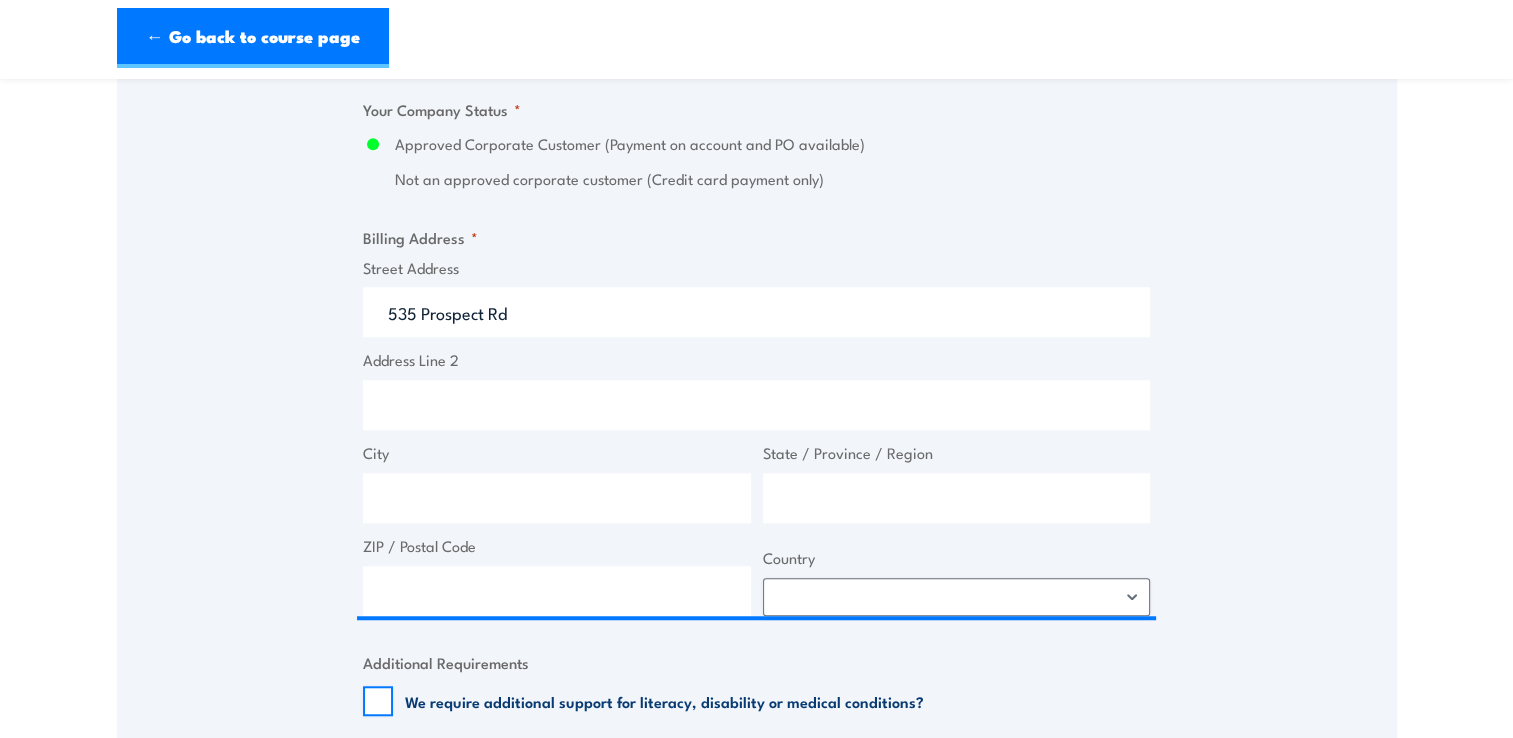 type on "[CITY]" 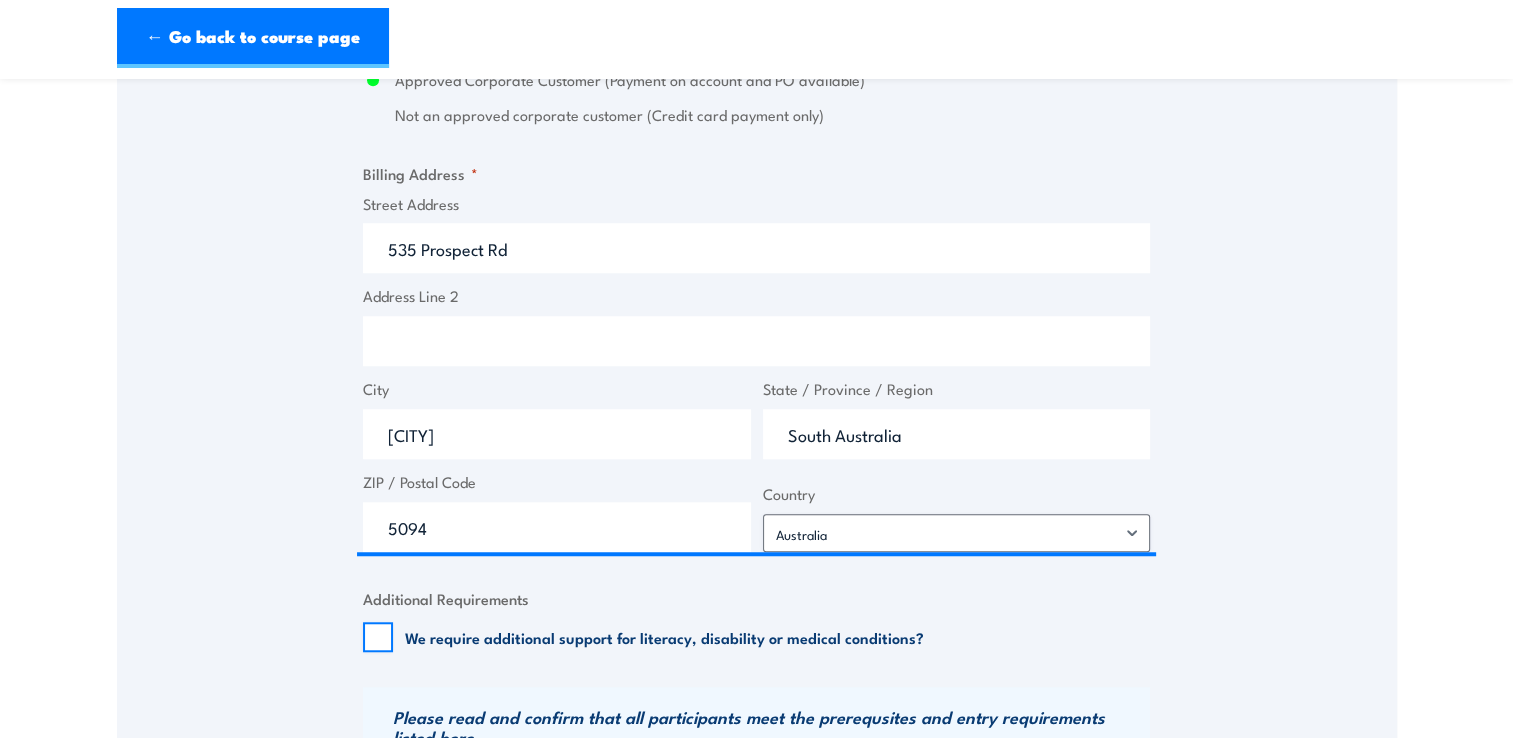 scroll, scrollTop: 1500, scrollLeft: 0, axis: vertical 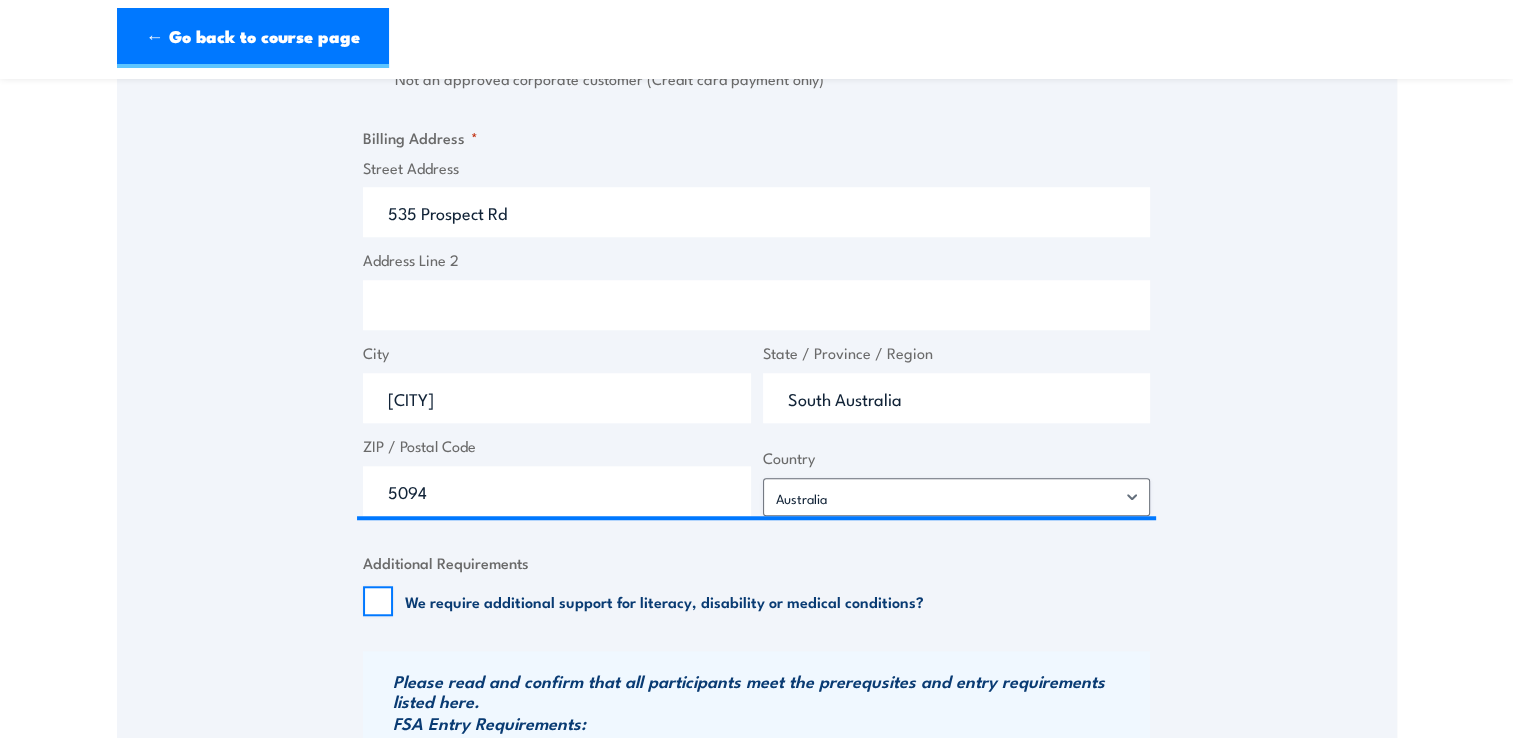 click on "Speak to a specialist
CALL  1300 885 530
CALL  1300 885 530
" * " indicates required fields
1 Billing Details 2 Participants 3 Payment
Billing details I am enroling as: *
An individual (I am paying for this myself)
A corporate customer paying with a credit card
*" at bounding box center (757, -35) 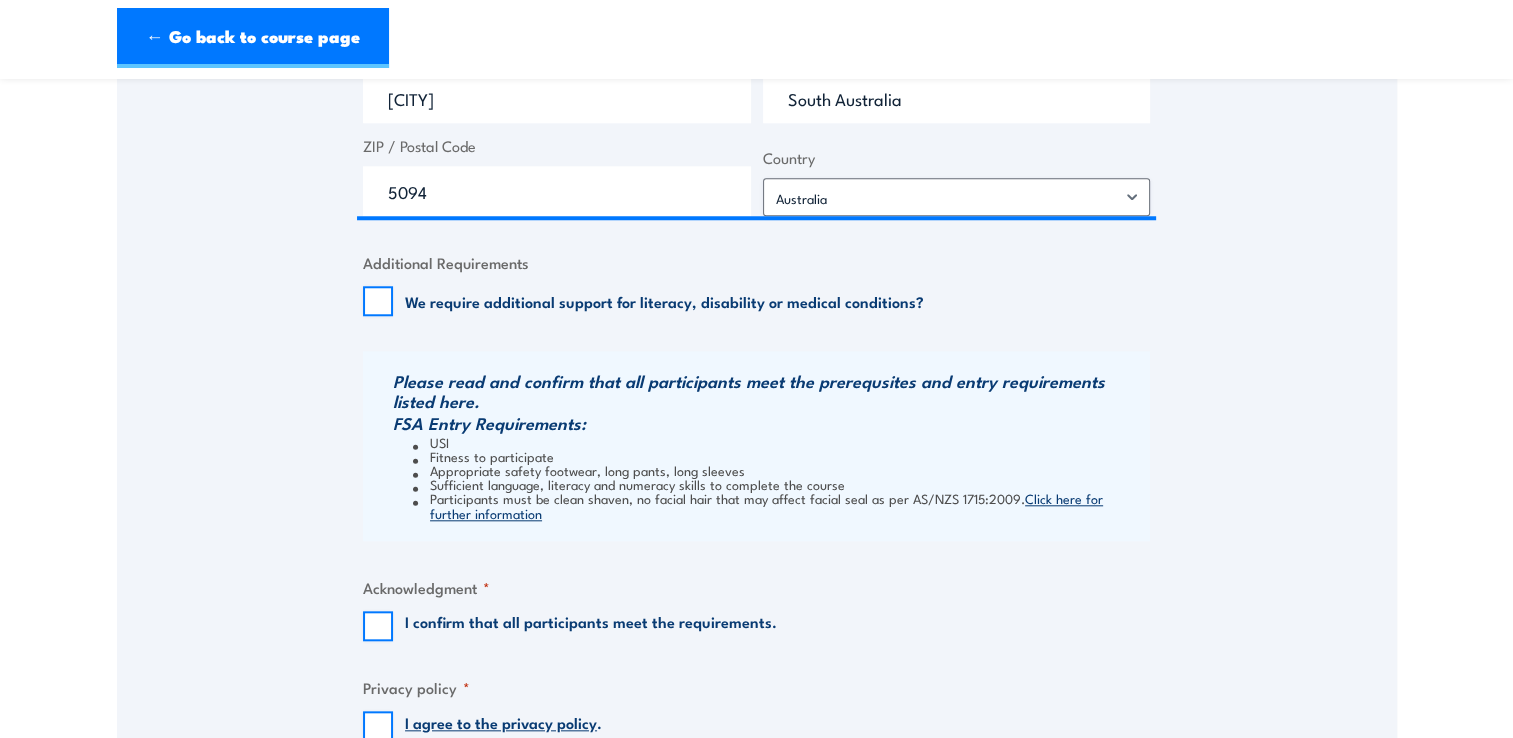 scroll, scrollTop: 1900, scrollLeft: 0, axis: vertical 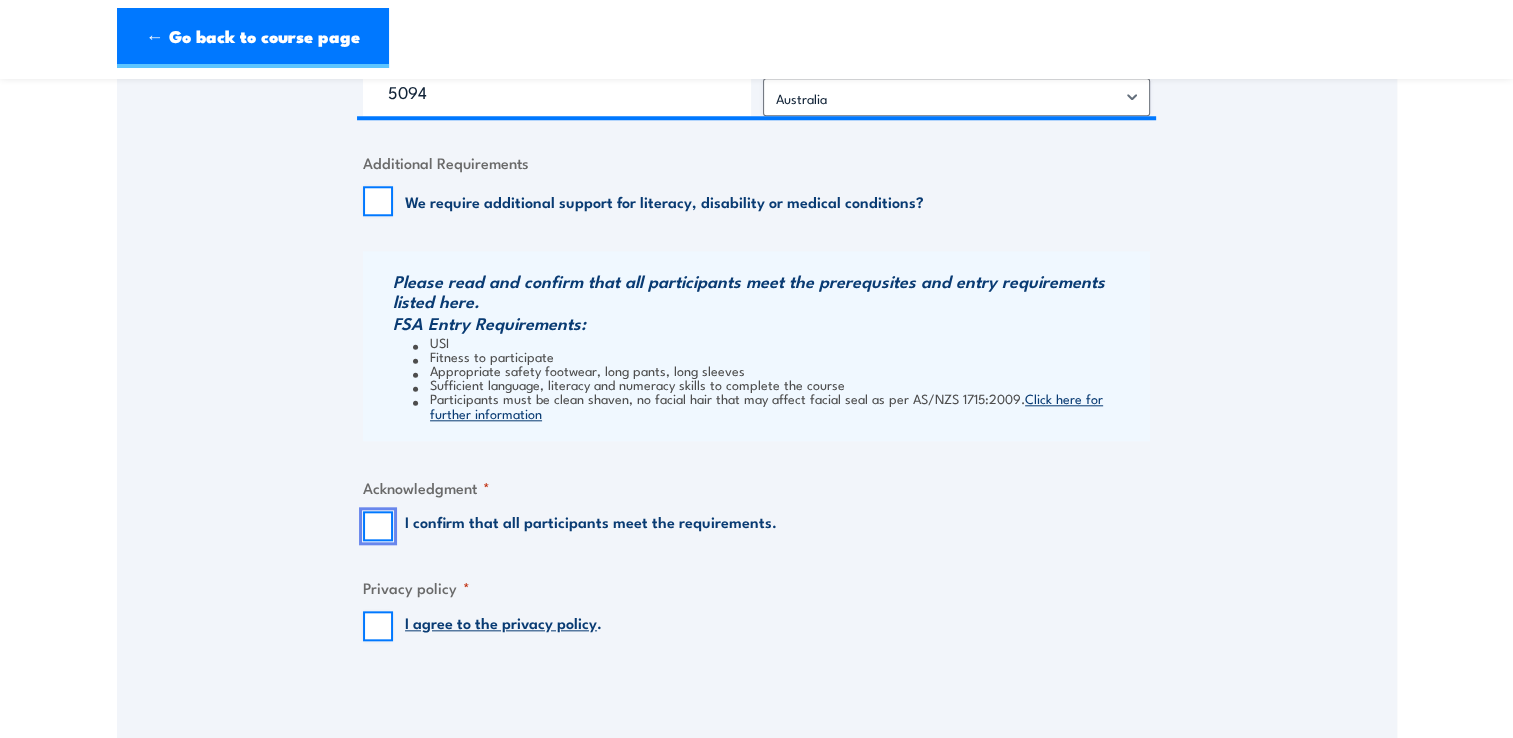 click on "I confirm that all participants meet the requirements." at bounding box center [378, 526] 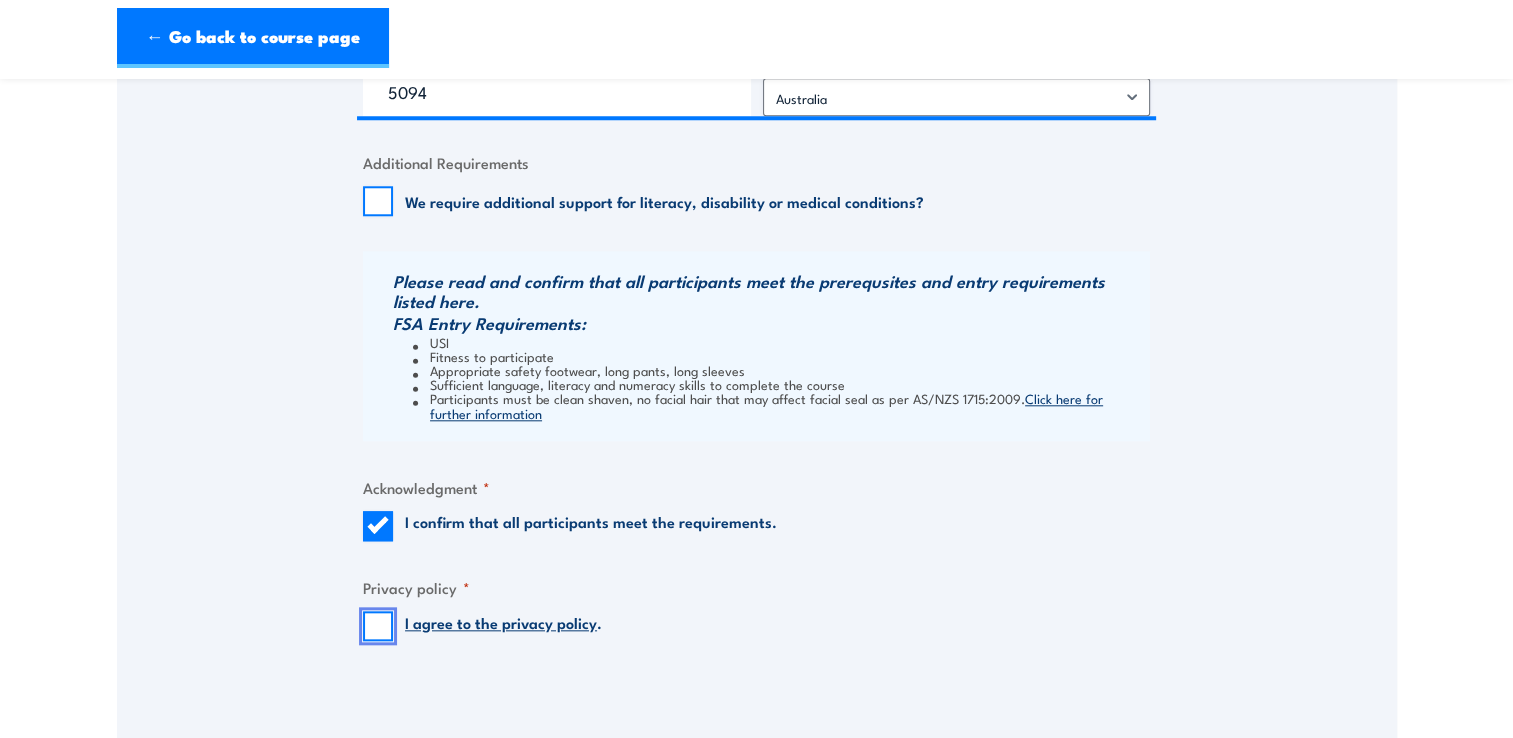 click on "I agree to the privacy policy ." at bounding box center (378, 626) 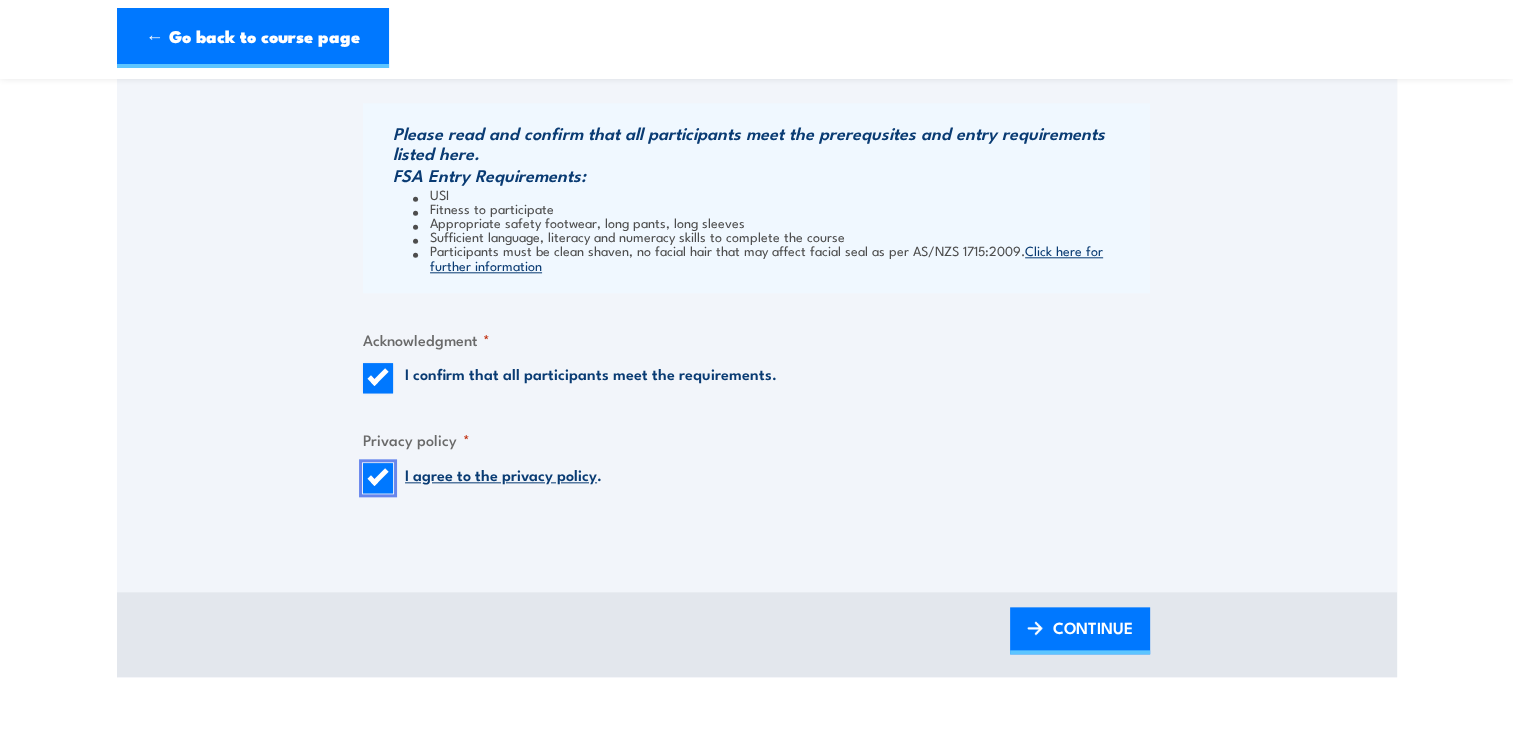 scroll, scrollTop: 2300, scrollLeft: 0, axis: vertical 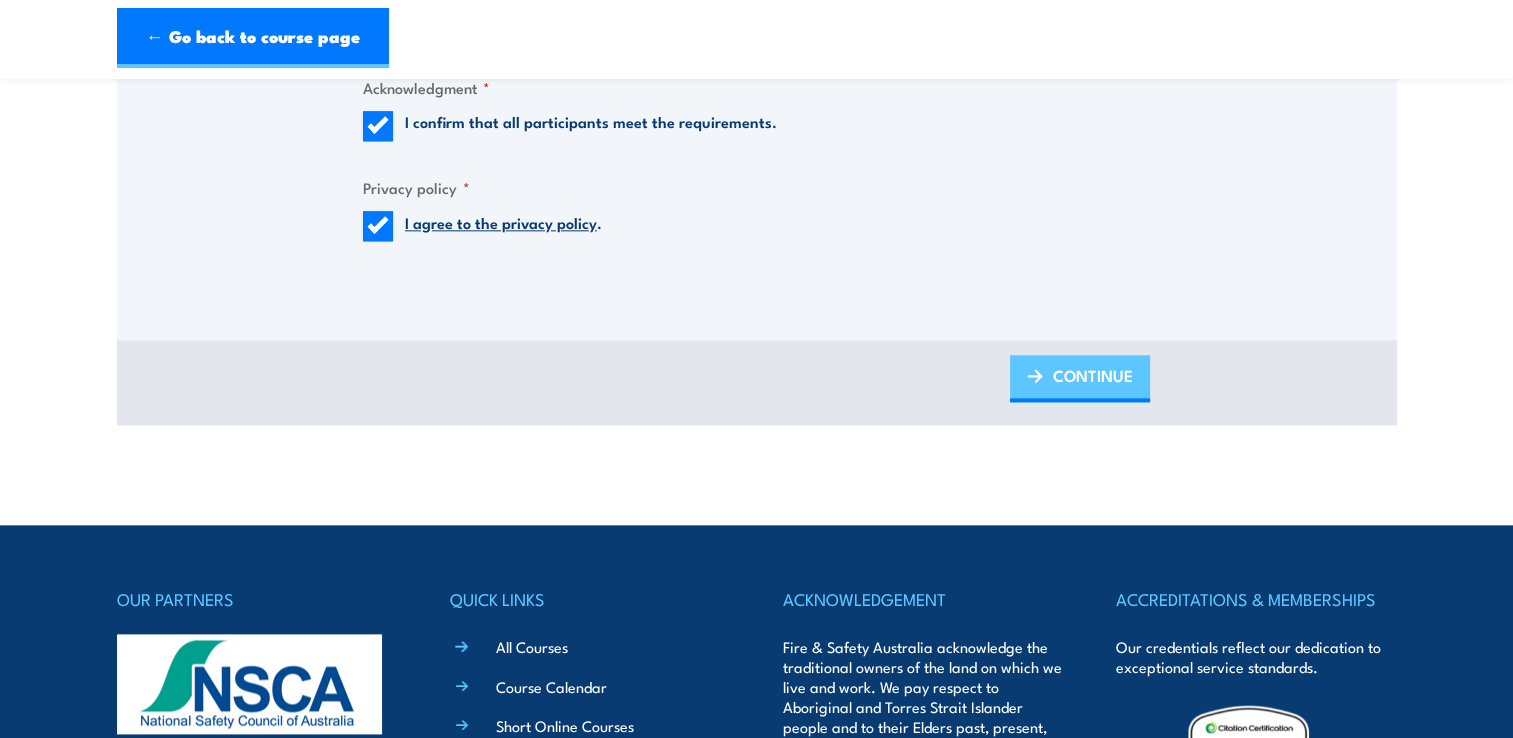 click on "CONTINUE" at bounding box center (1093, 375) 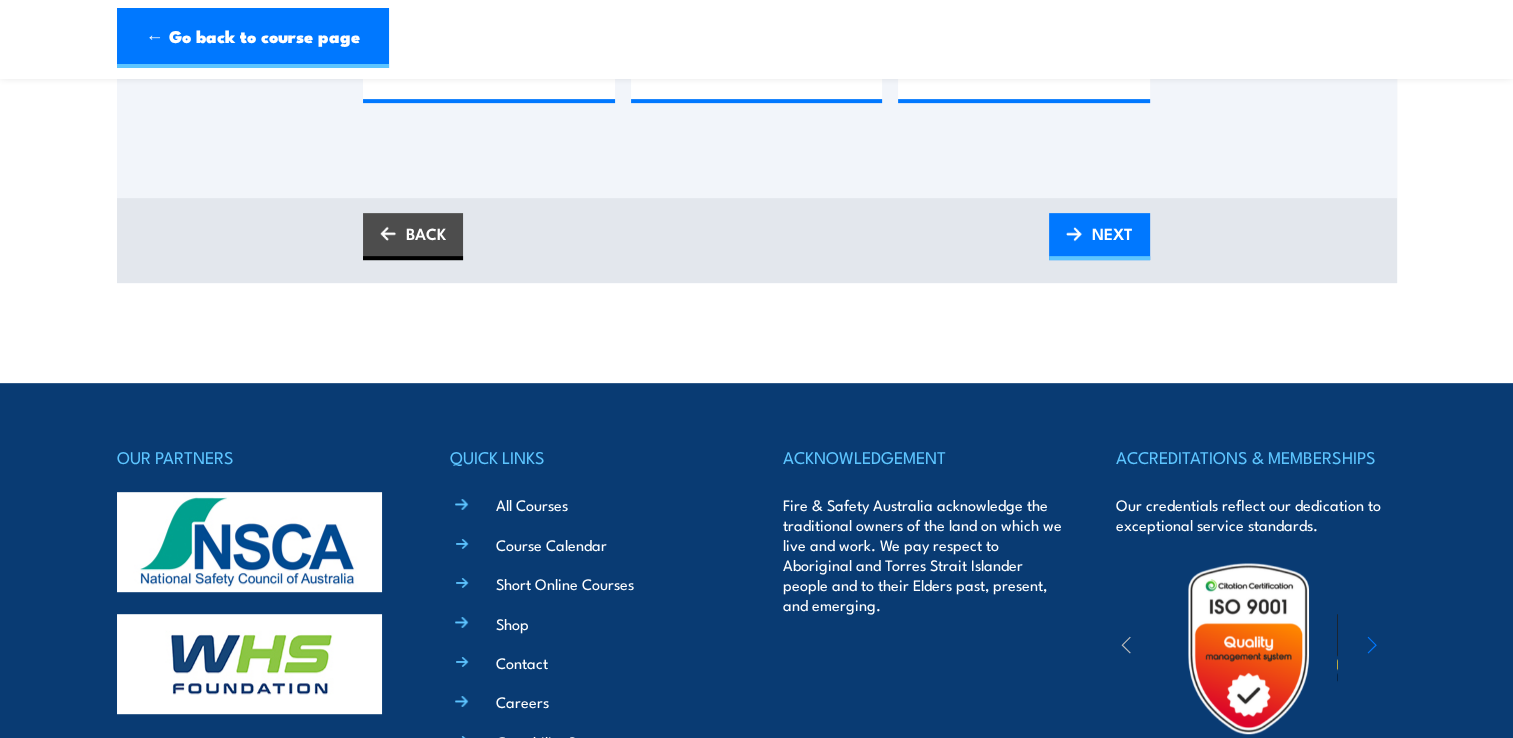 scroll, scrollTop: 0, scrollLeft: 0, axis: both 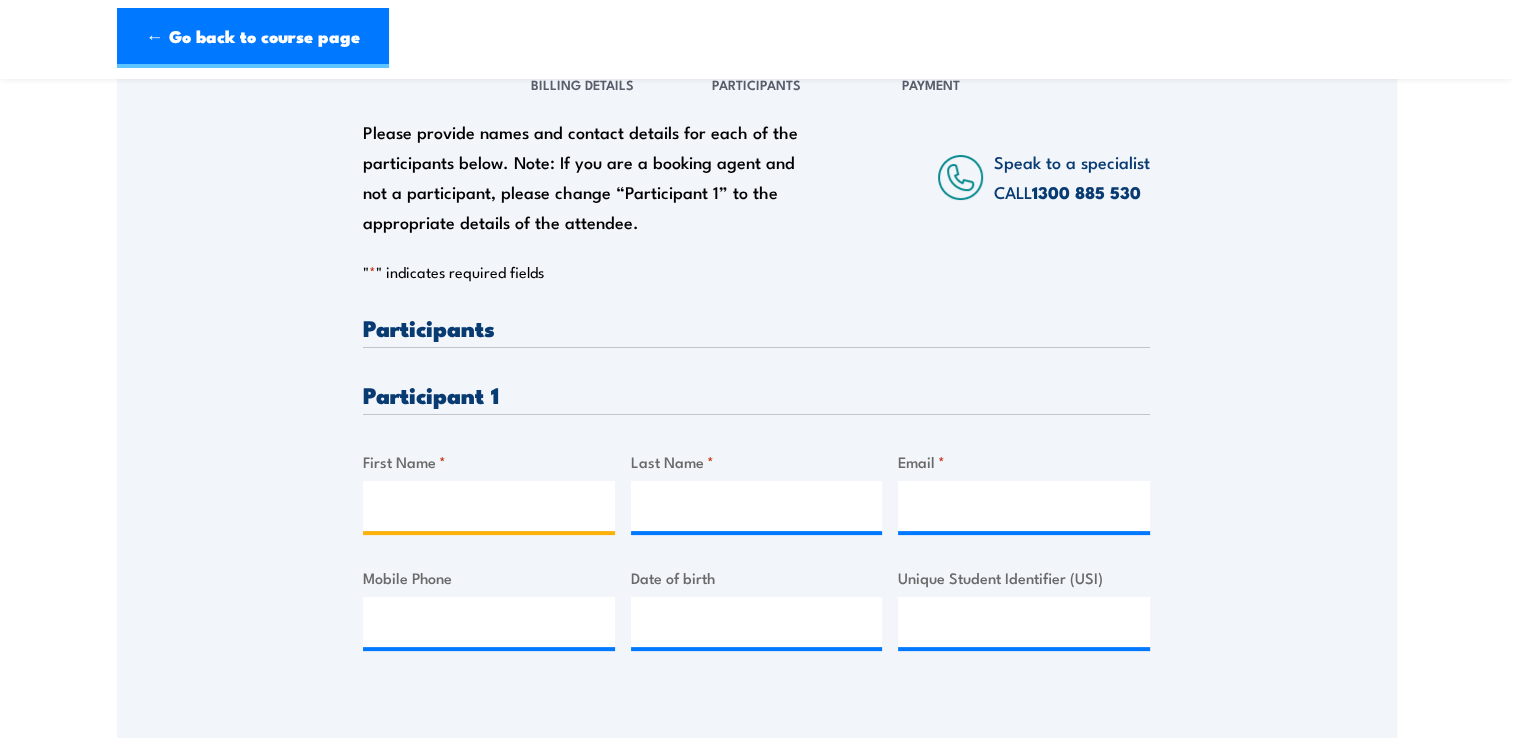 click on "First Name *" at bounding box center (489, 506) 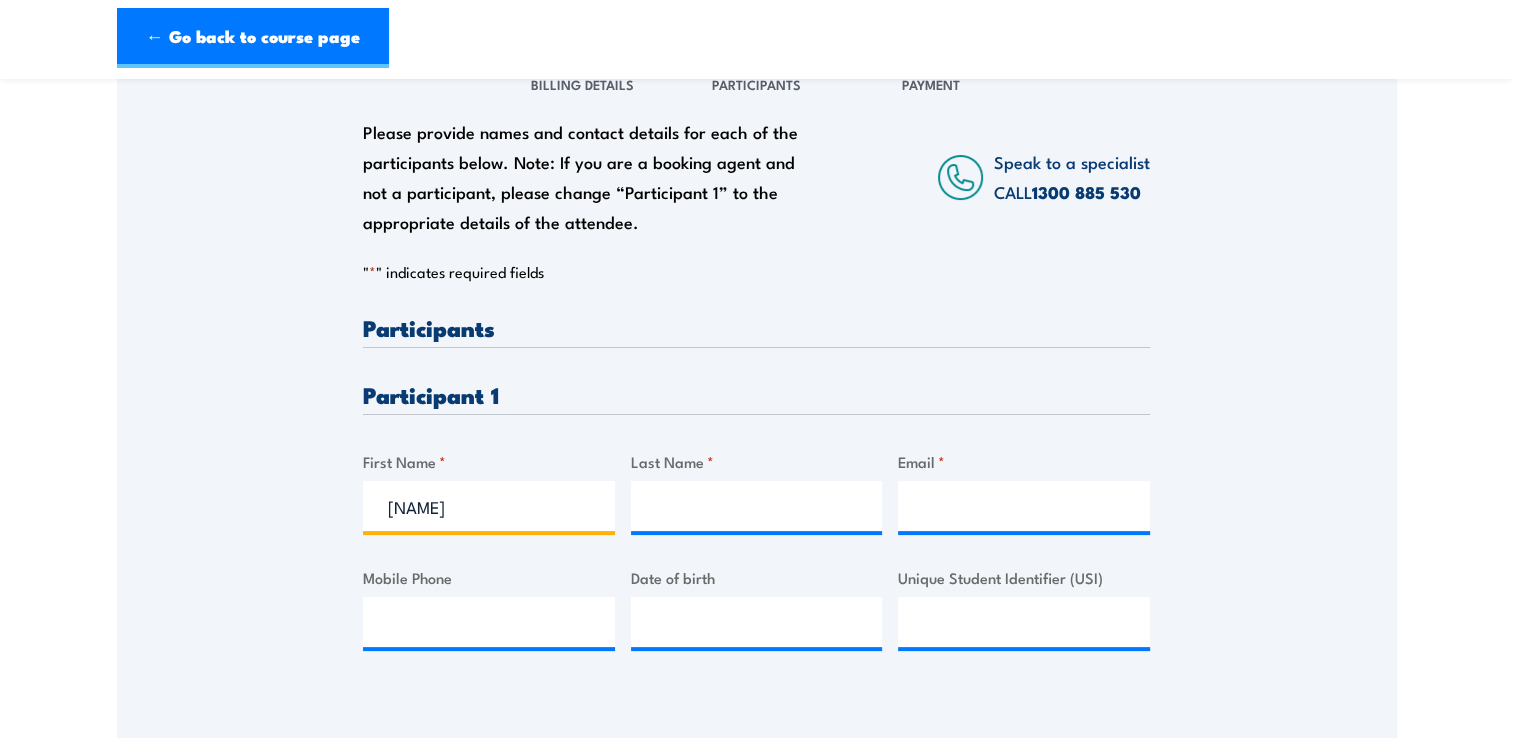 type on "Kiefer" 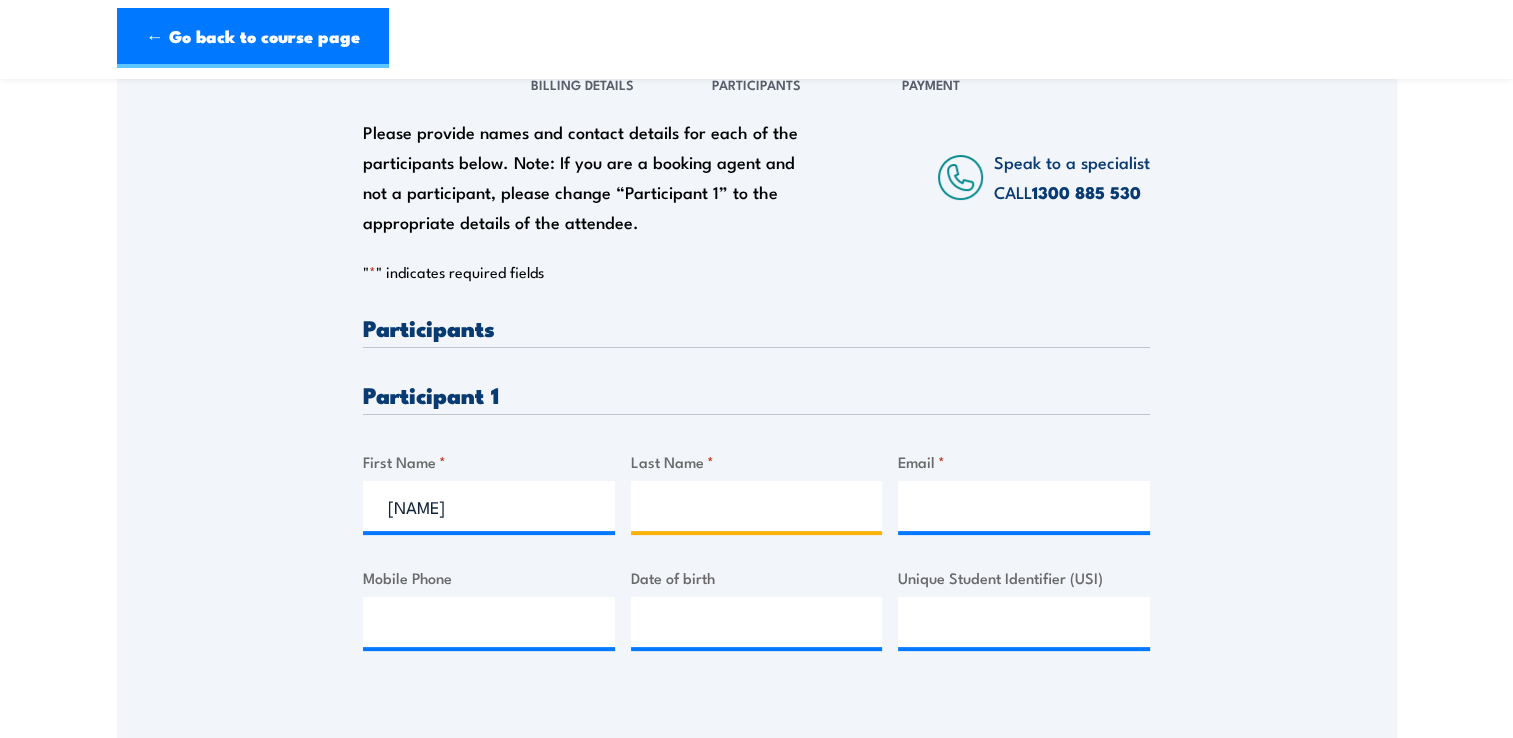 type on "Scharkie" 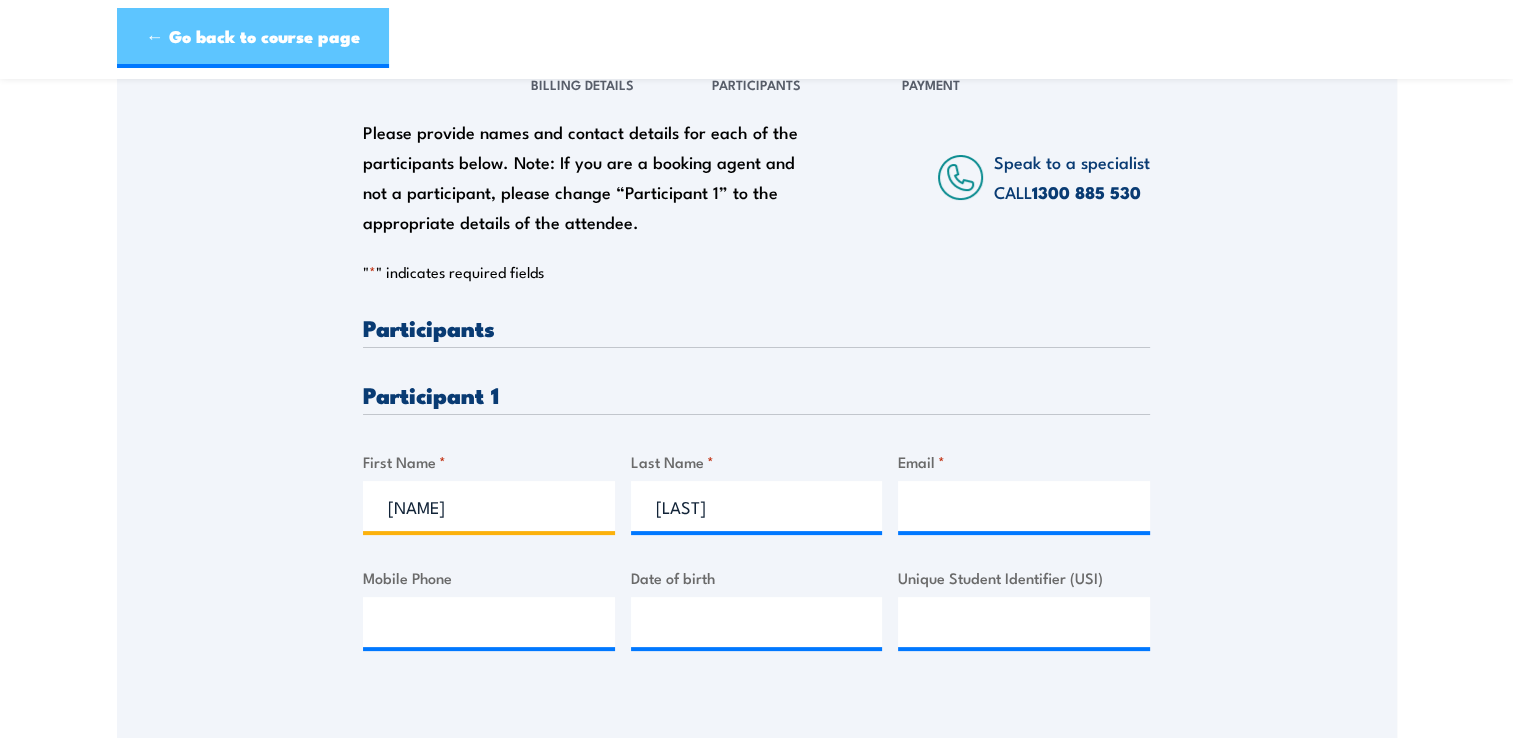 type on "Kiefer" 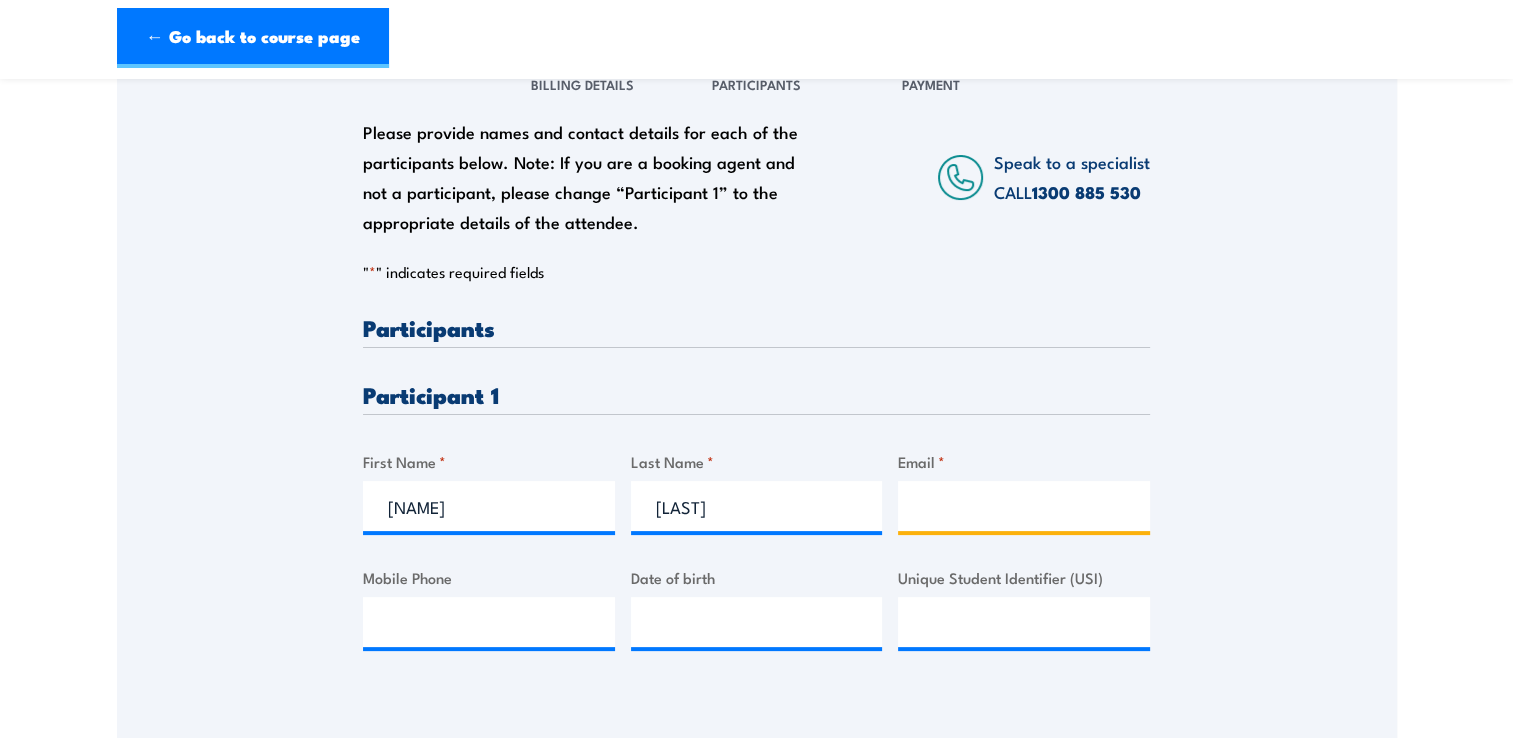 click on "Email *" at bounding box center (1024, 506) 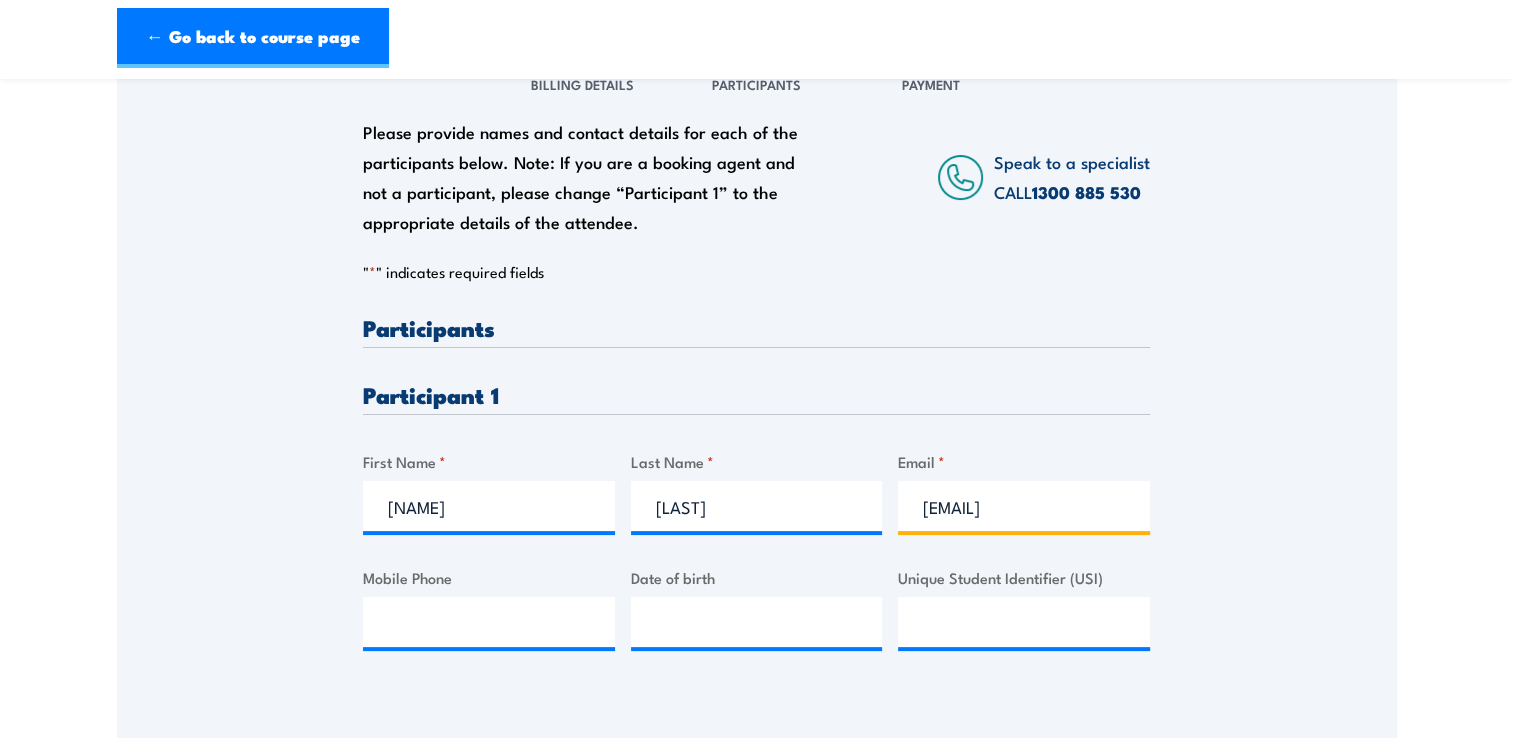 scroll, scrollTop: 0, scrollLeft: 82, axis: horizontal 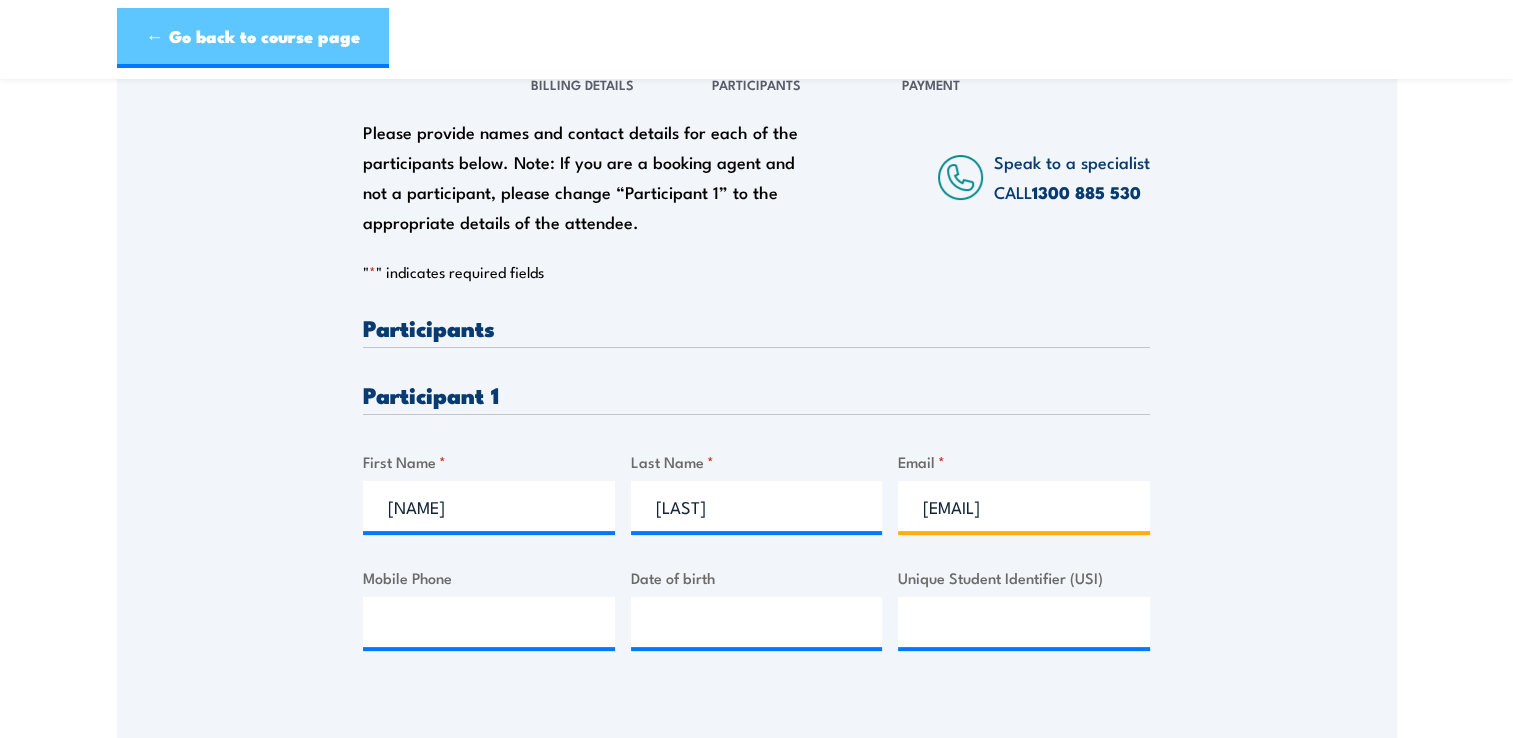 type on "kiefer.scharkie@downergroup.com" 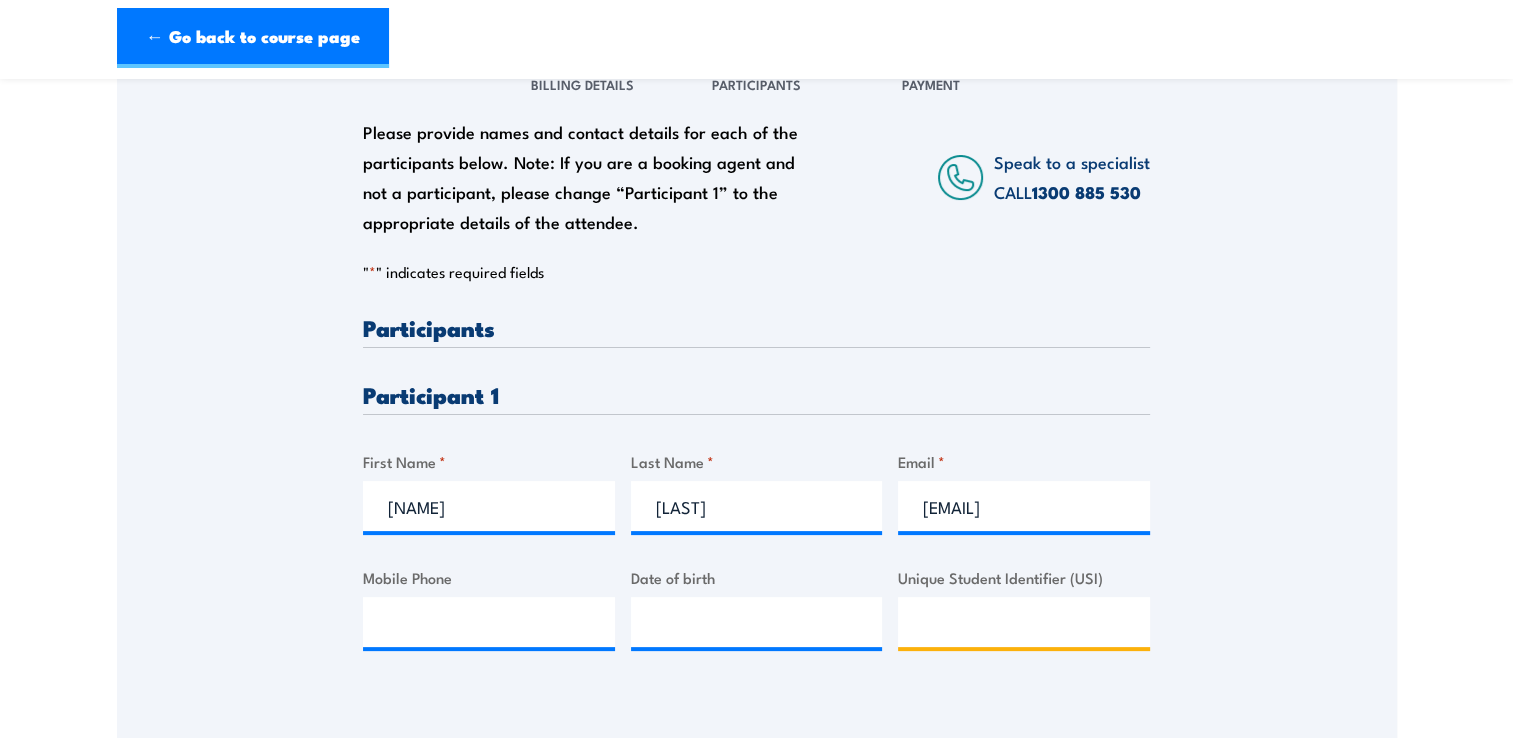 click on "Unique Student Identifier (USI)" at bounding box center [1024, 622] 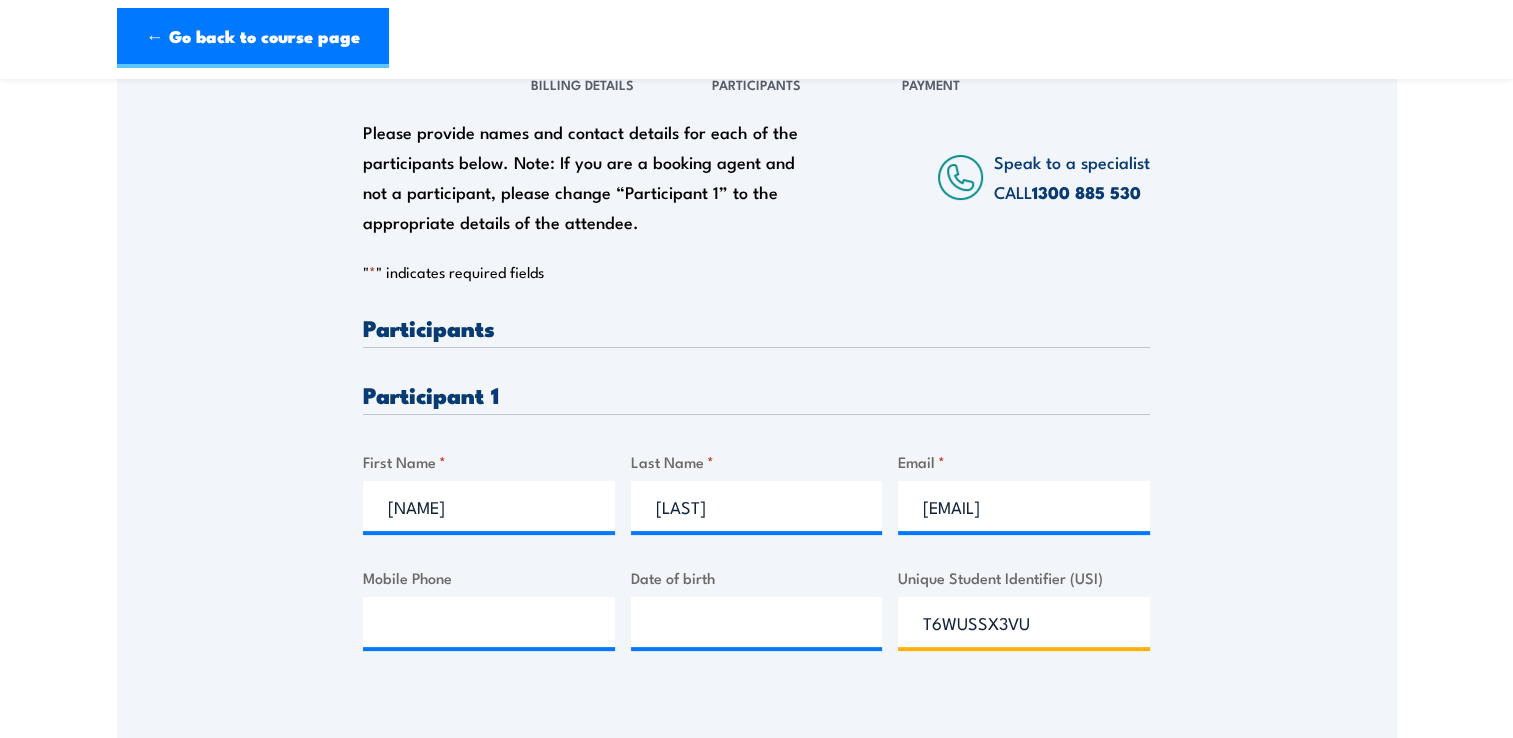 type on "T6WUSSX3VU" 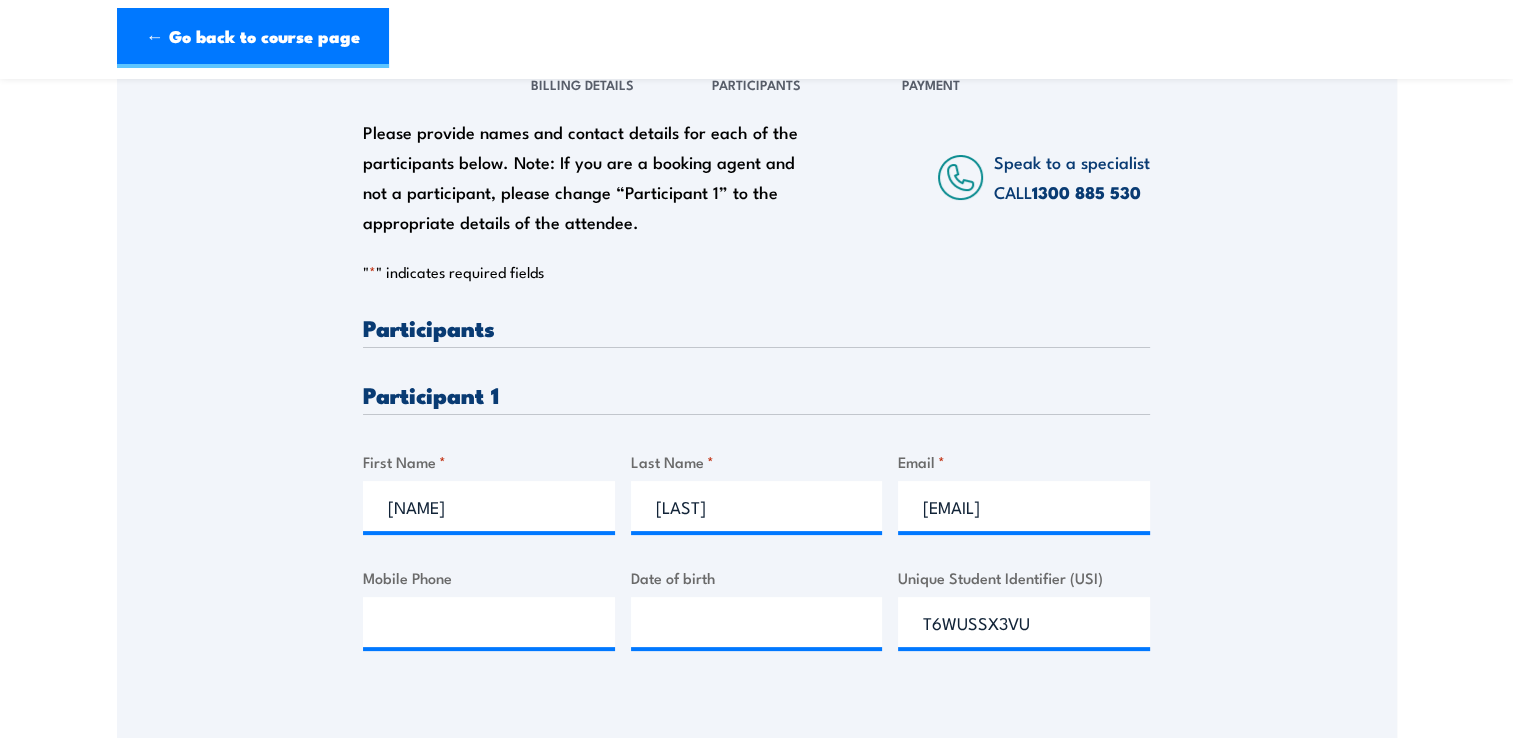 click on "Please provide names and contact details for each of the participants below.  Note: If you are a booking agent and not a participant, please change “Participant 1” to the appropriate details of the attendee.
Speak to a specialist
CALL  1300 885 530
CALL  1300 885 530
" * " indicates required fields
1 Billing Details 2 Participants 3 Payment *" at bounding box center [757, 368] 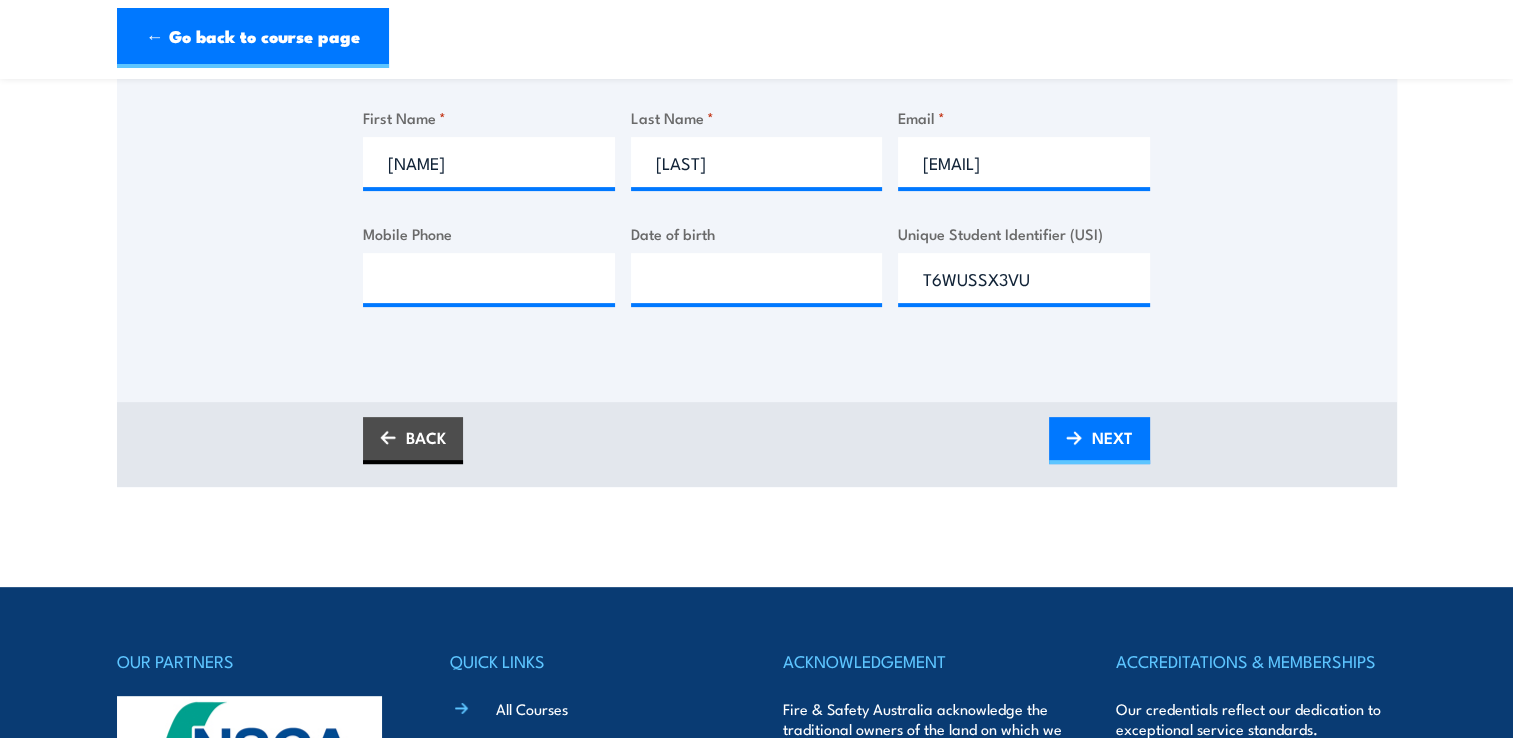scroll, scrollTop: 700, scrollLeft: 0, axis: vertical 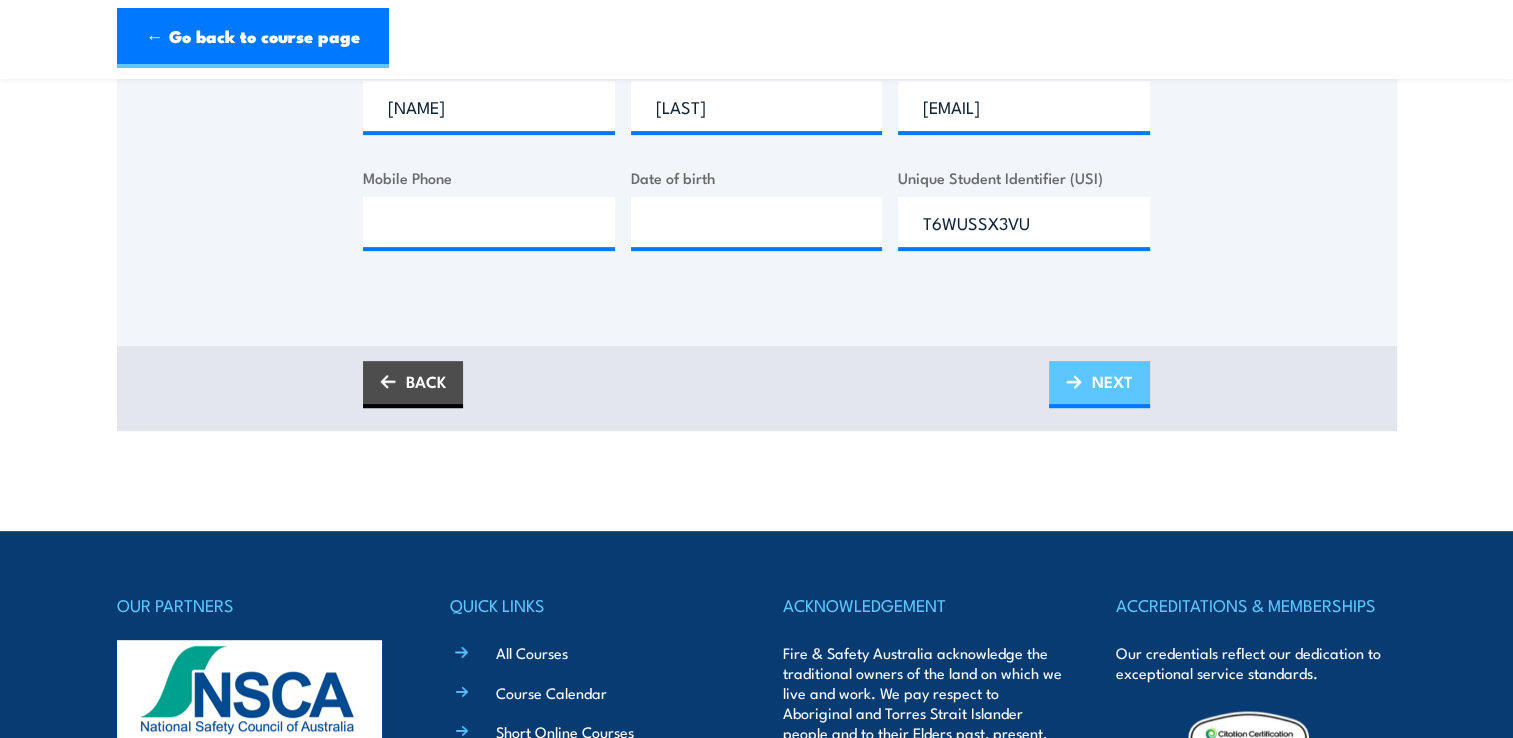 click on "NEXT" at bounding box center [1112, 381] 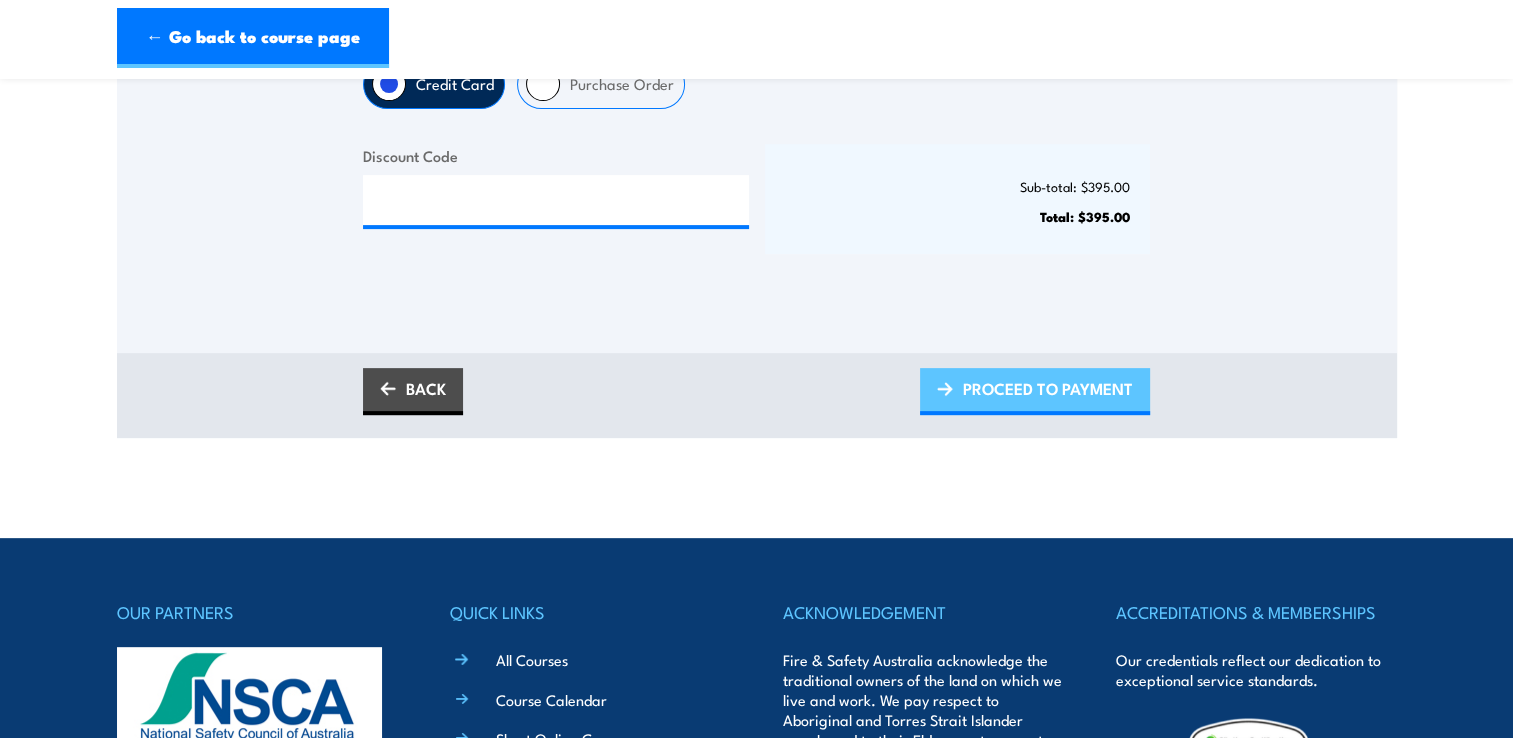 scroll, scrollTop: 0, scrollLeft: 0, axis: both 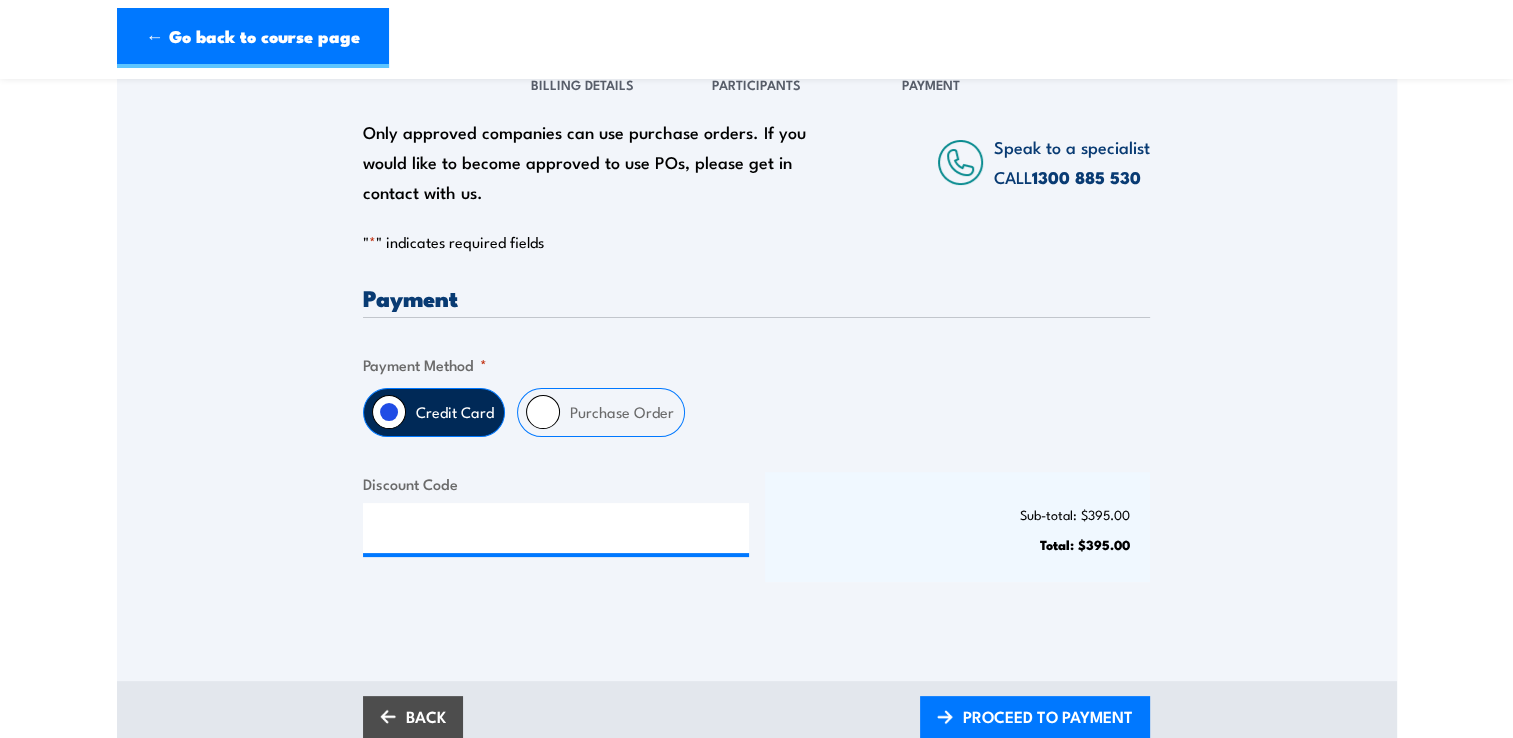 click on "Purchase Order" at bounding box center [622, 412] 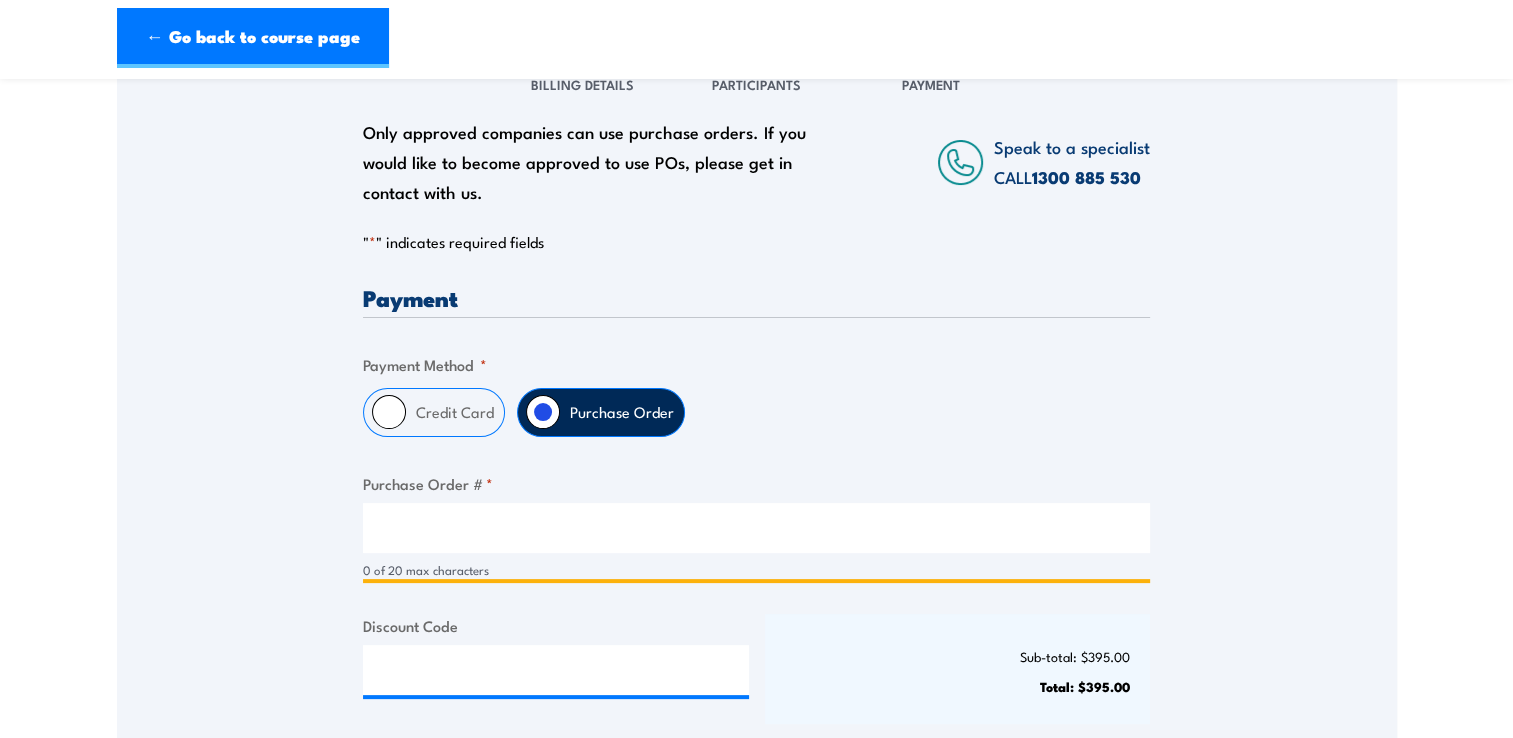 click on "Purchase Order # *" at bounding box center [756, 528] 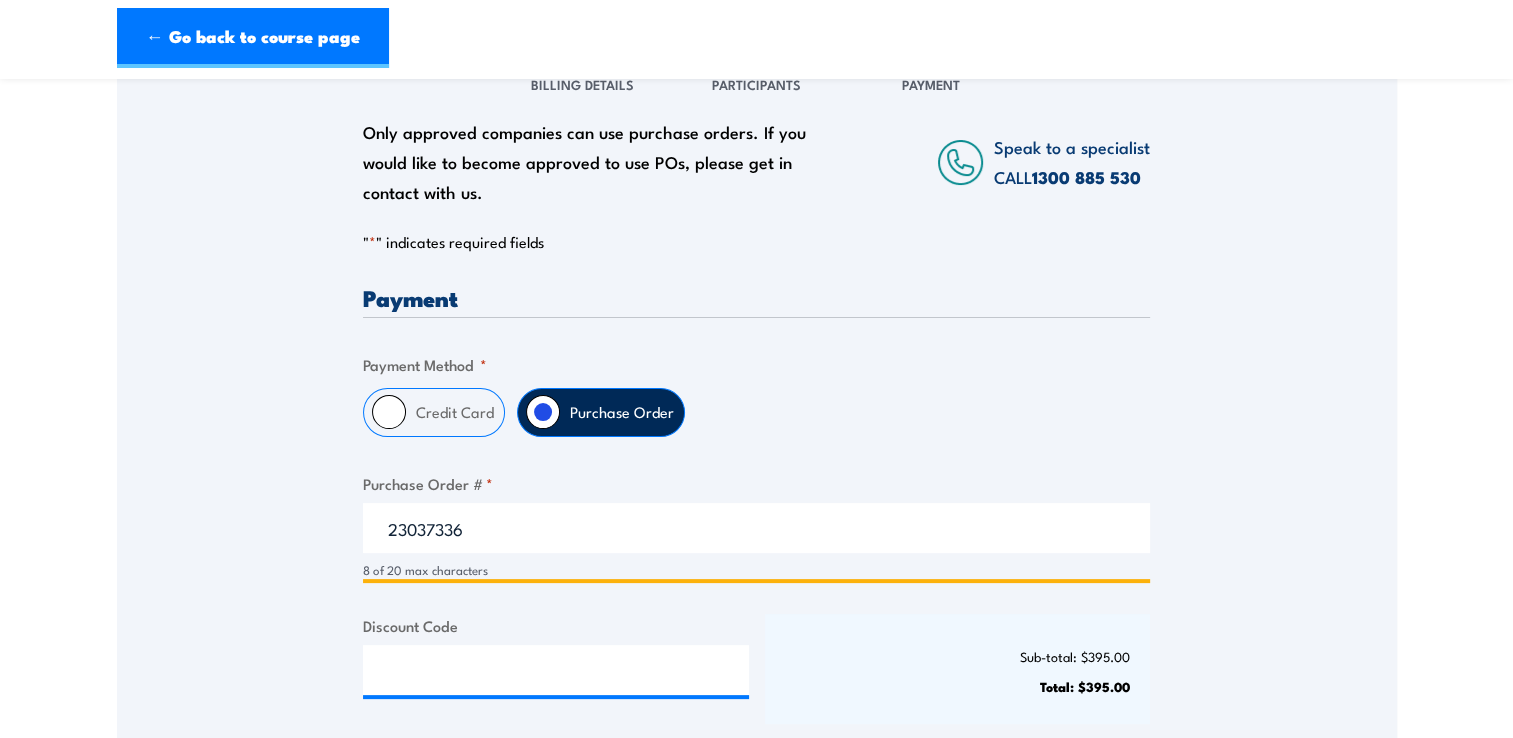 type on "23037336" 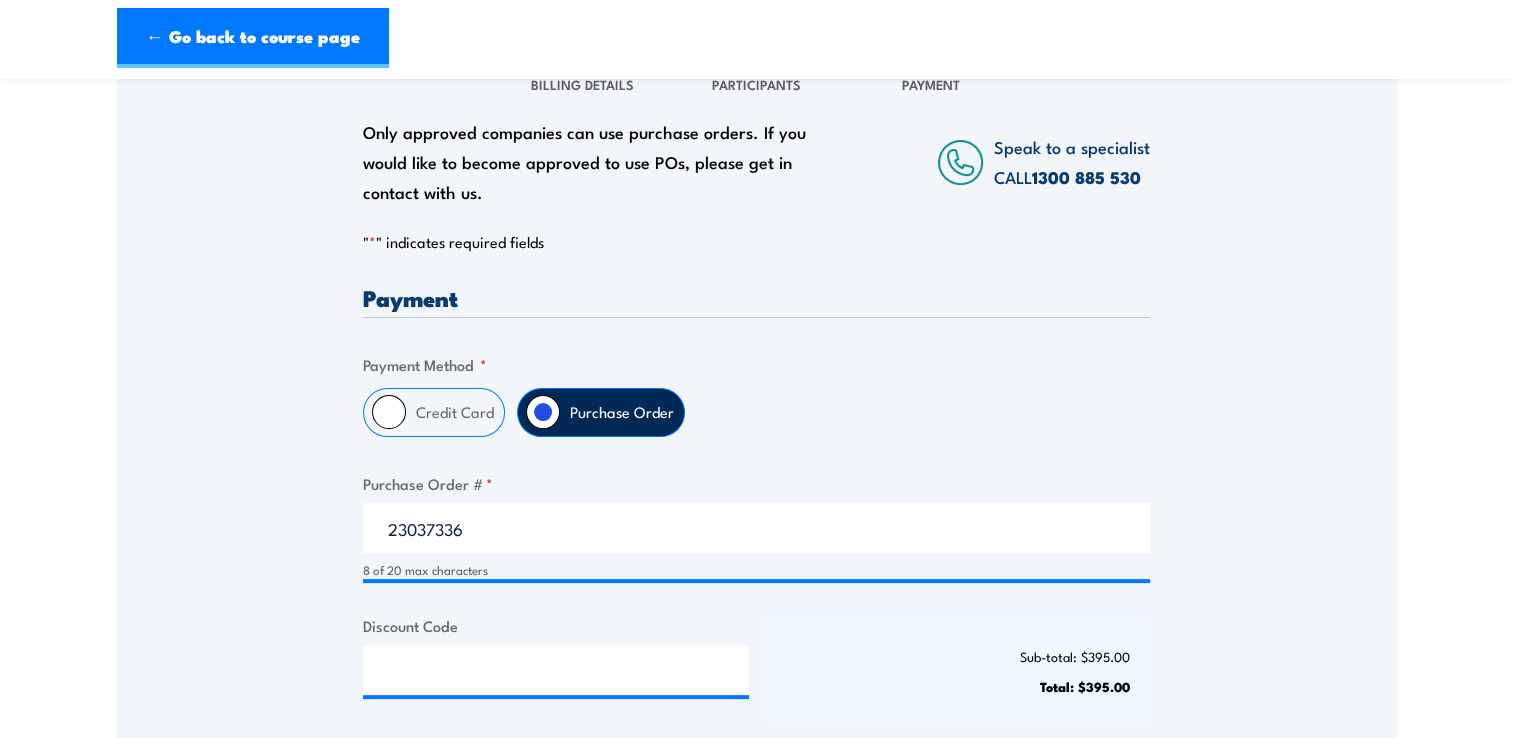 click on "Only approved companies can use purchase orders. If you would like to become approved to use POs, please get in contact with us.
Speak to a specialist
CALL  1300 885 530
CALL  1300 885 530
" * " indicates required fields
1 Billing Details 2 Participants 3 Payment
Billing details I am enroling as: *" at bounding box center (757, 407) 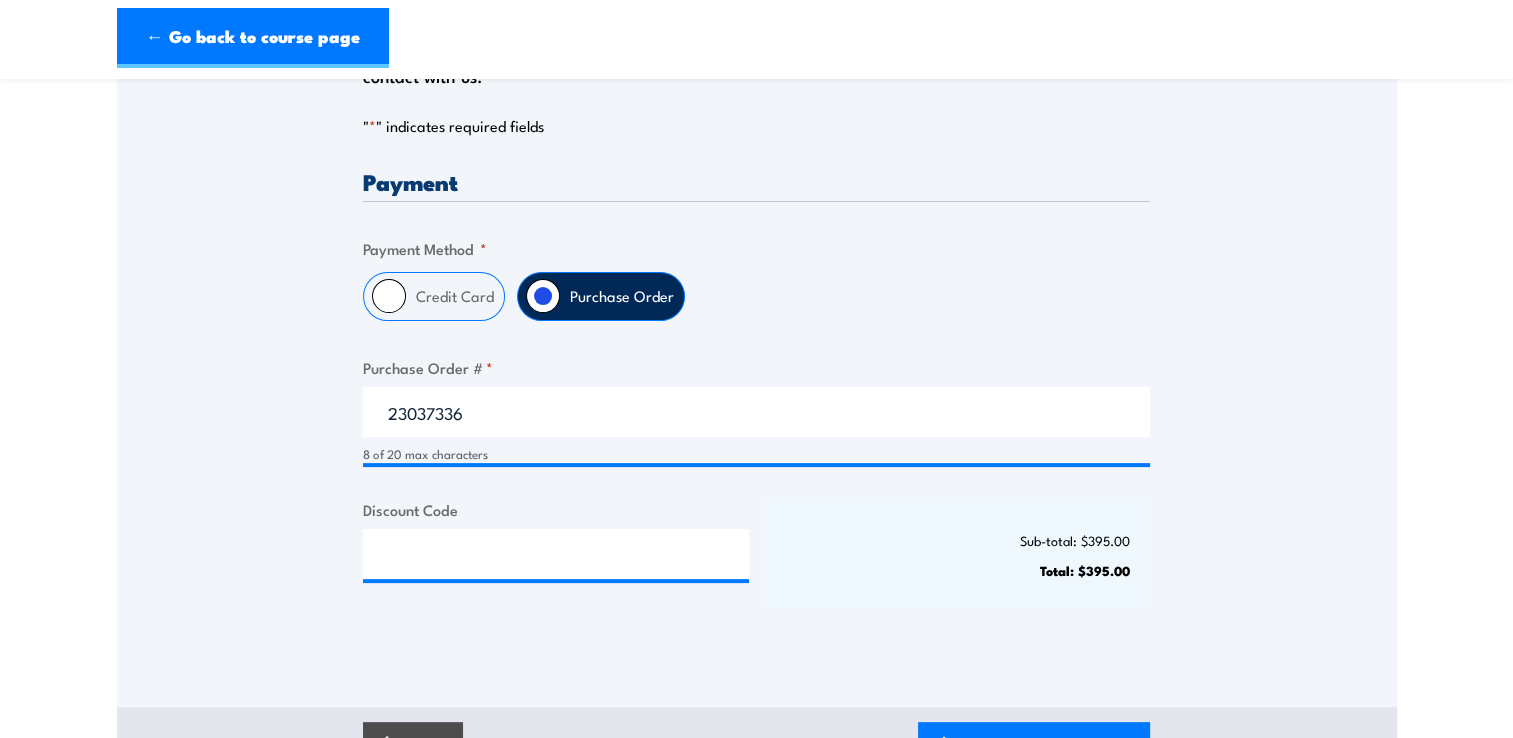 scroll, scrollTop: 600, scrollLeft: 0, axis: vertical 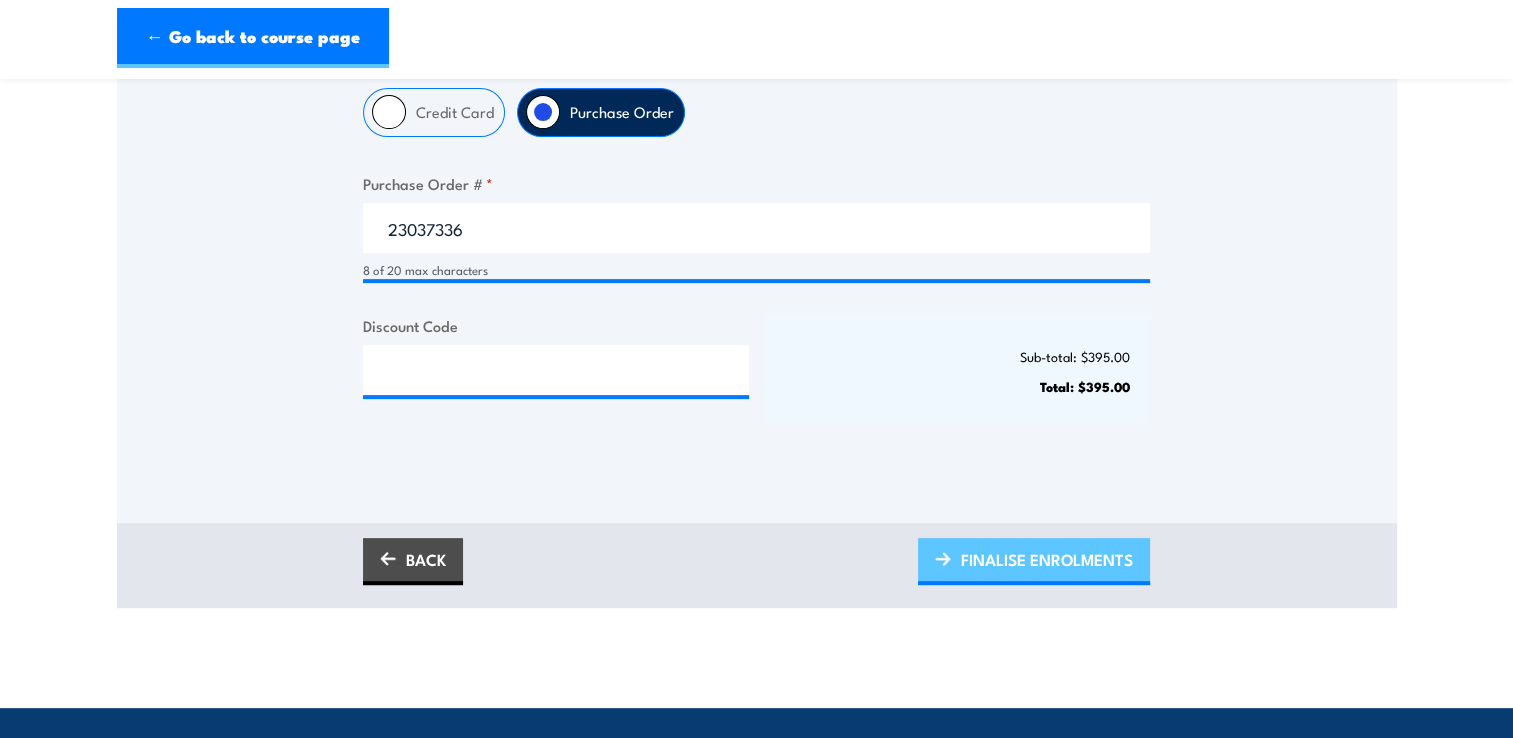 click on "FINALISE ENROLMENTS" at bounding box center [1047, 559] 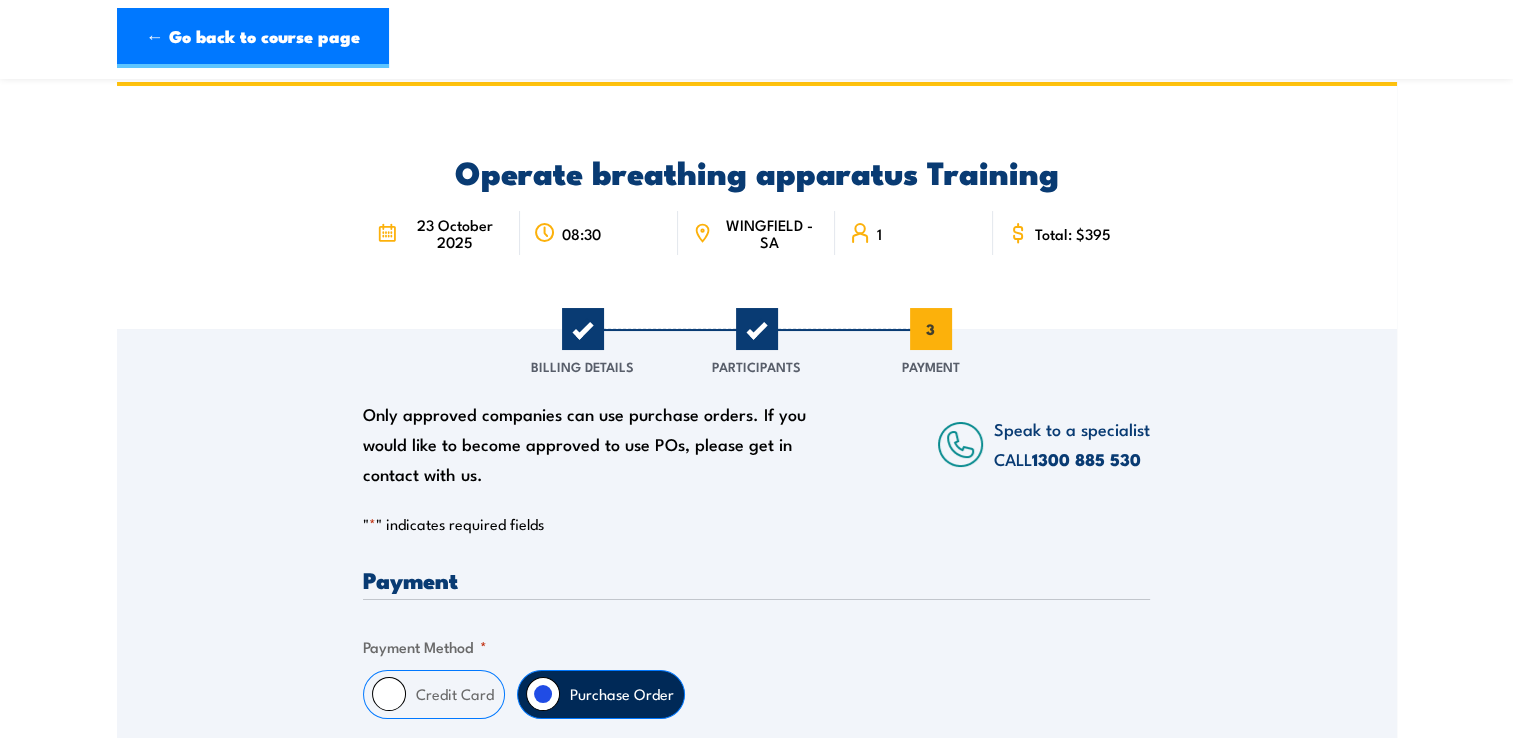 scroll, scrollTop: 0, scrollLeft: 0, axis: both 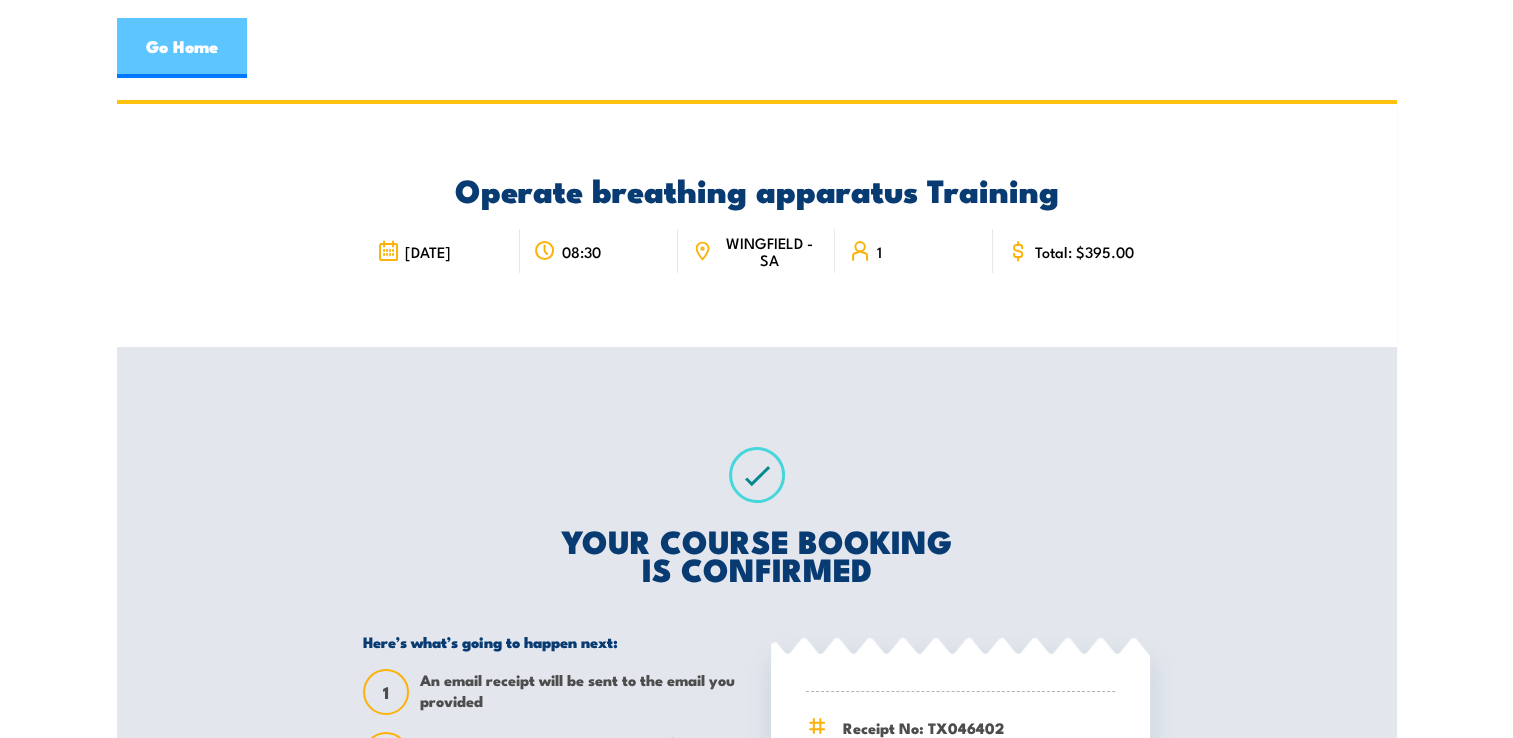 click on "Go Home" at bounding box center (182, 48) 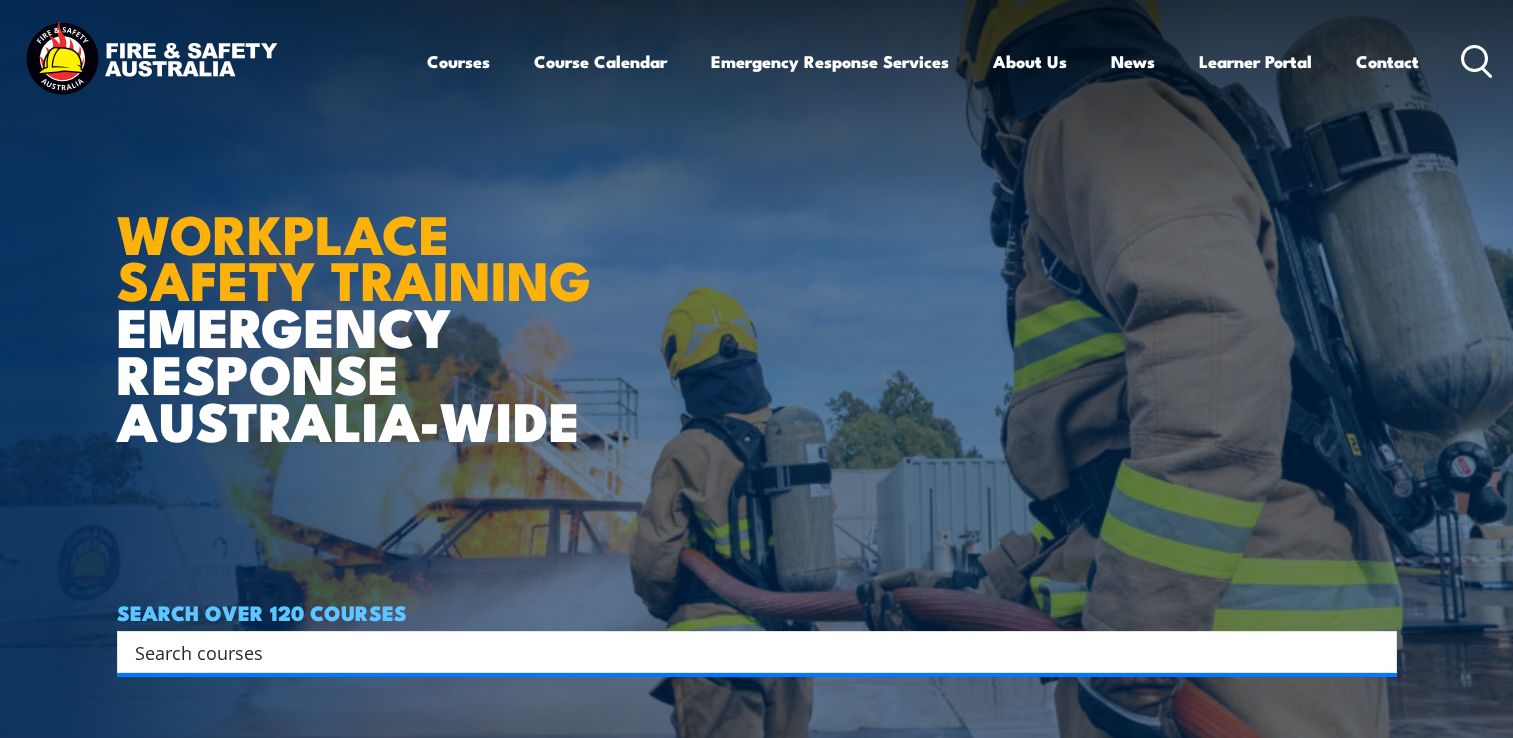 scroll, scrollTop: 0, scrollLeft: 0, axis: both 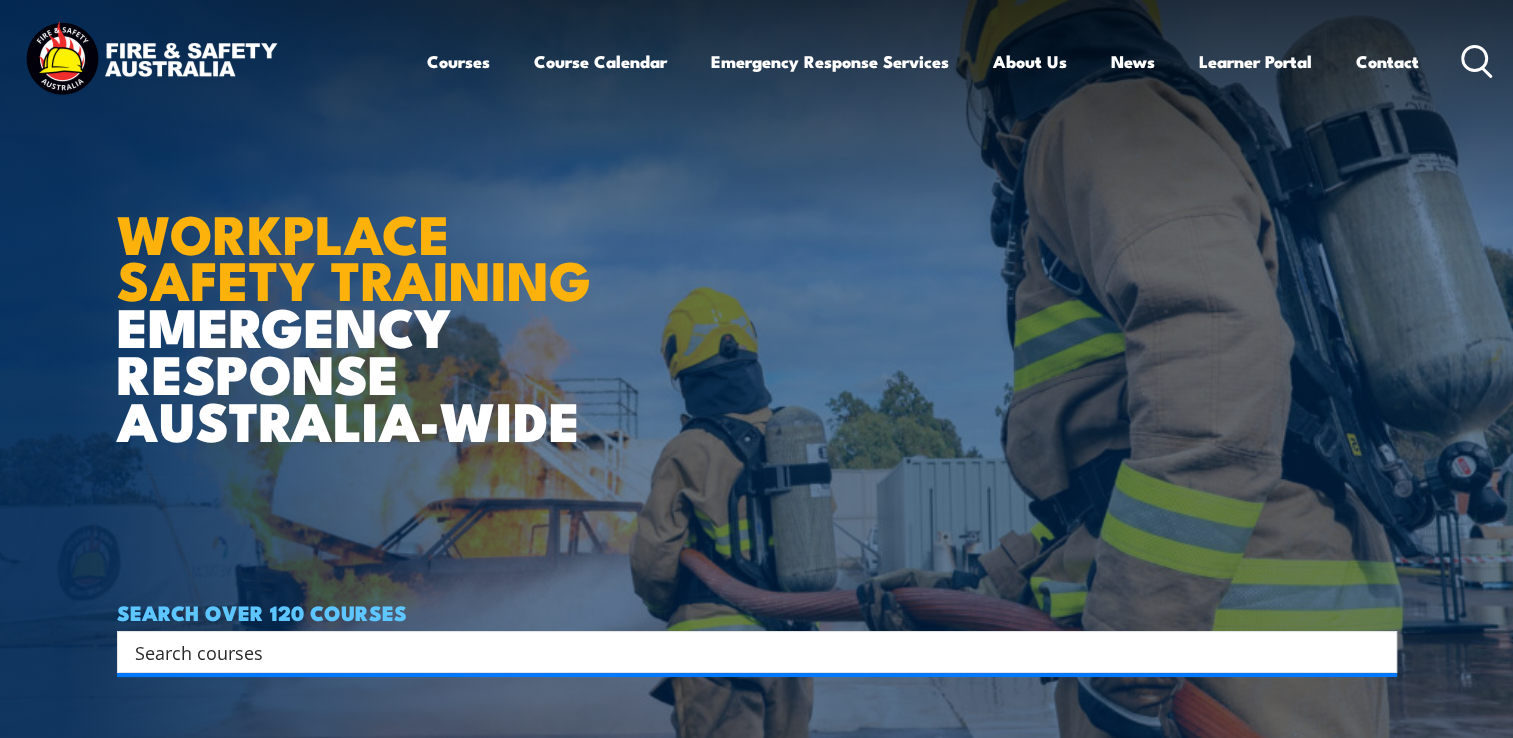 click at bounding box center (744, 652) 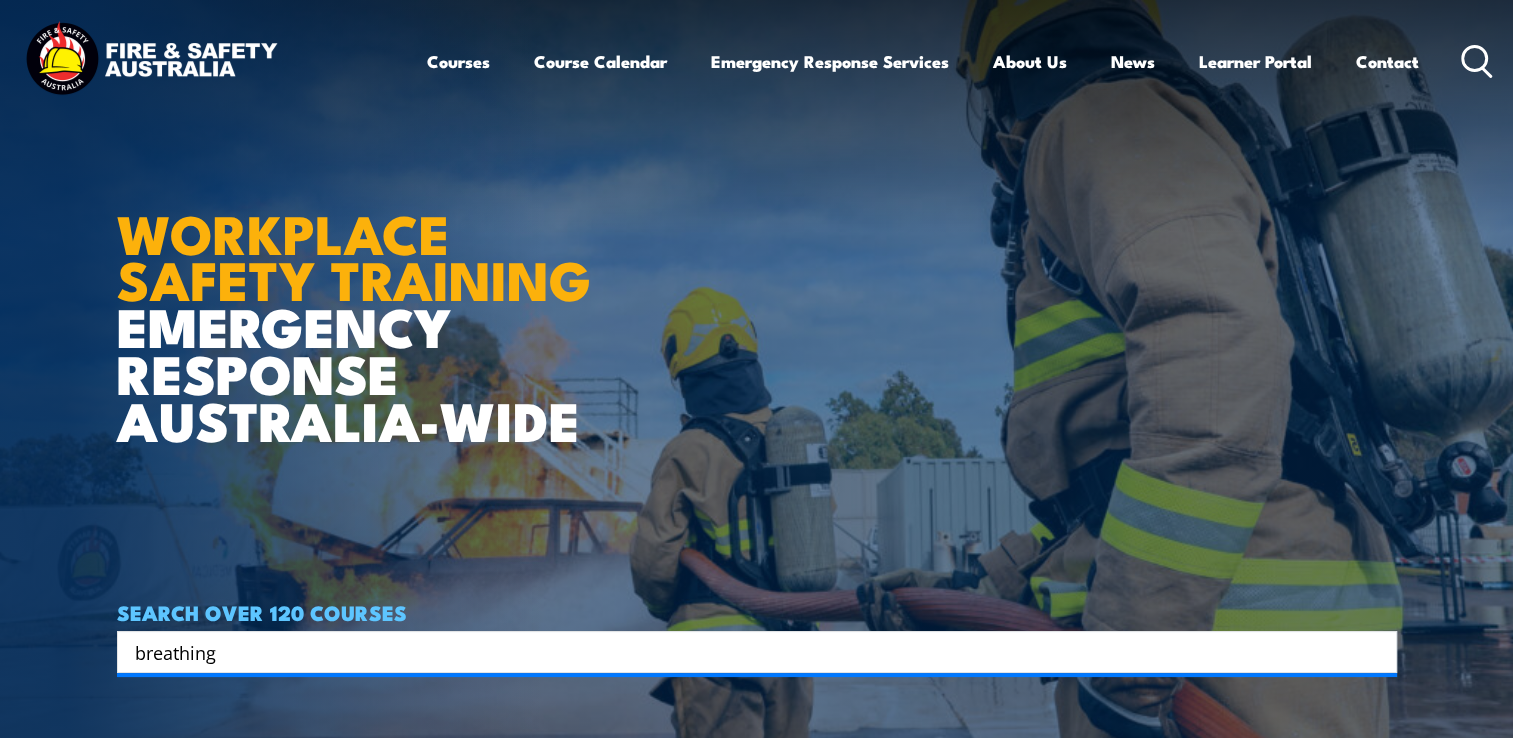 type on "breathing" 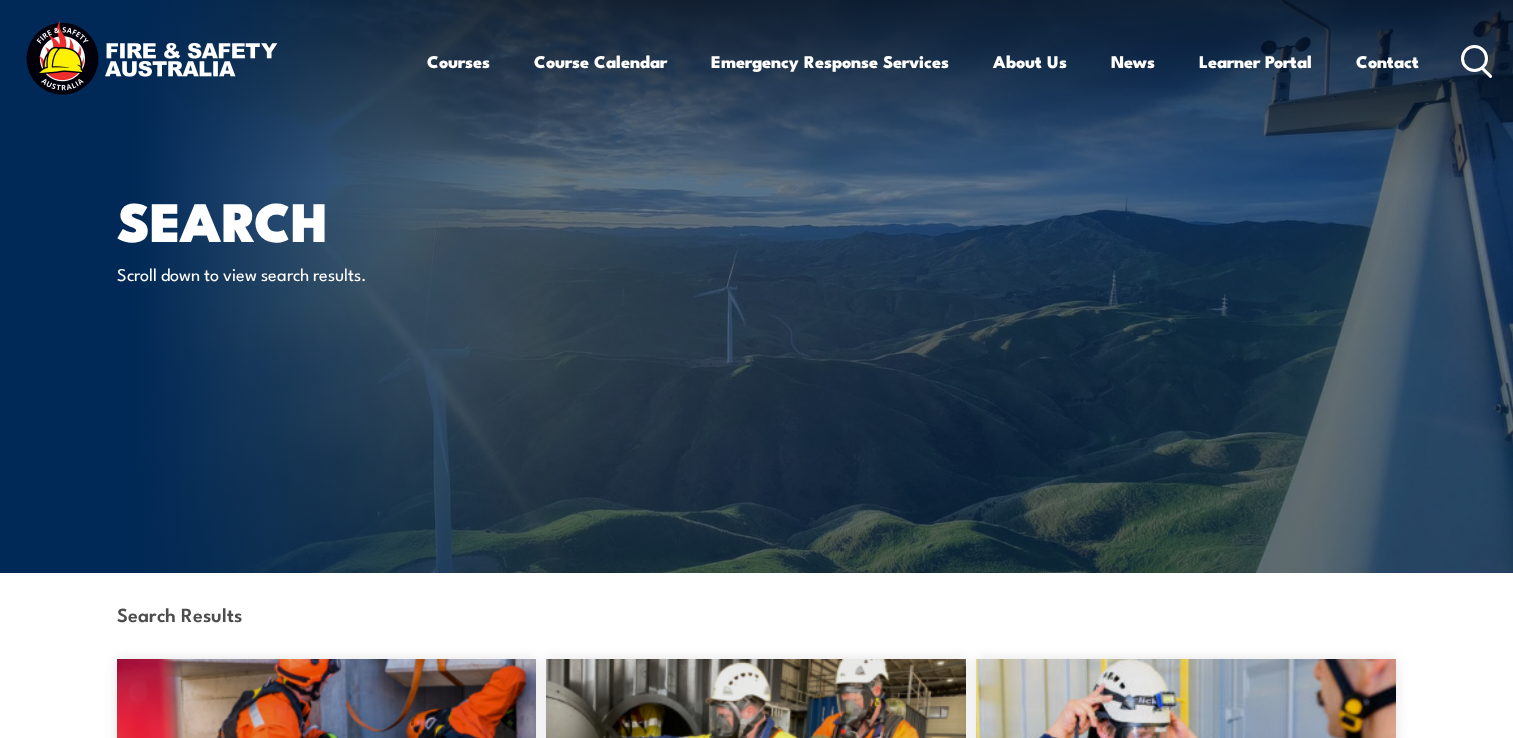 scroll, scrollTop: 0, scrollLeft: 0, axis: both 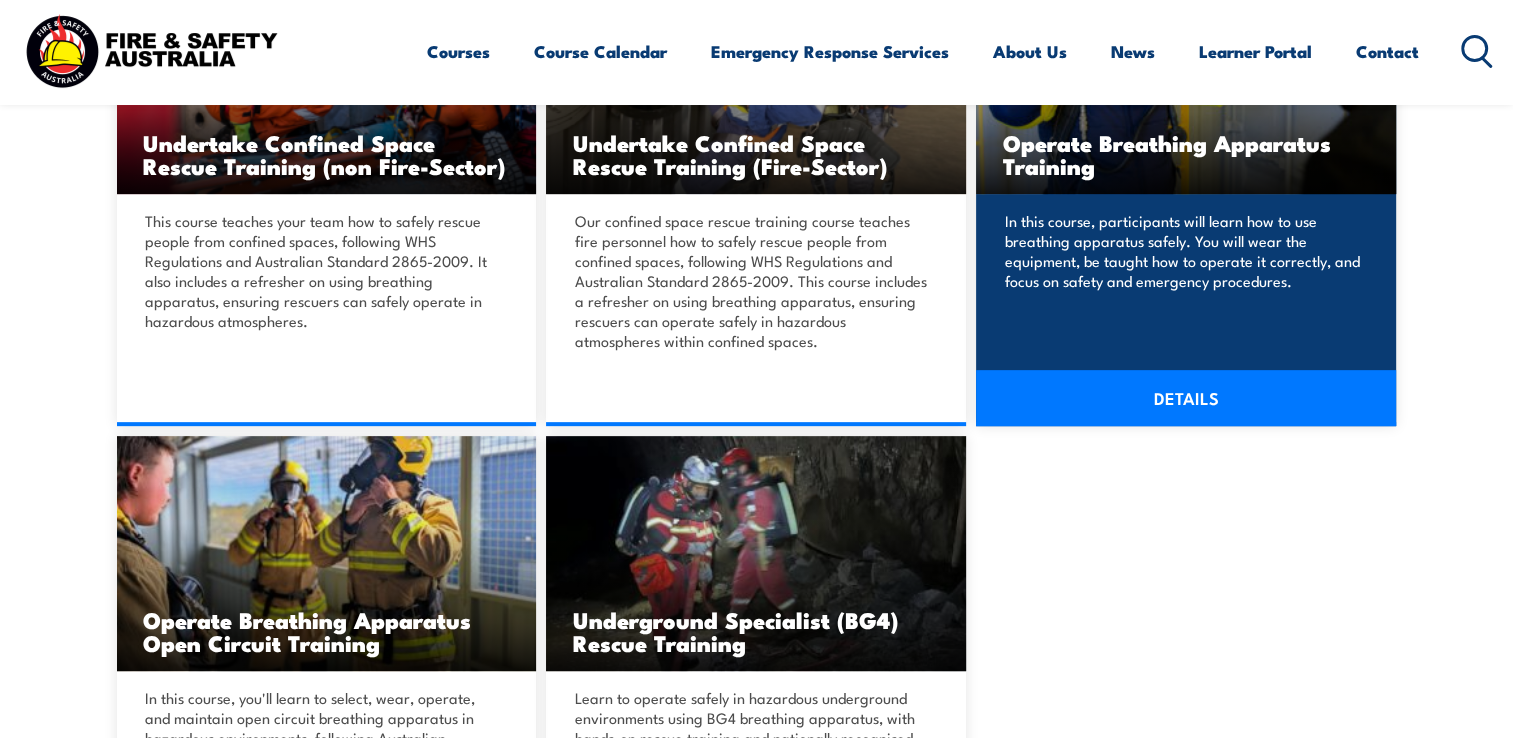 click on "DETAILS" at bounding box center [1186, 398] 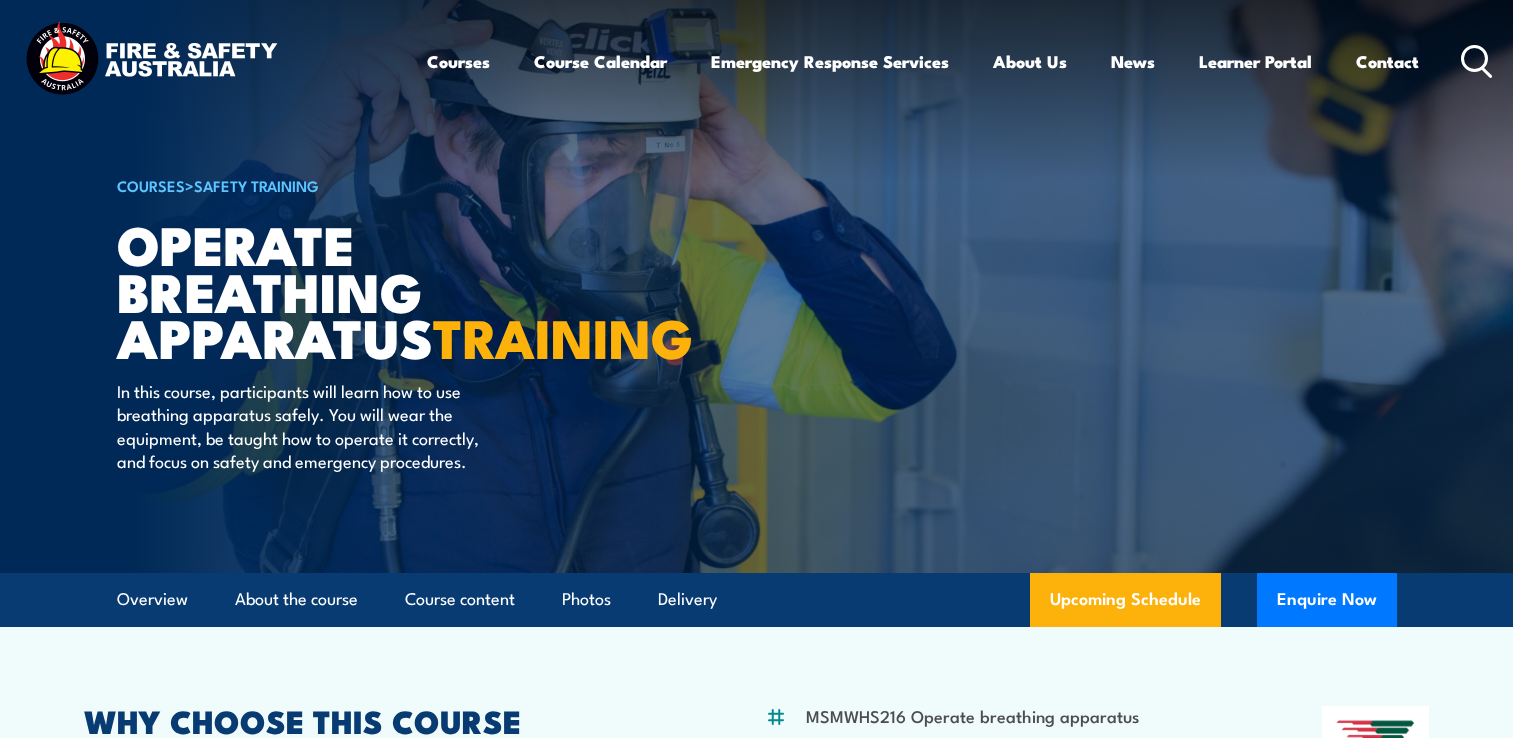 scroll, scrollTop: 0, scrollLeft: 0, axis: both 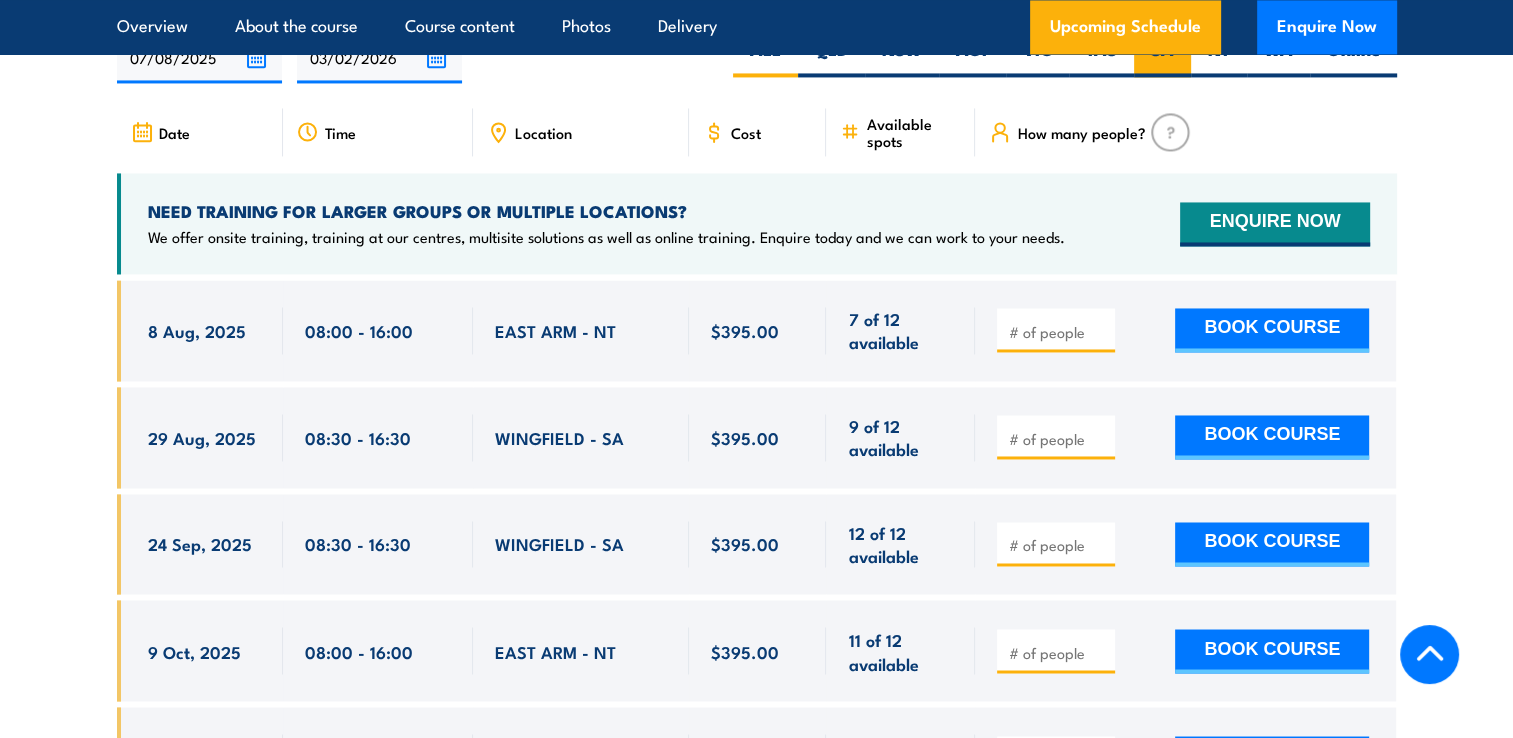 click on "SA" at bounding box center [1162, 57] 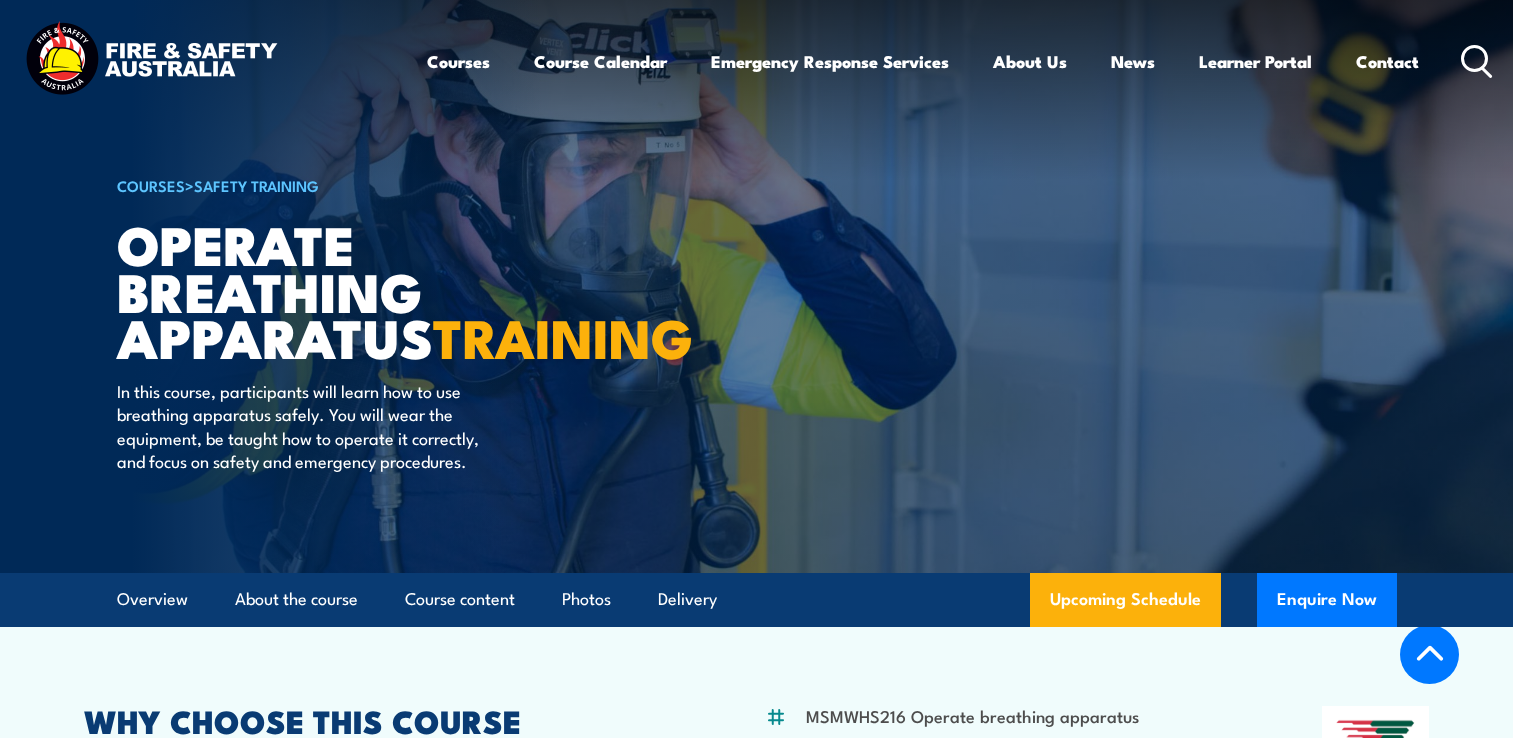 scroll, scrollTop: 3261, scrollLeft: 0, axis: vertical 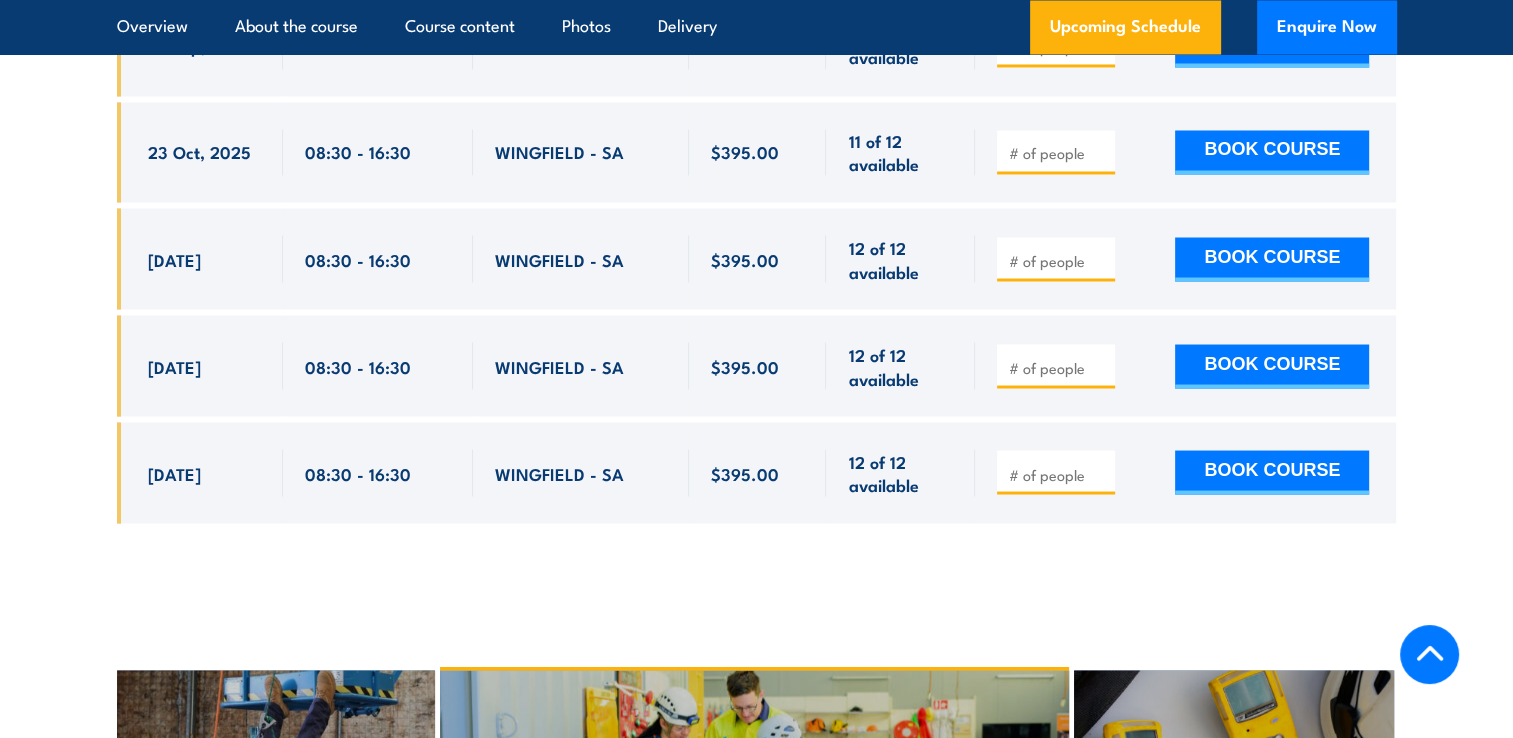 click at bounding box center (1058, 260) 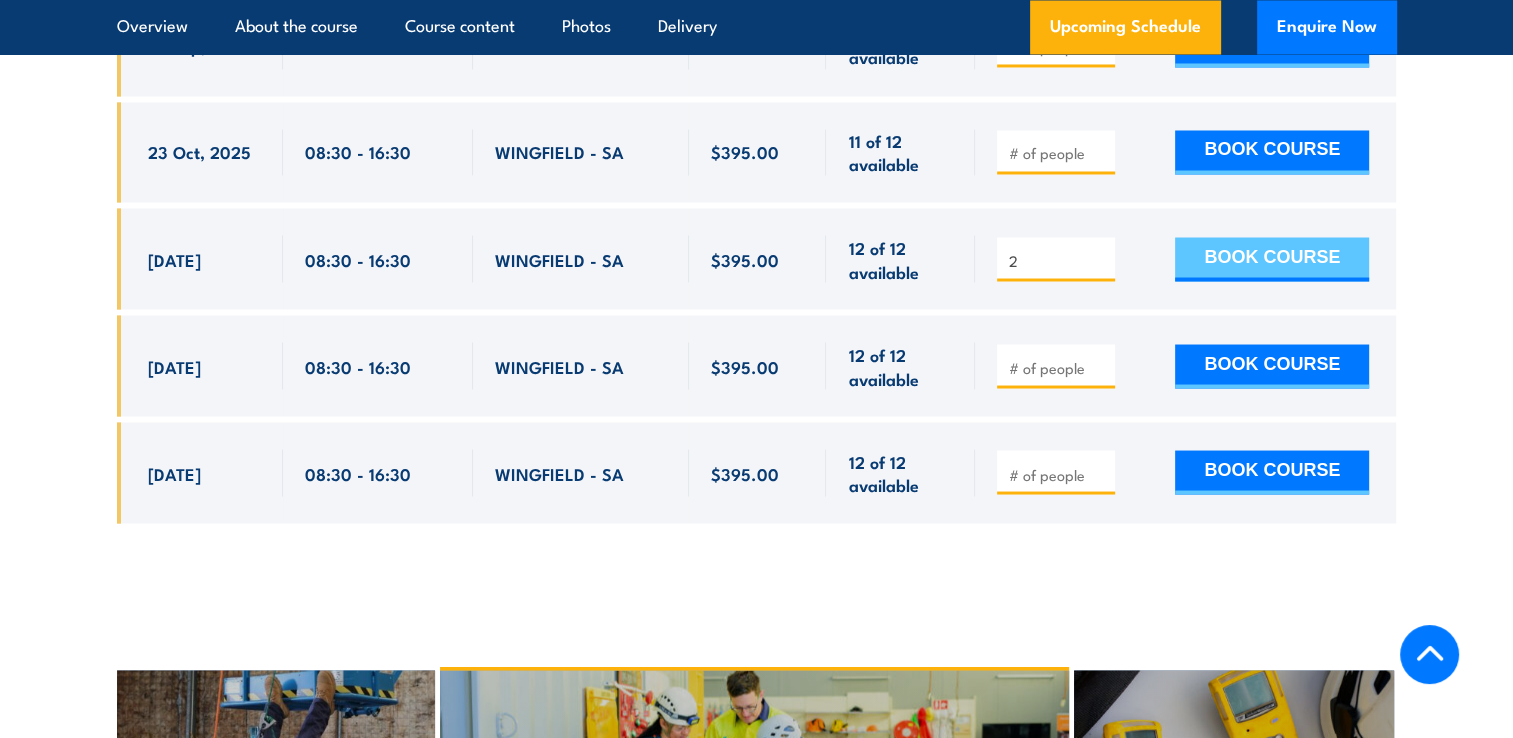 type on "2" 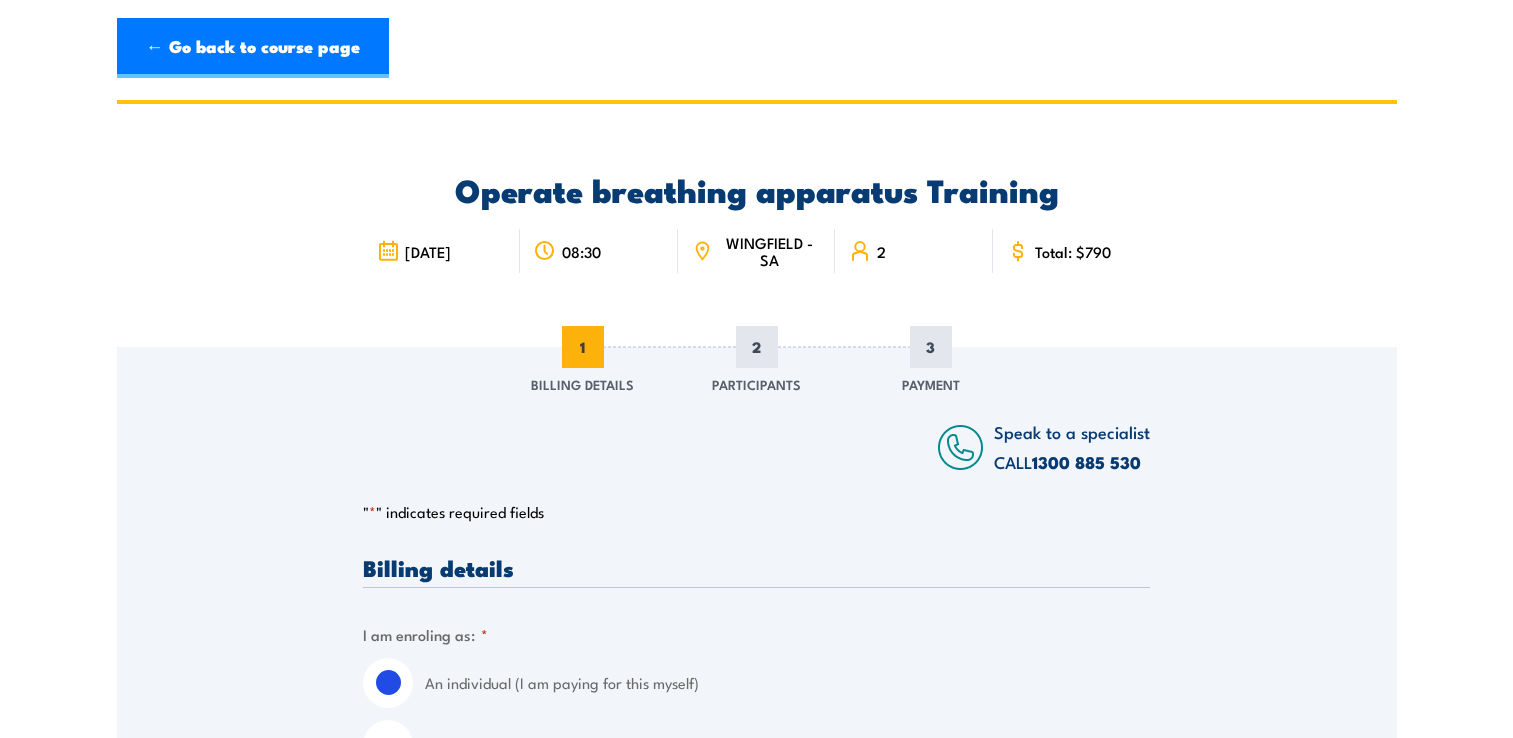 scroll, scrollTop: 0, scrollLeft: 0, axis: both 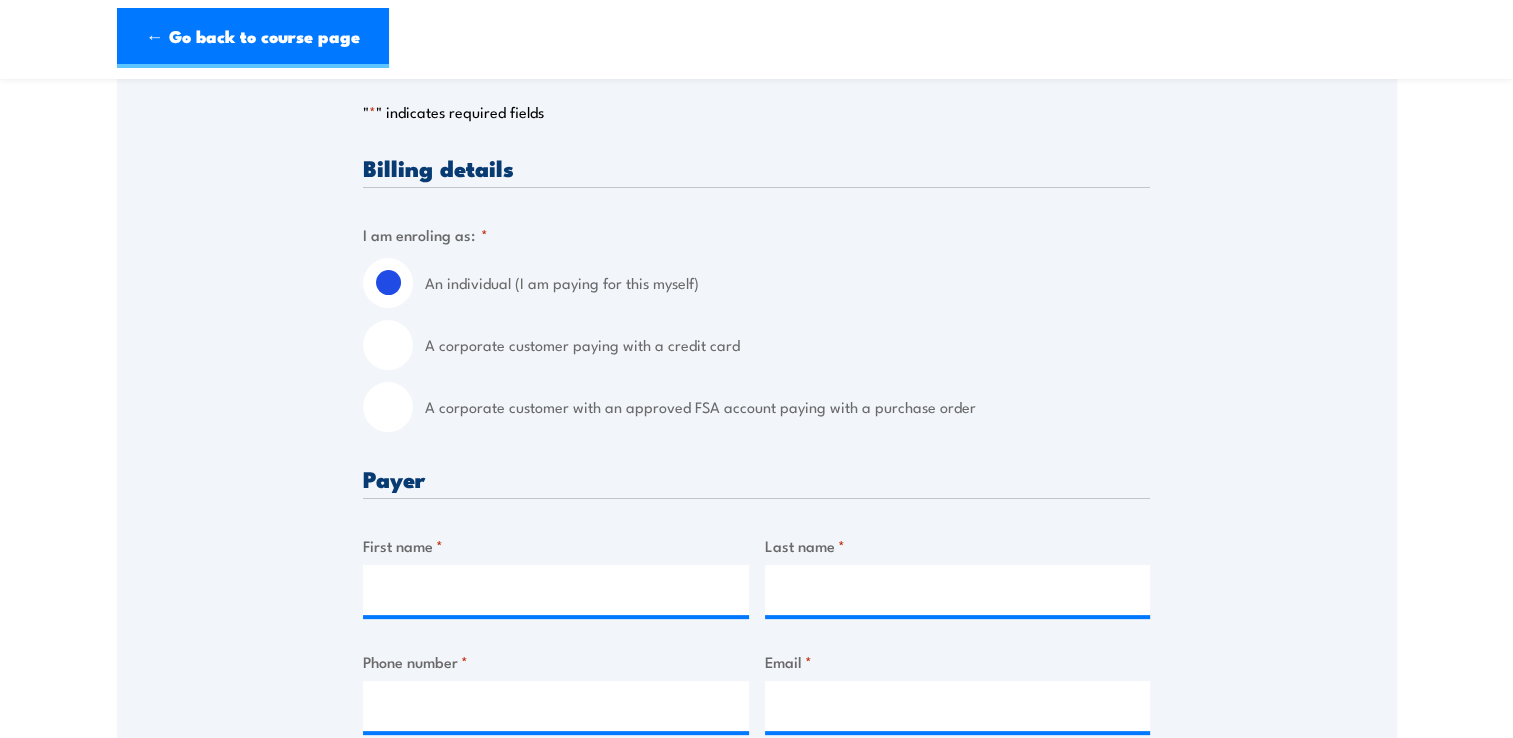 click on "A corporate customer with an approved FSA account paying with a purchase order" at bounding box center [787, 407] 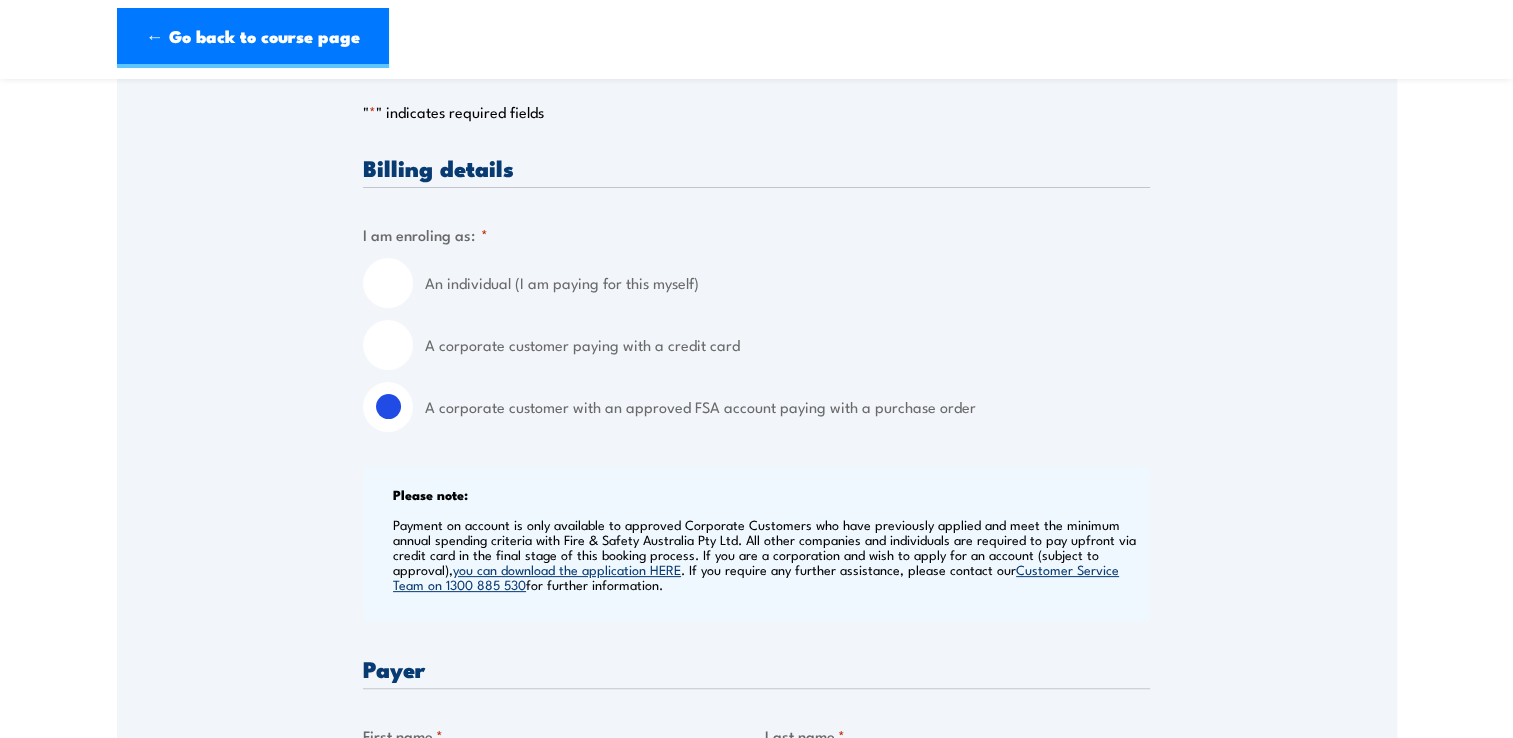 scroll, scrollTop: 700, scrollLeft: 0, axis: vertical 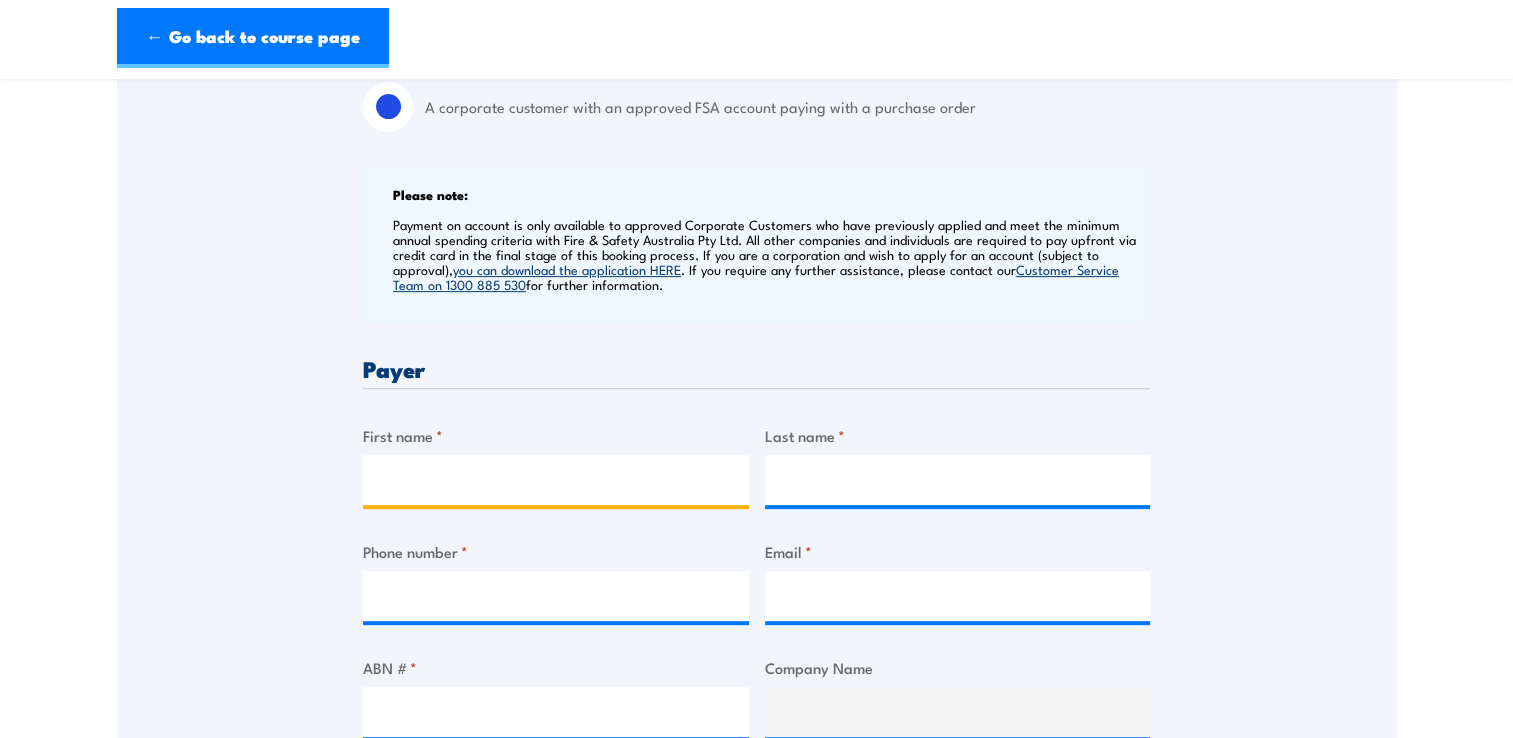 click on "First name *" at bounding box center (556, 480) 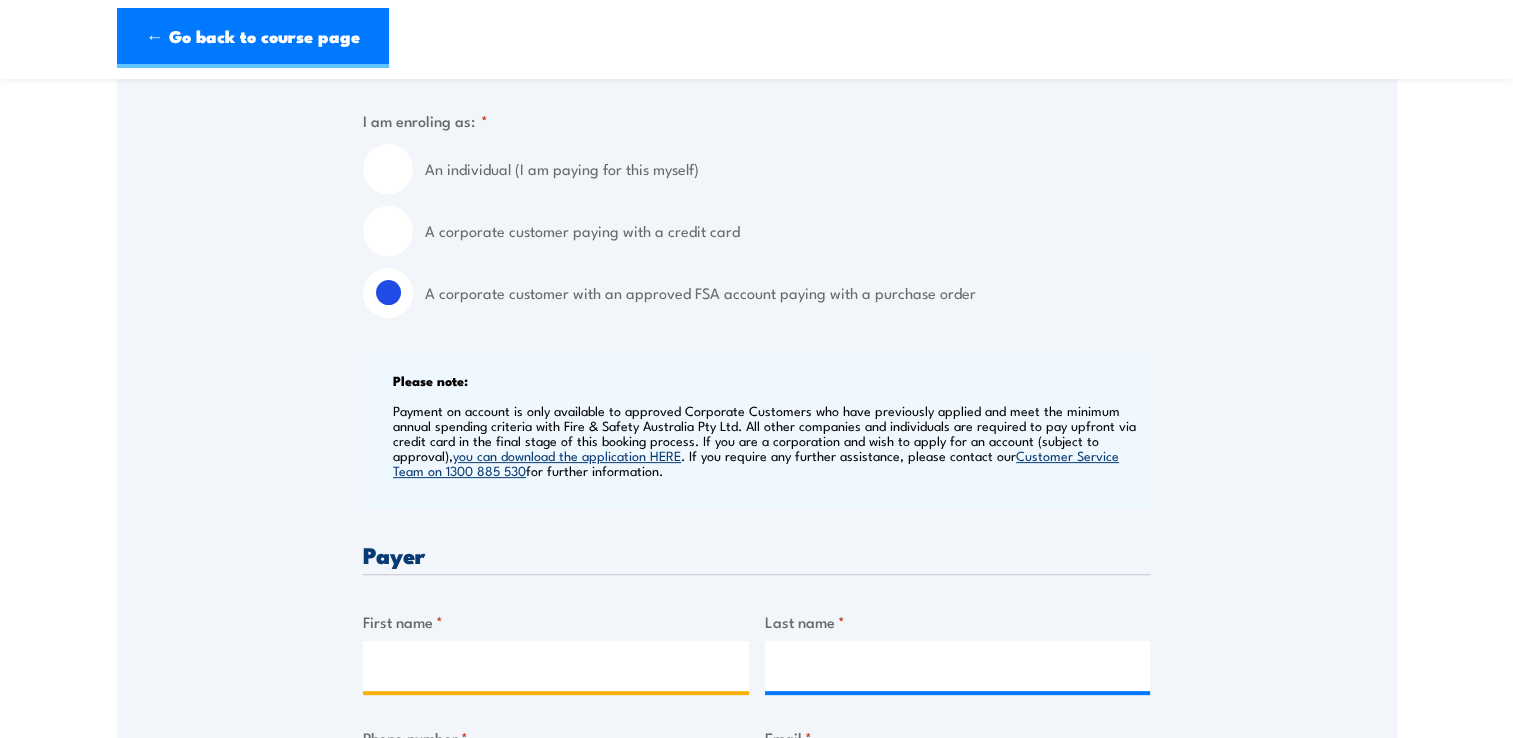 scroll, scrollTop: 600, scrollLeft: 0, axis: vertical 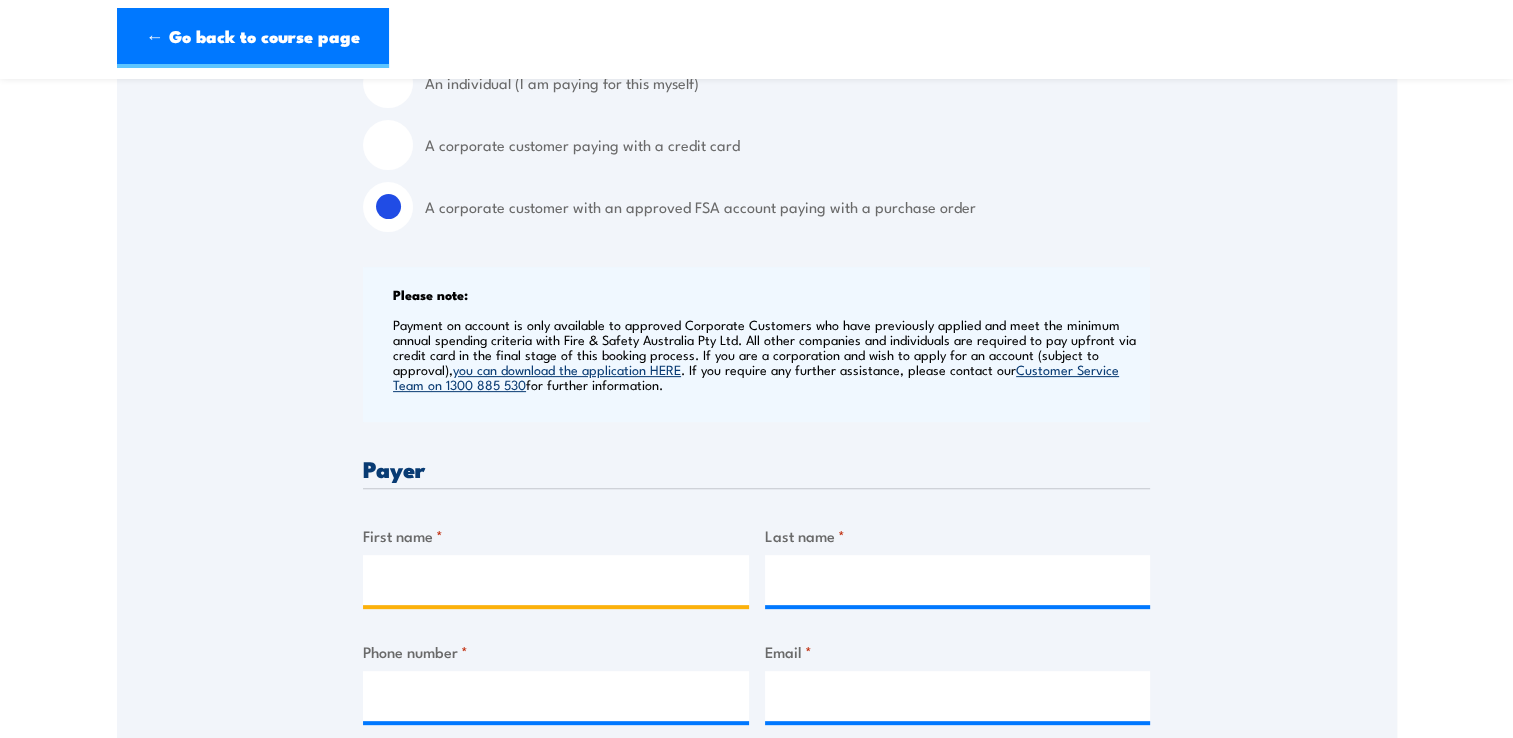 click on "First name *" at bounding box center (556, 580) 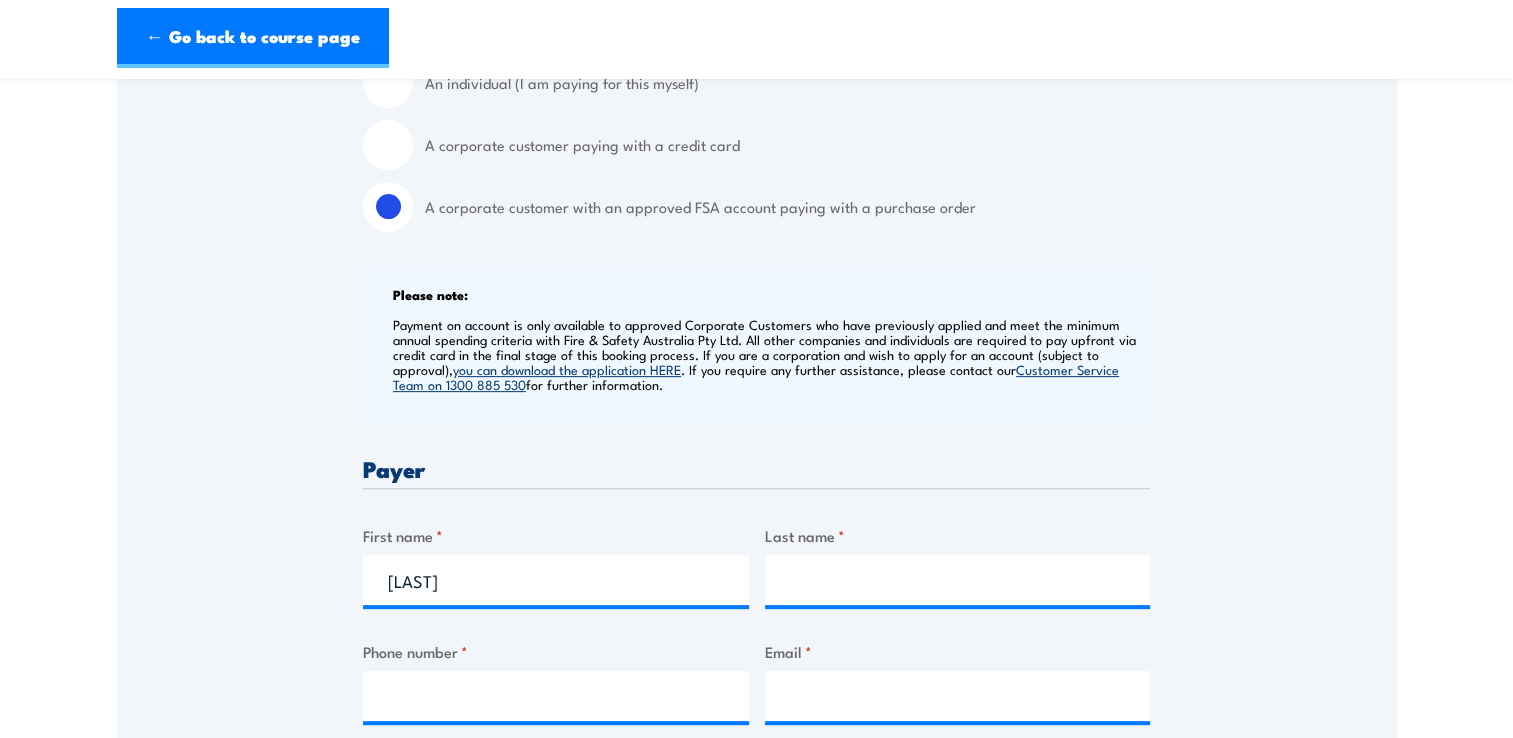 type on "[LAST]" 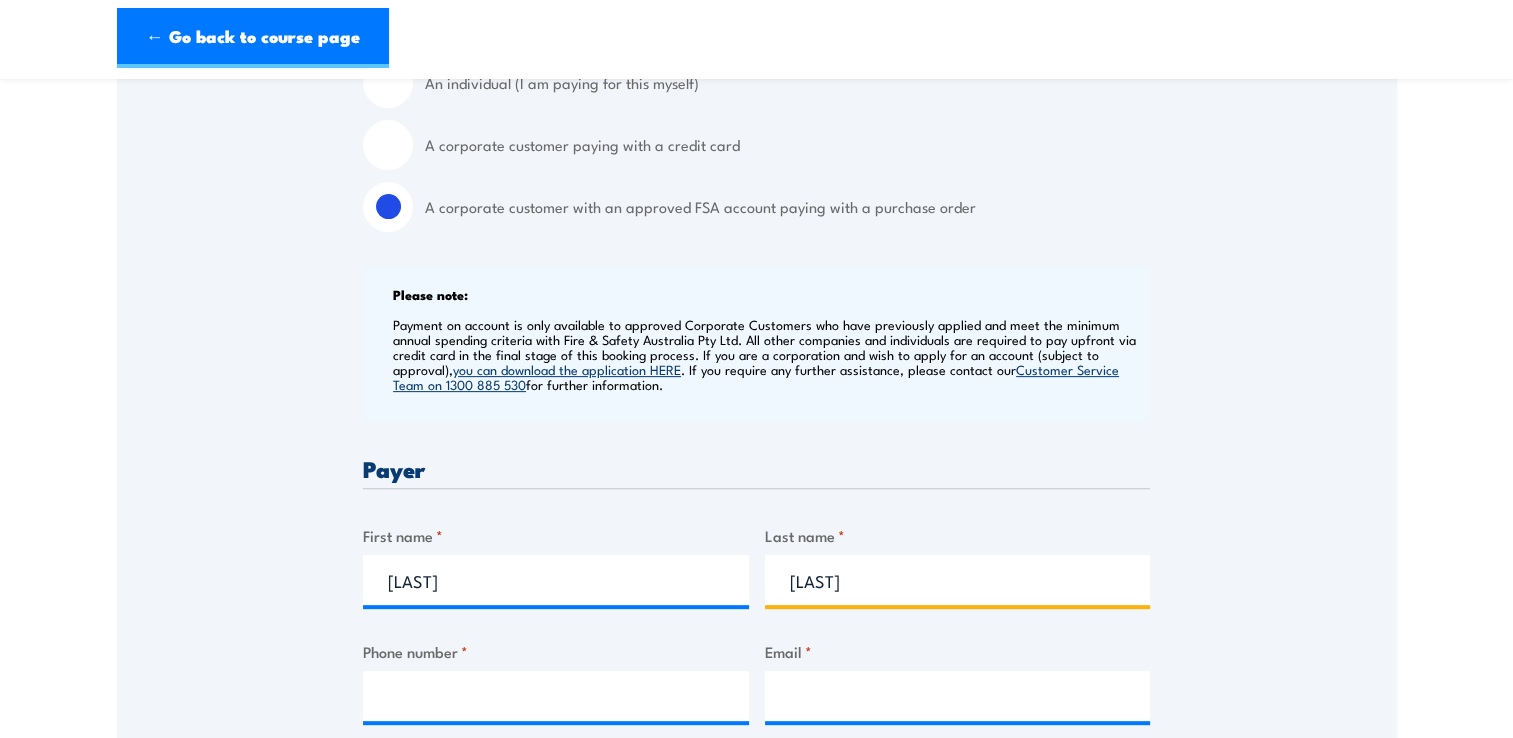 type on "[PHONE]" 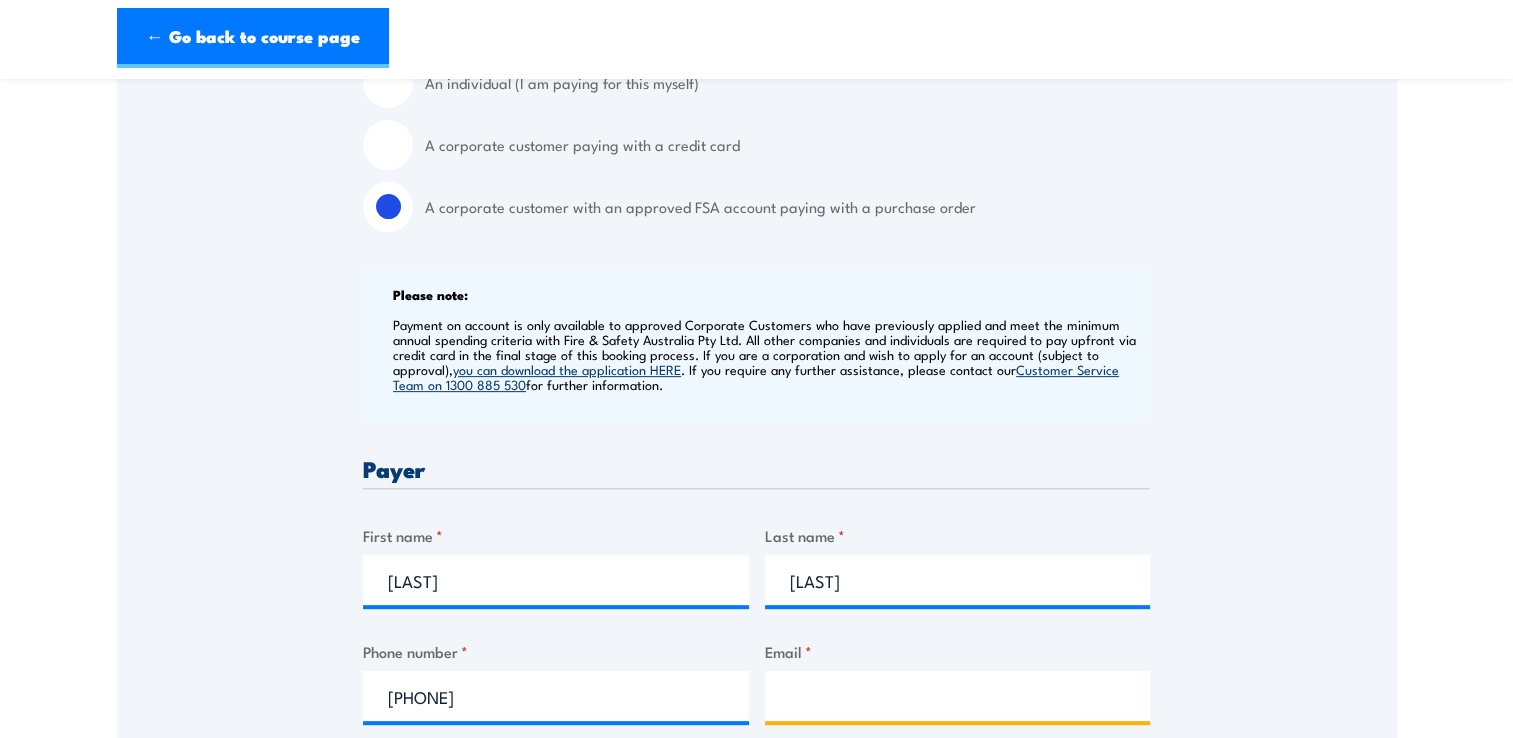 type on "[EMAIL]" 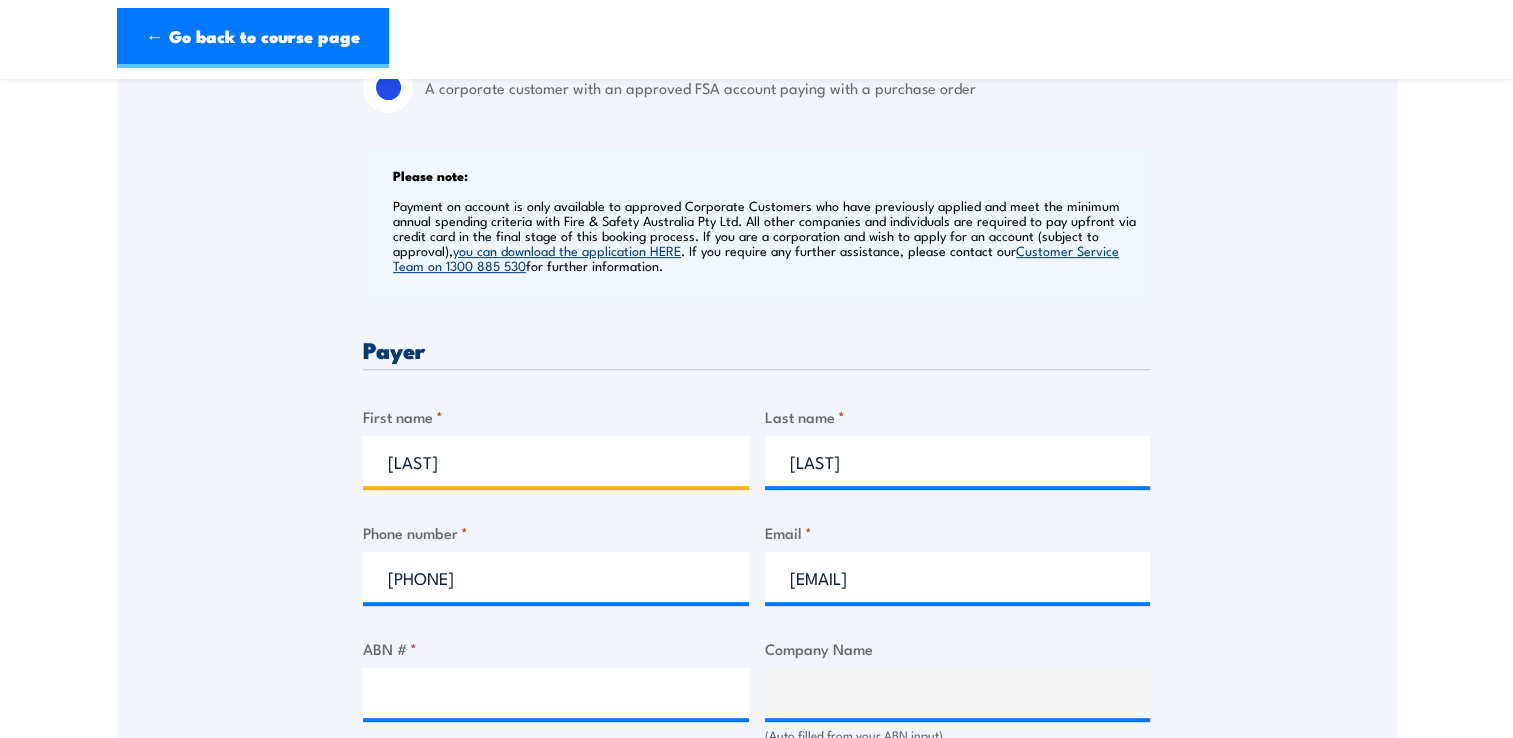 scroll, scrollTop: 800, scrollLeft: 0, axis: vertical 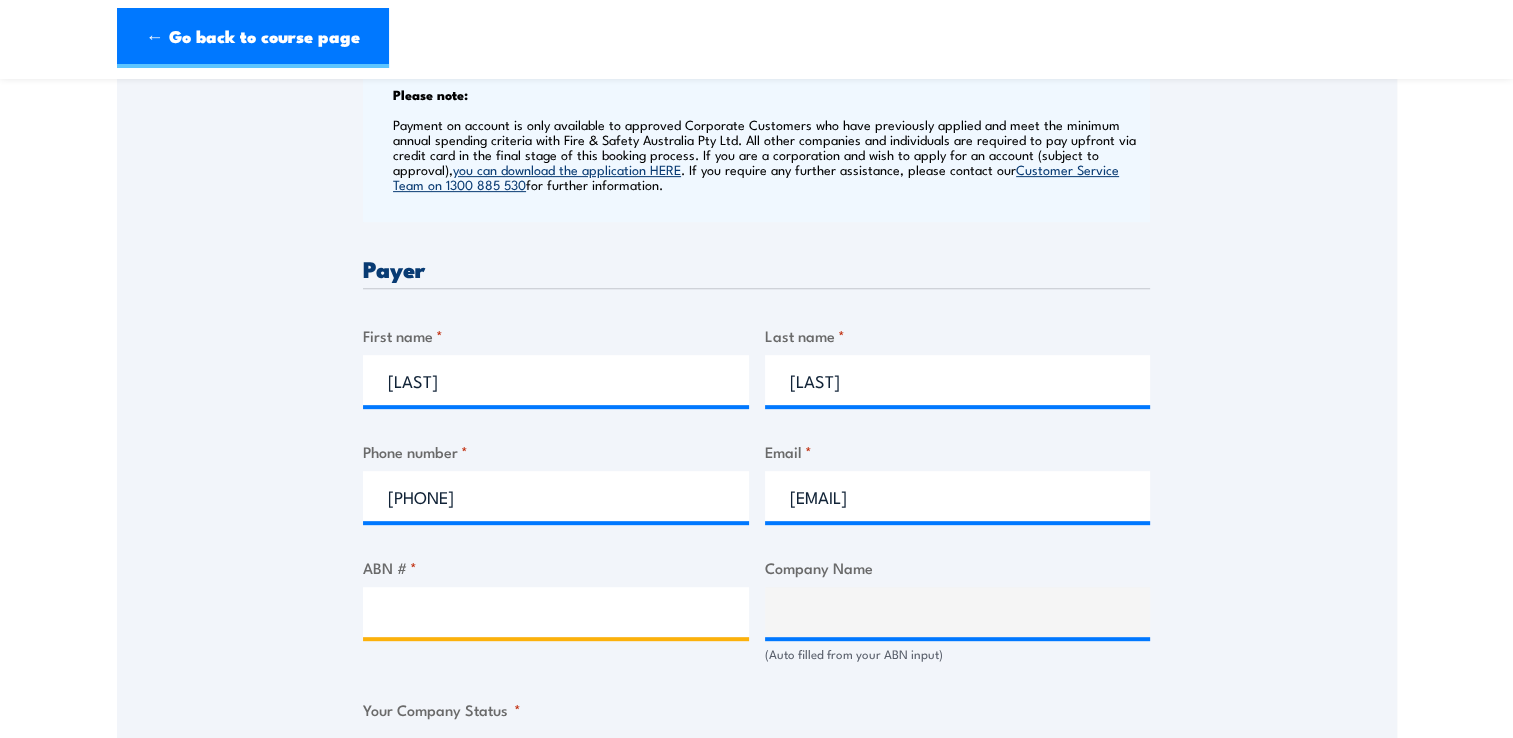 click on "ABN # *" at bounding box center (556, 612) 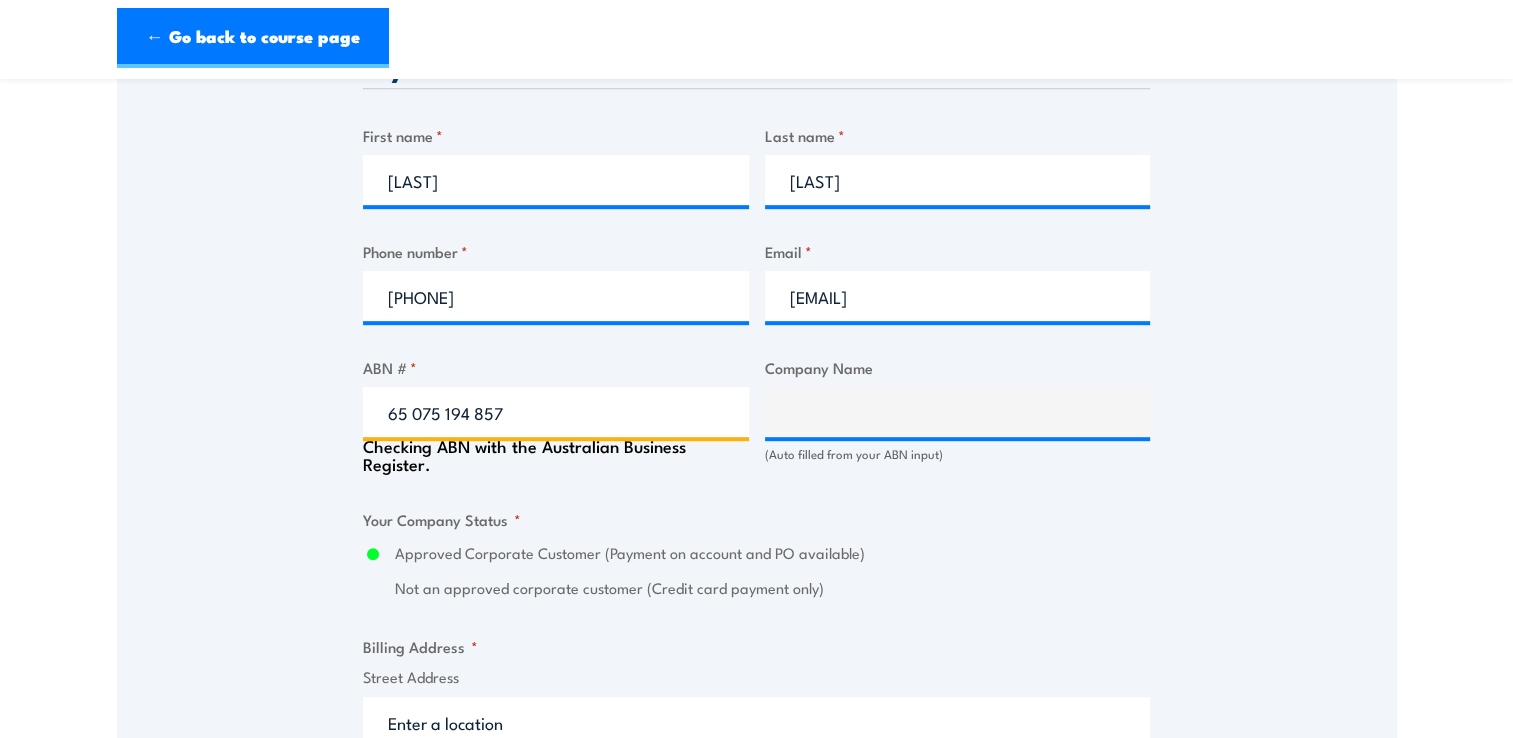 type on "DOWNER UTILITIES AUSTRALIA PTY LTD" 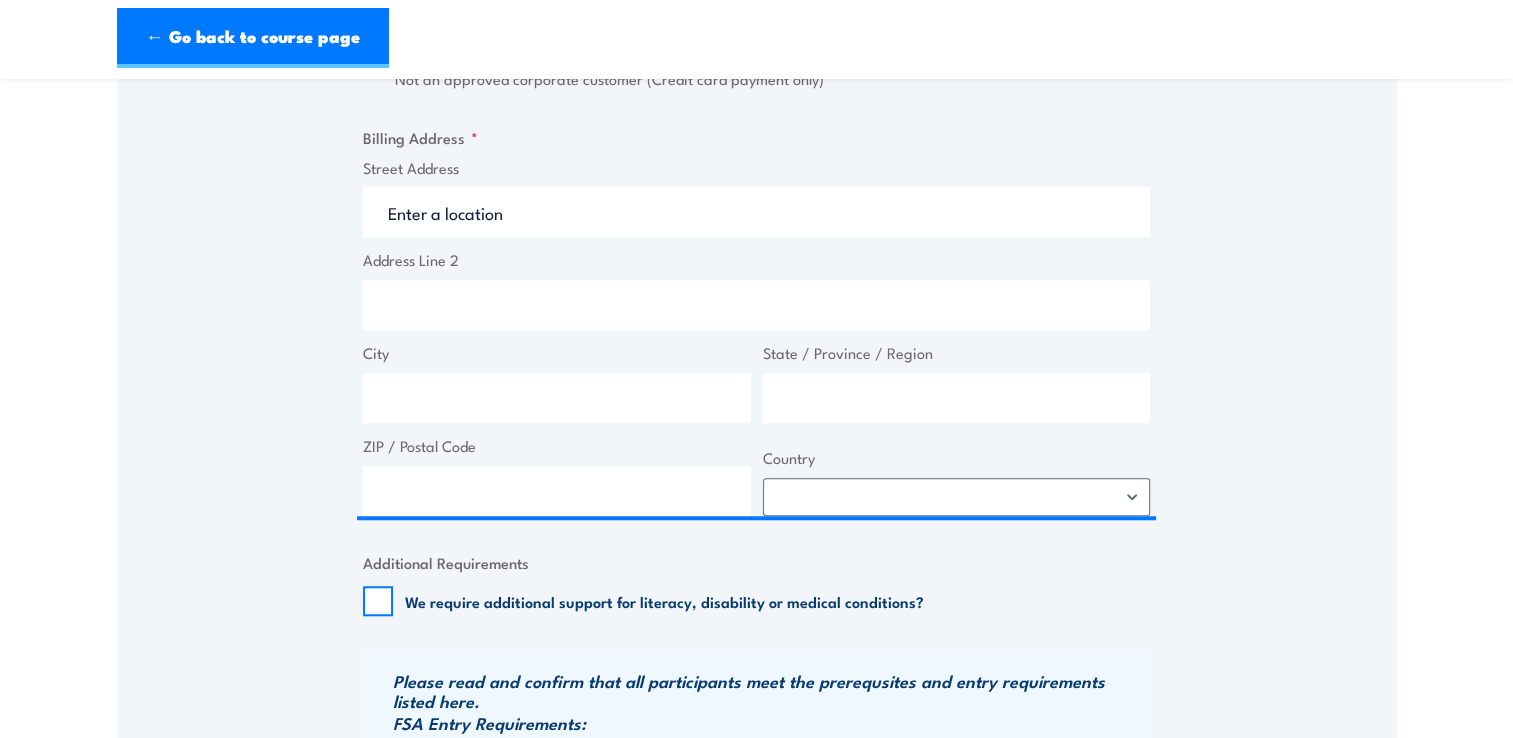 type on "65 075 194 857" 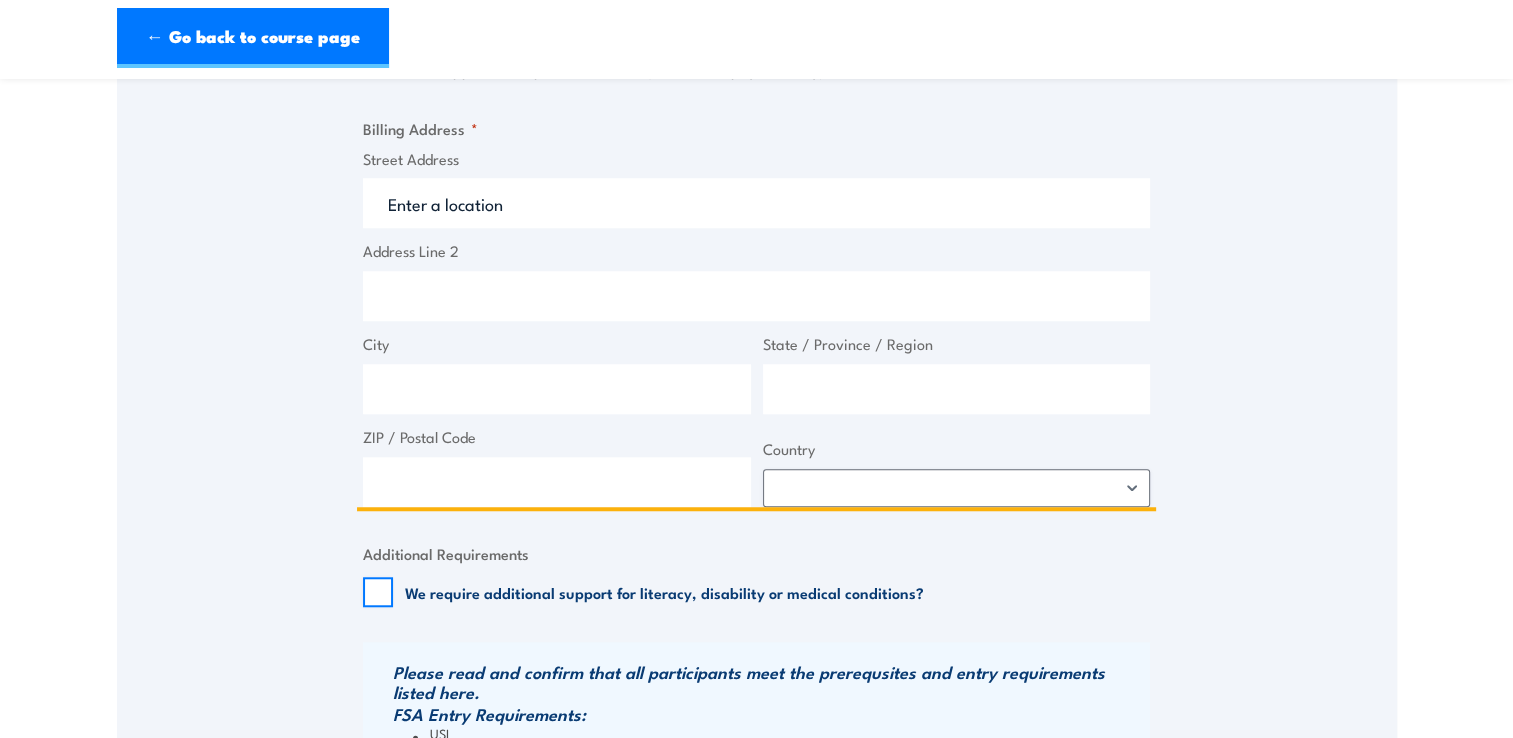 click on "Street Address" at bounding box center [756, 203] 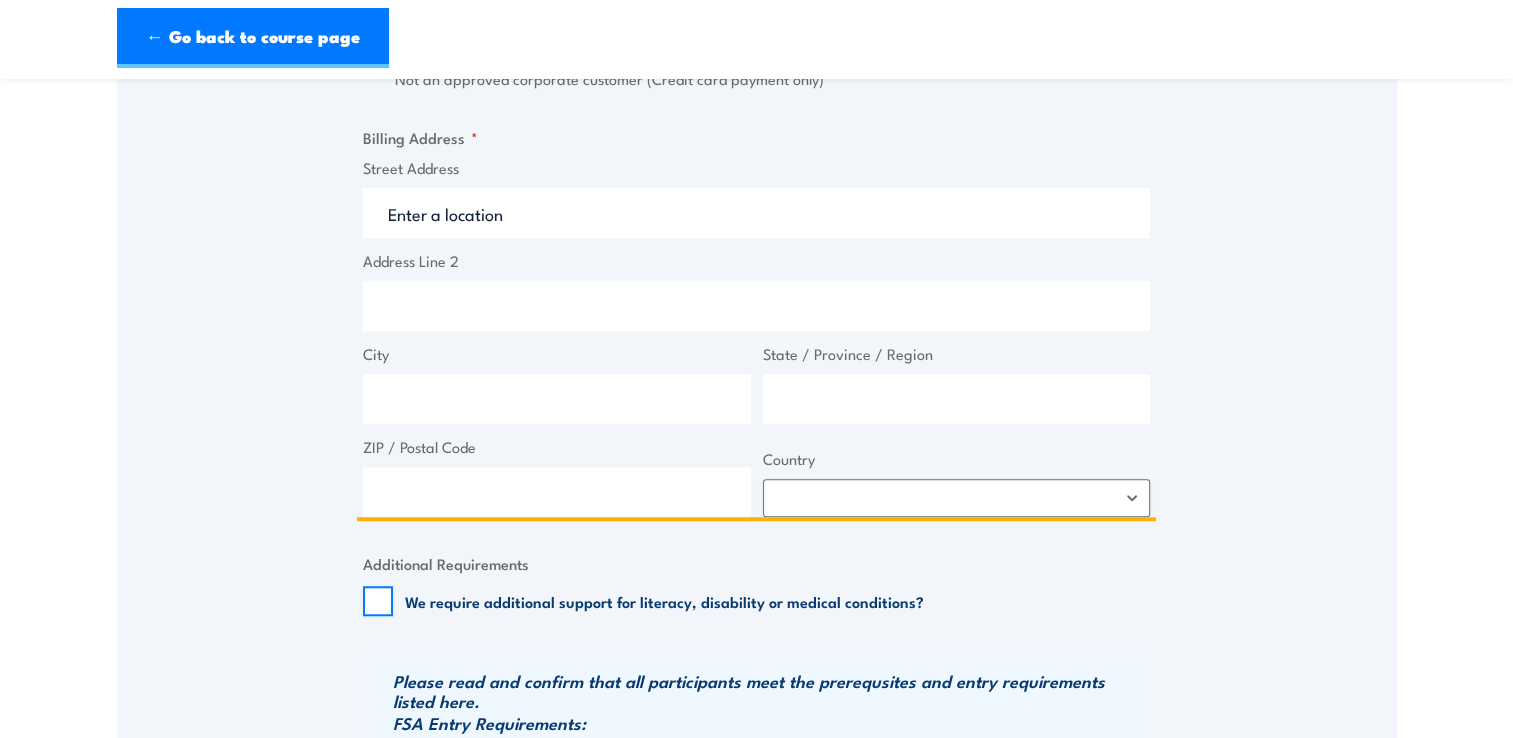 scroll, scrollTop: 1500, scrollLeft: 0, axis: vertical 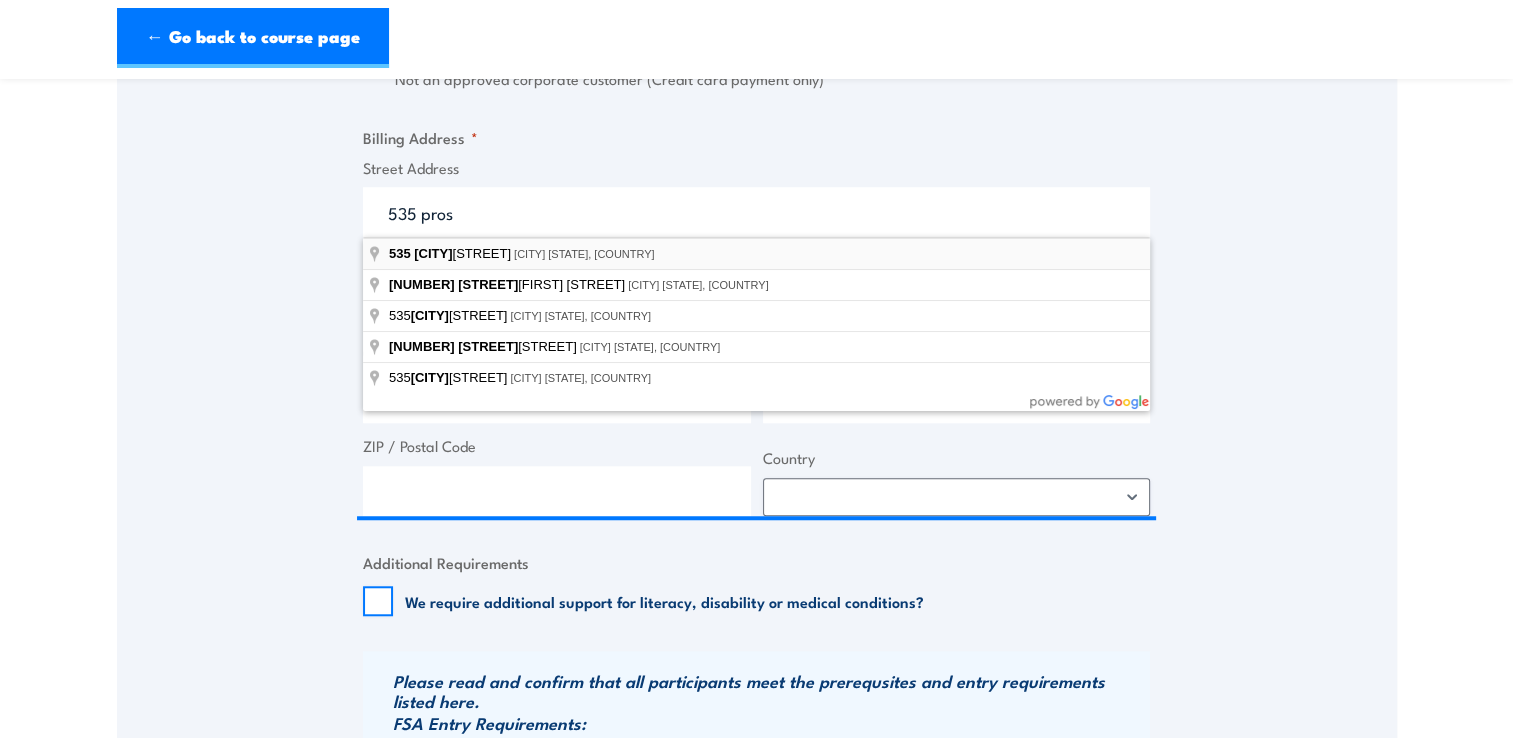 type on "[NUMBER] [STREET], [CITY] [STATE], [COUNTRY]" 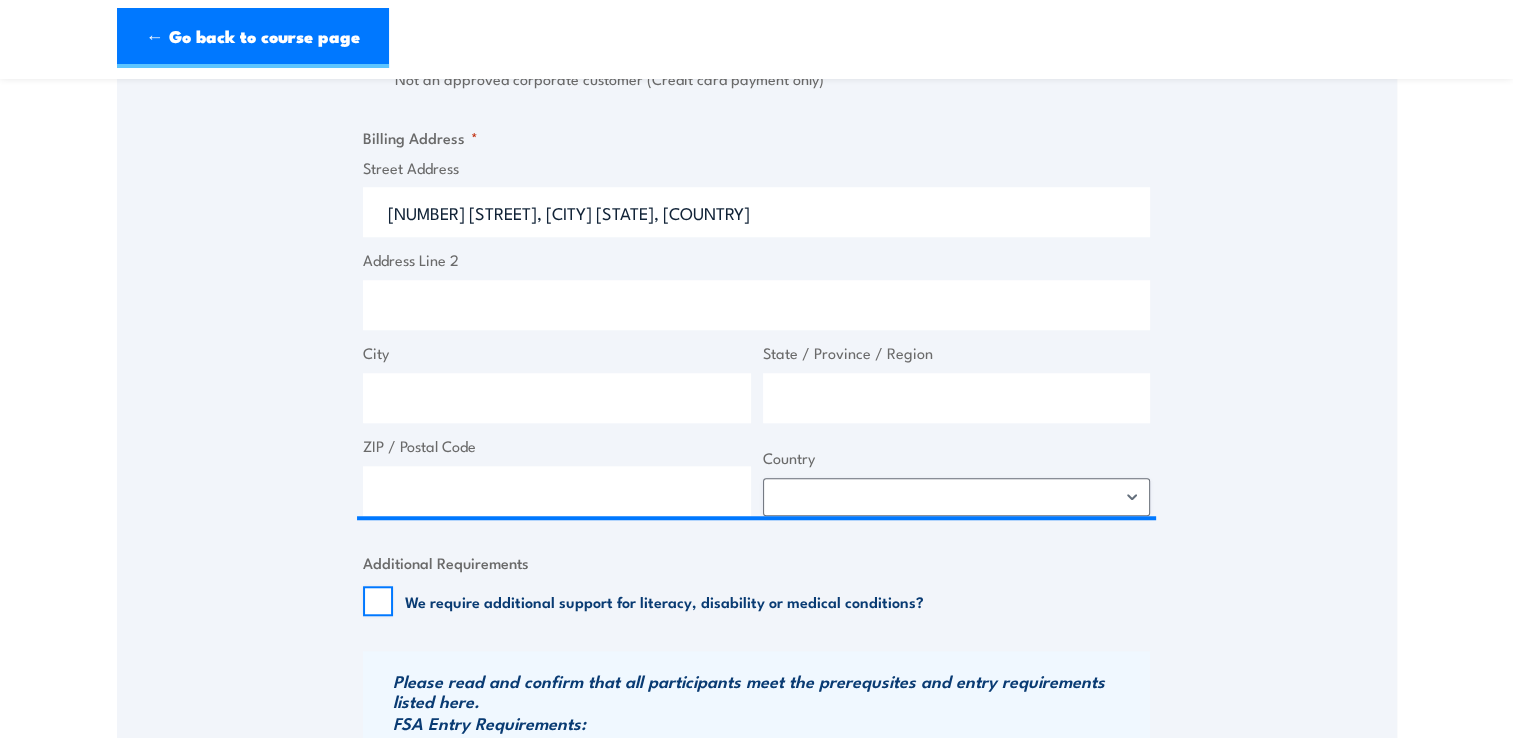 type on "535 Prospect Rd" 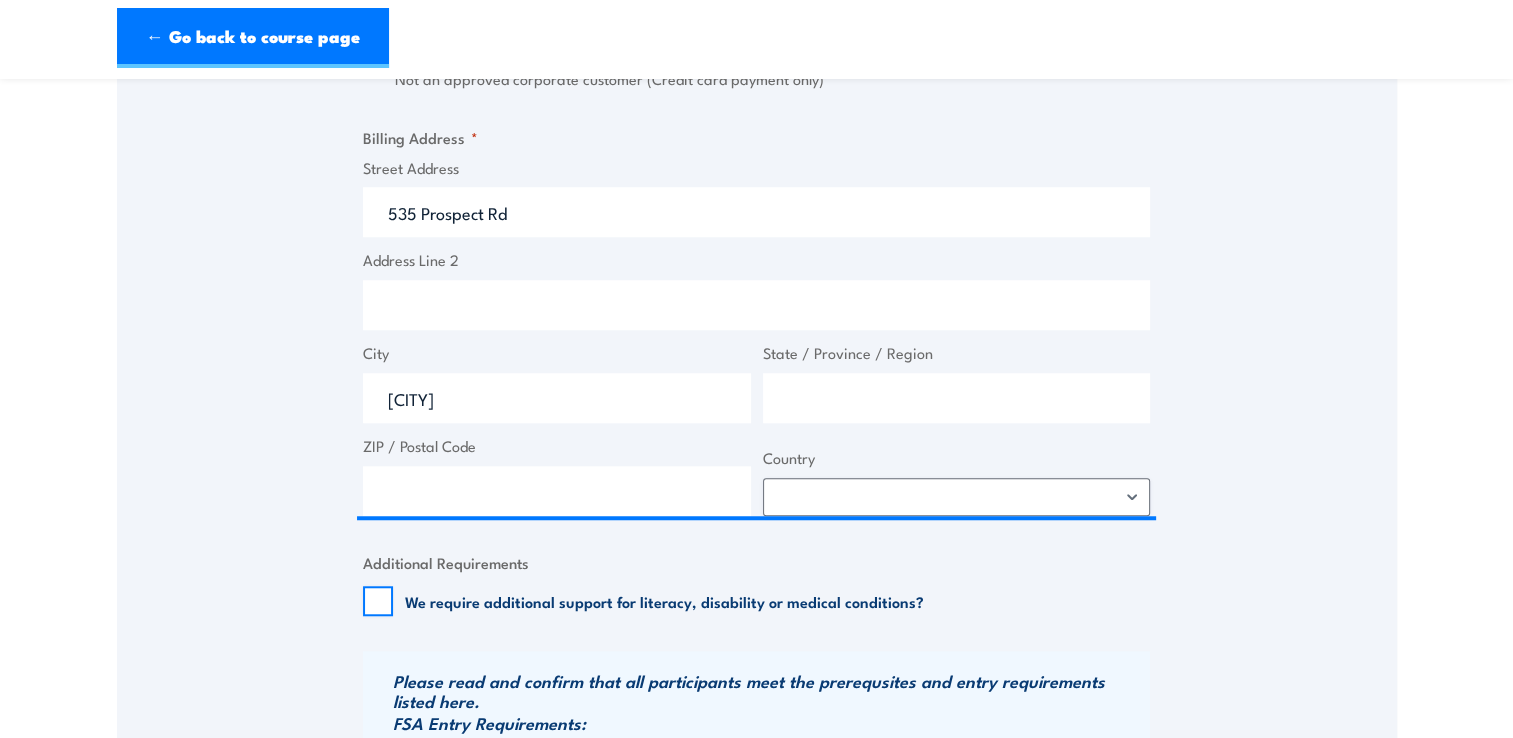 type on "South Australia" 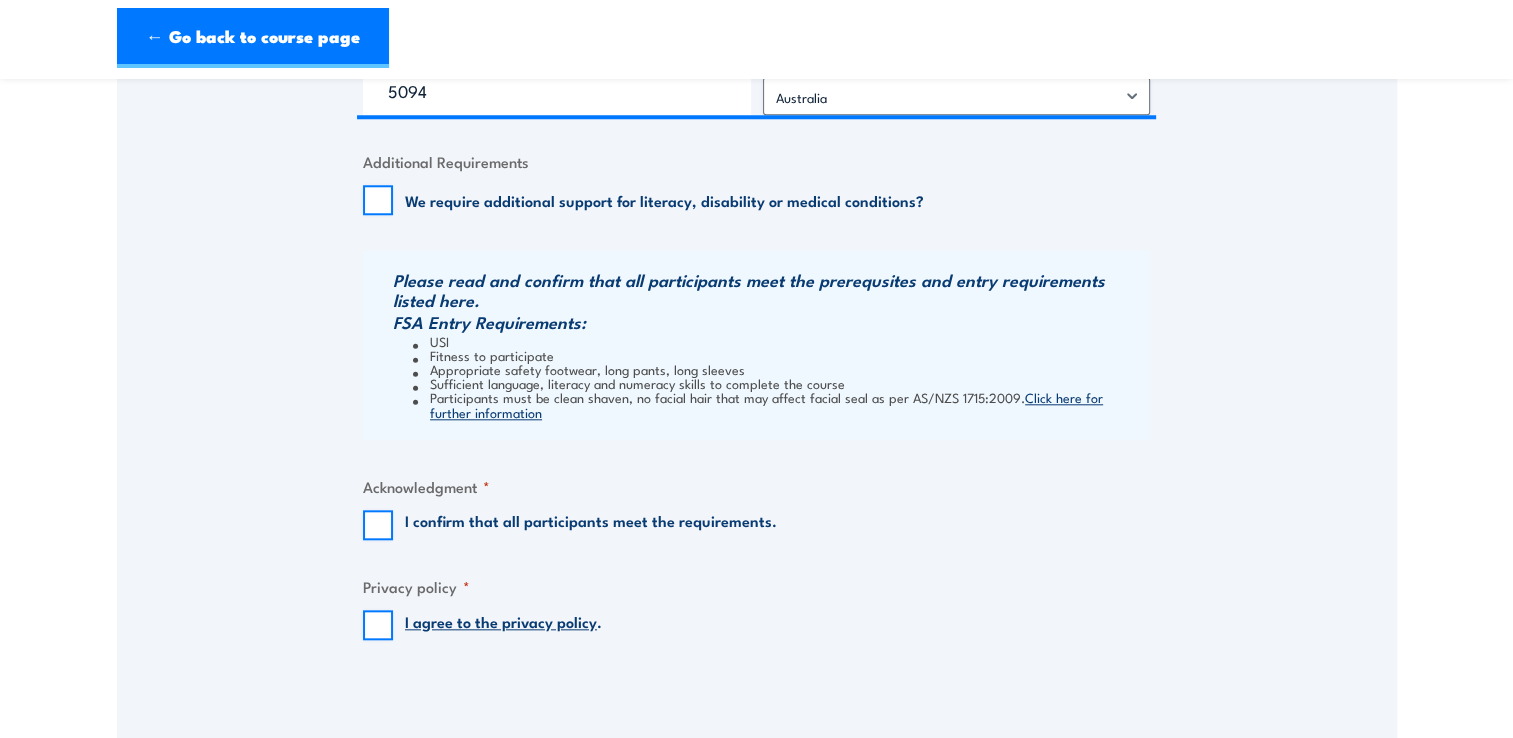 scroll, scrollTop: 2000, scrollLeft: 0, axis: vertical 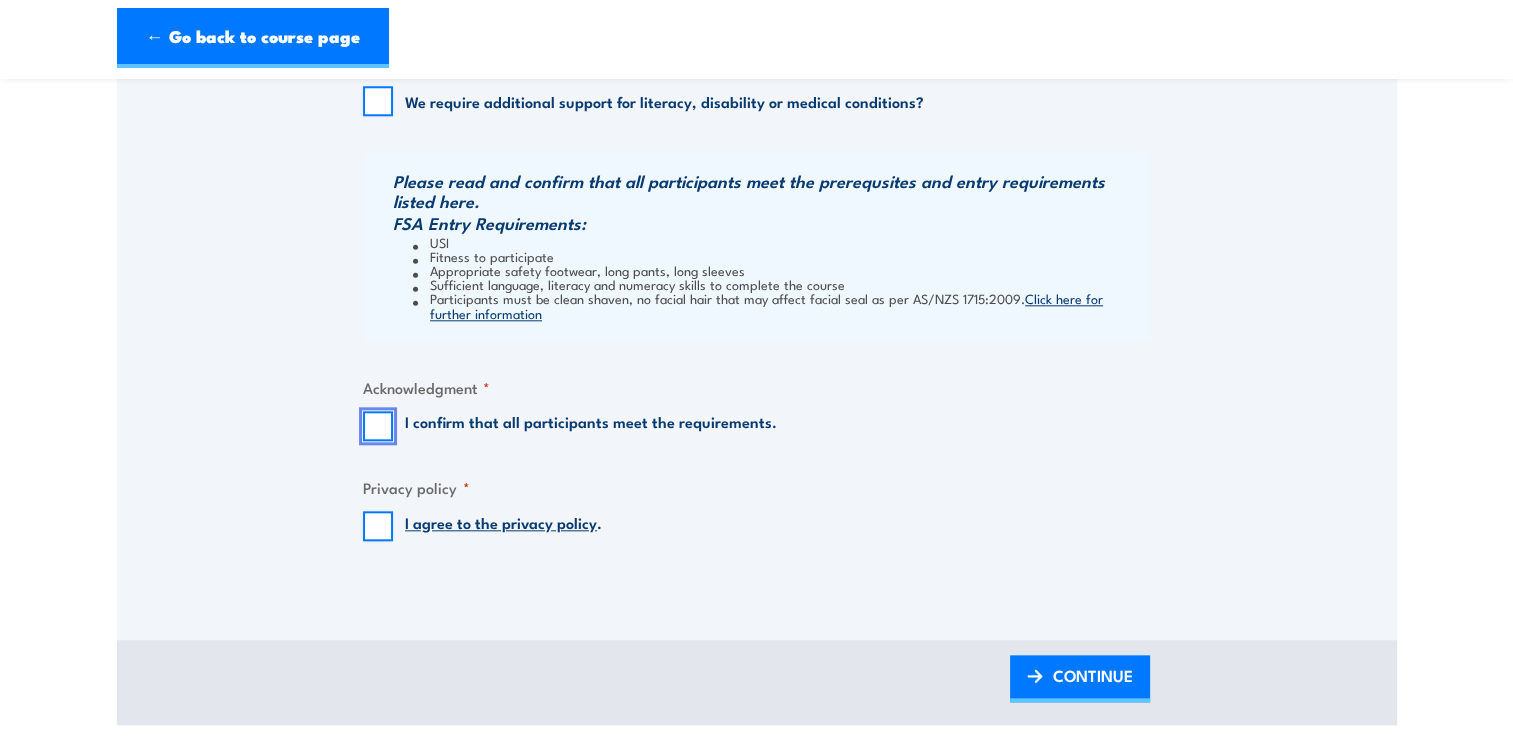 click on "I confirm that all participants meet the requirements." at bounding box center (378, 426) 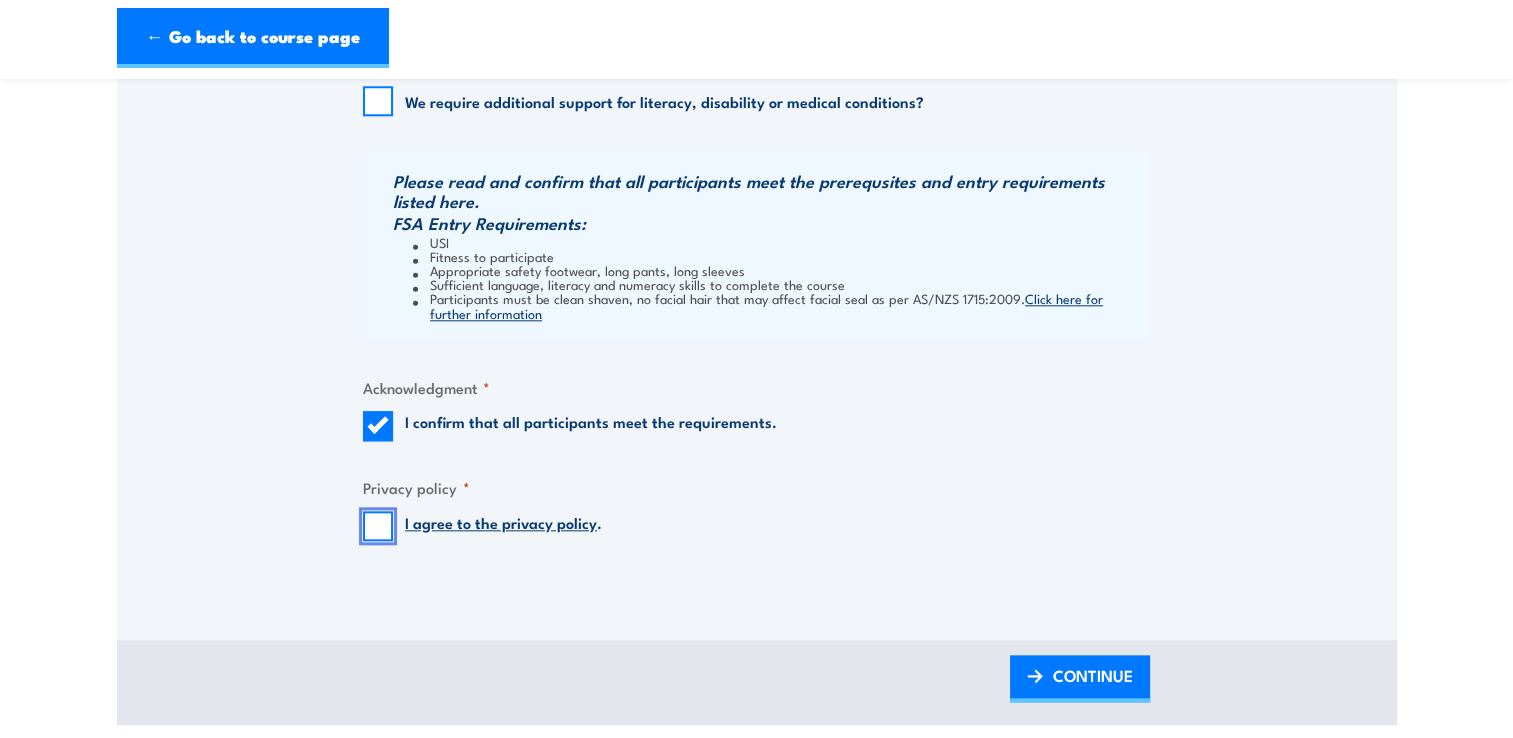 click on "I agree to the privacy policy ." at bounding box center (378, 526) 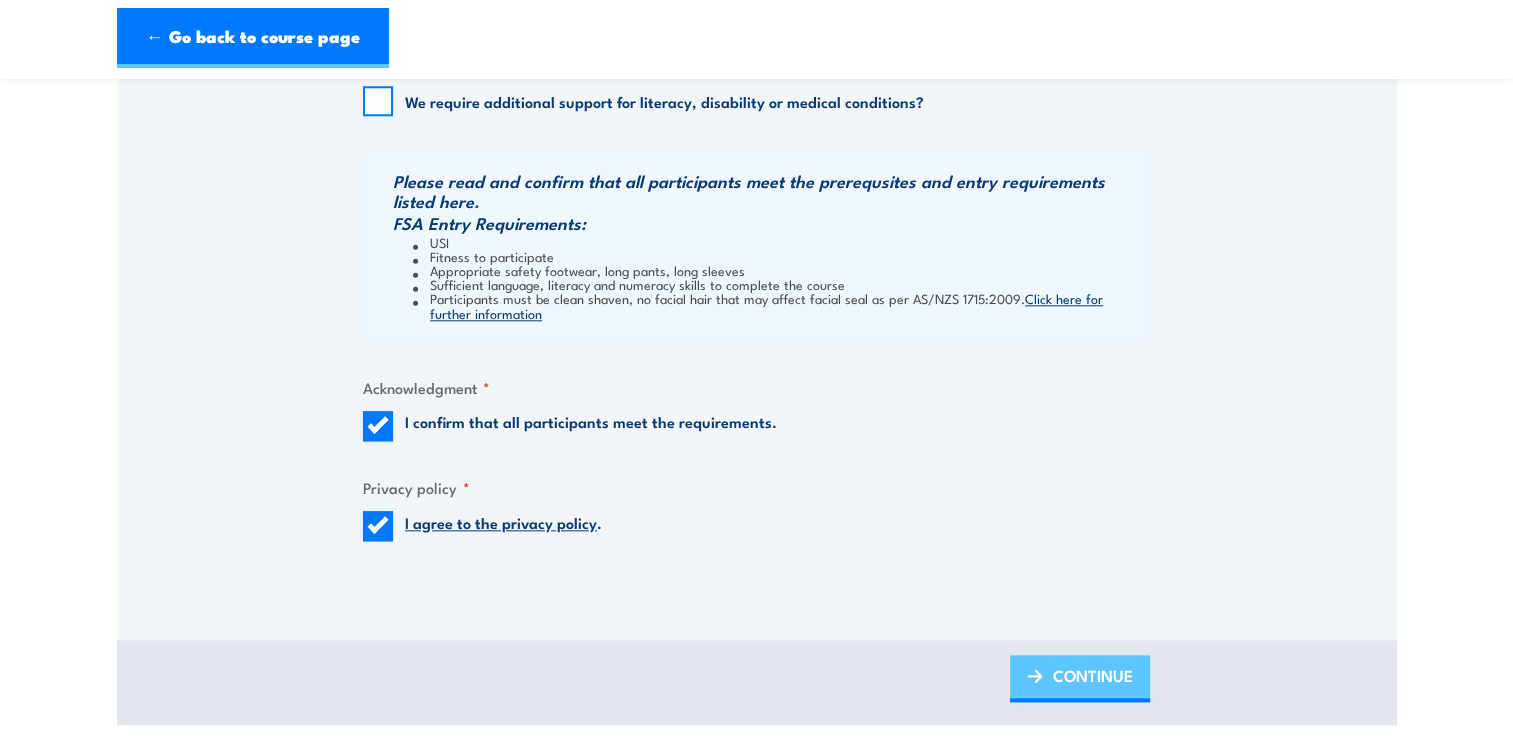 click on "CONTINUE" at bounding box center (1080, 678) 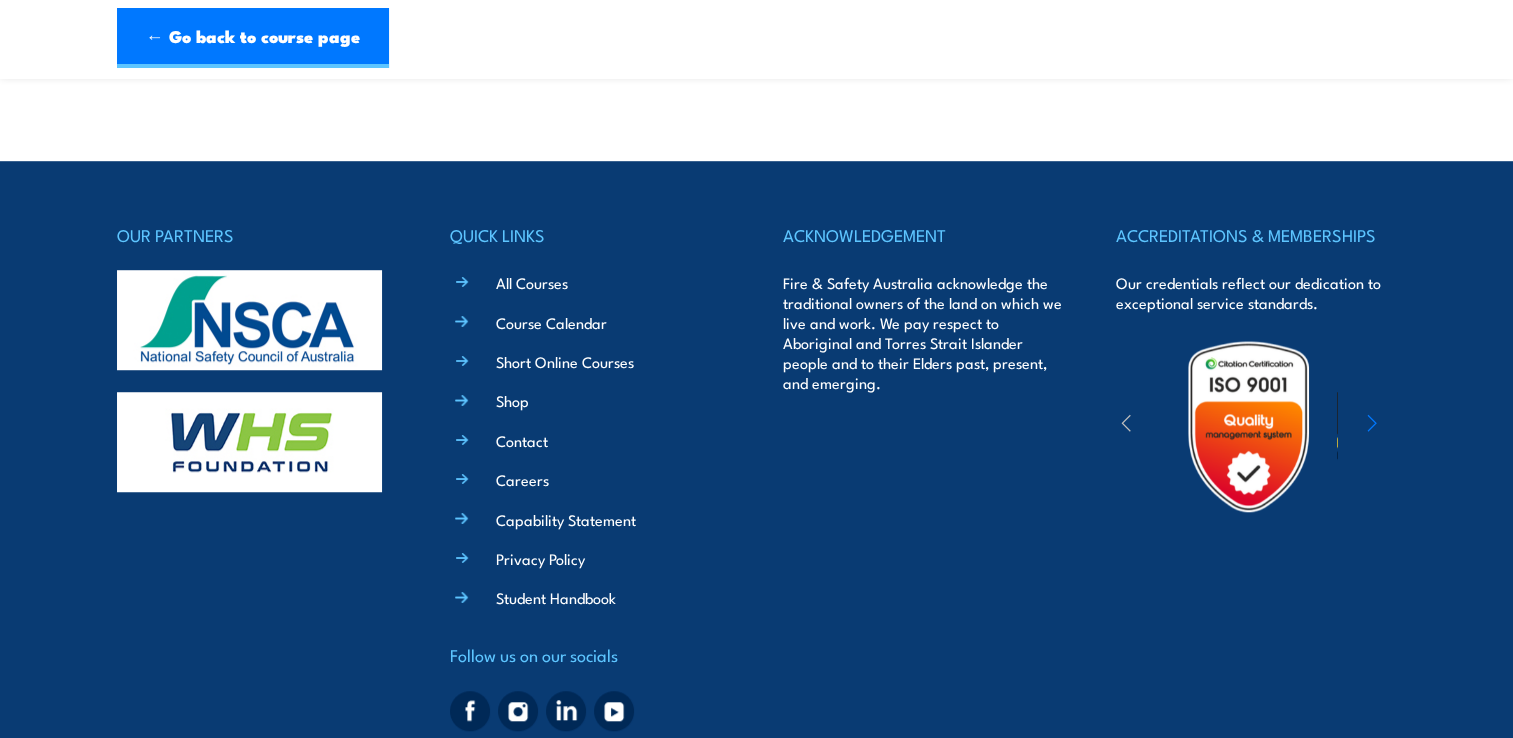 scroll, scrollTop: 0, scrollLeft: 0, axis: both 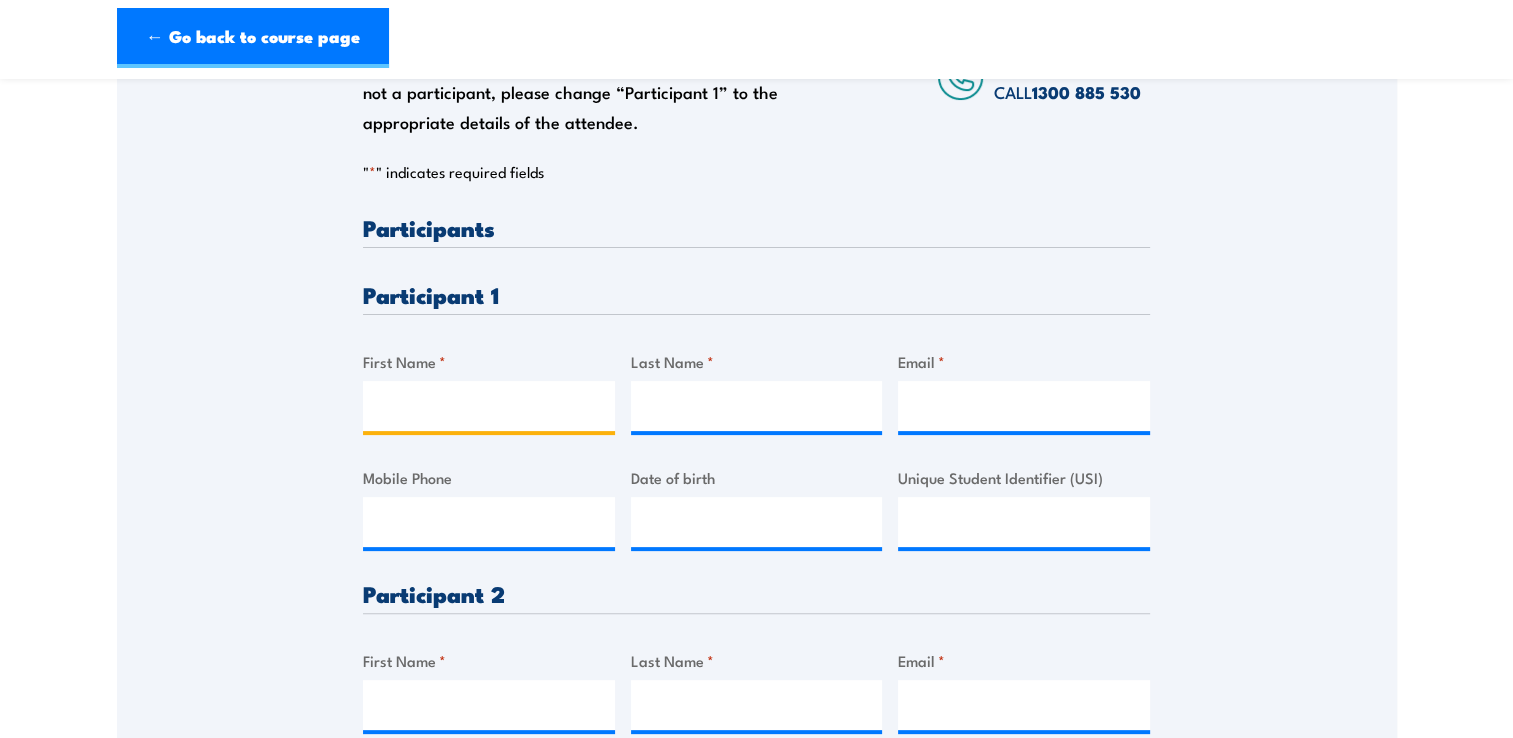 click on "First Name *" at bounding box center (489, 406) 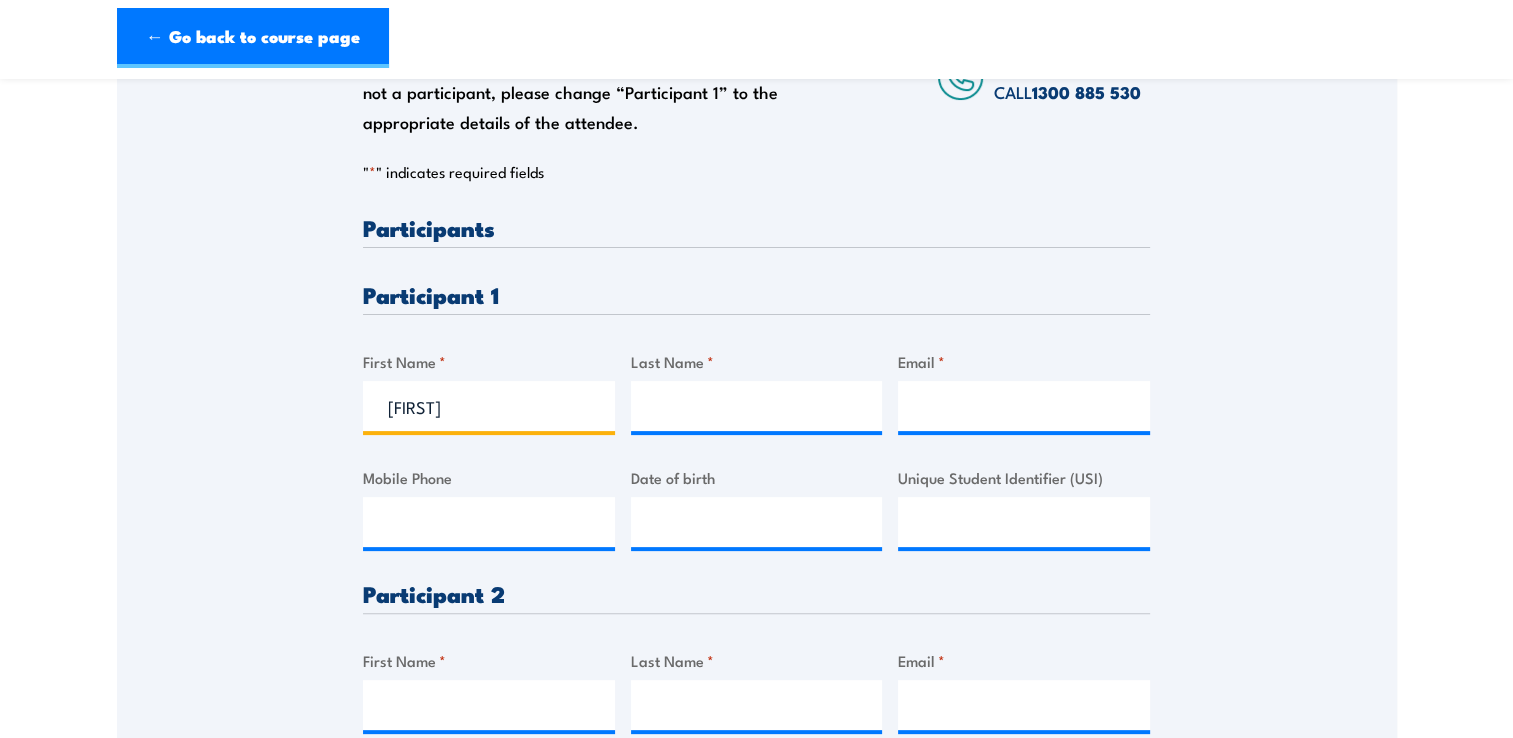 type on "[FIRST]" 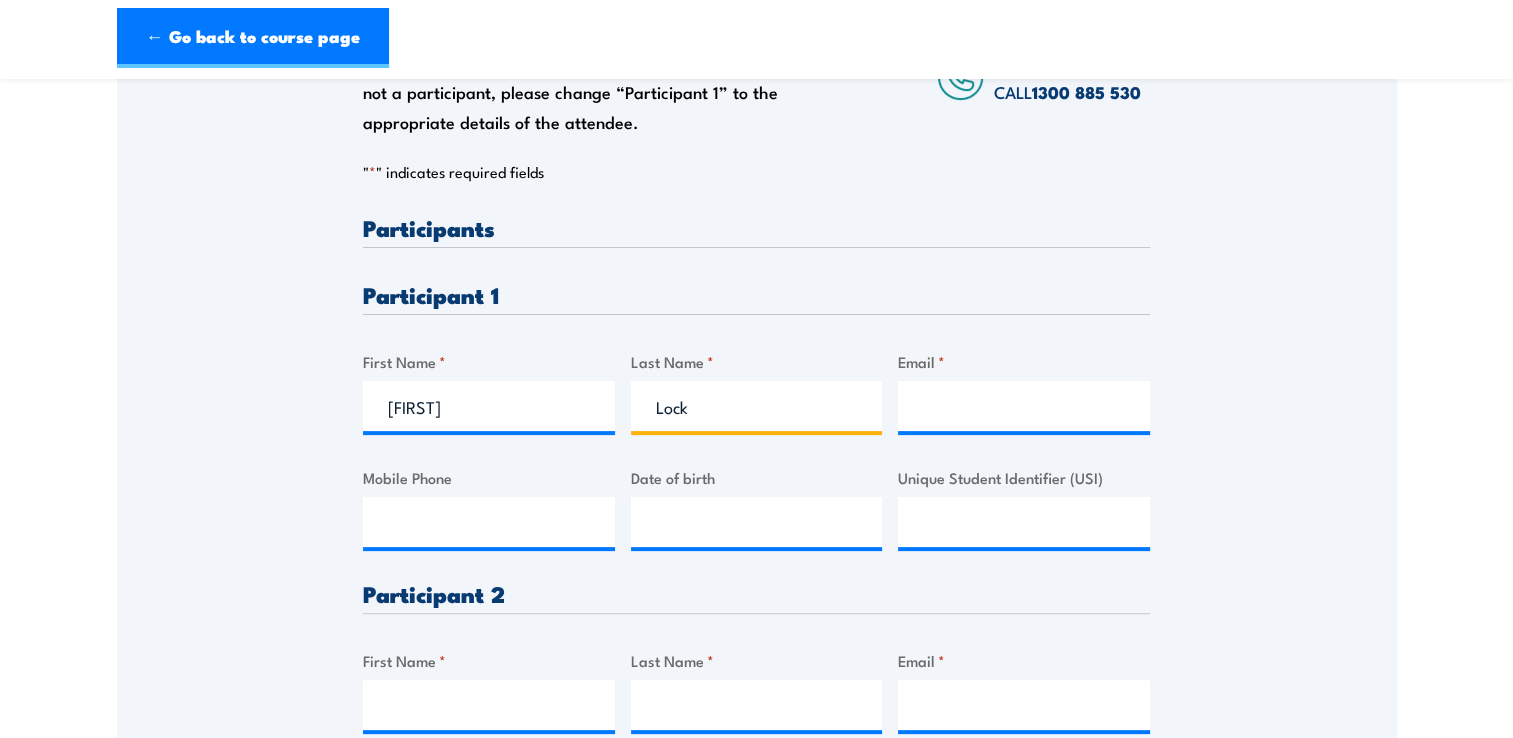 type on "Lock" 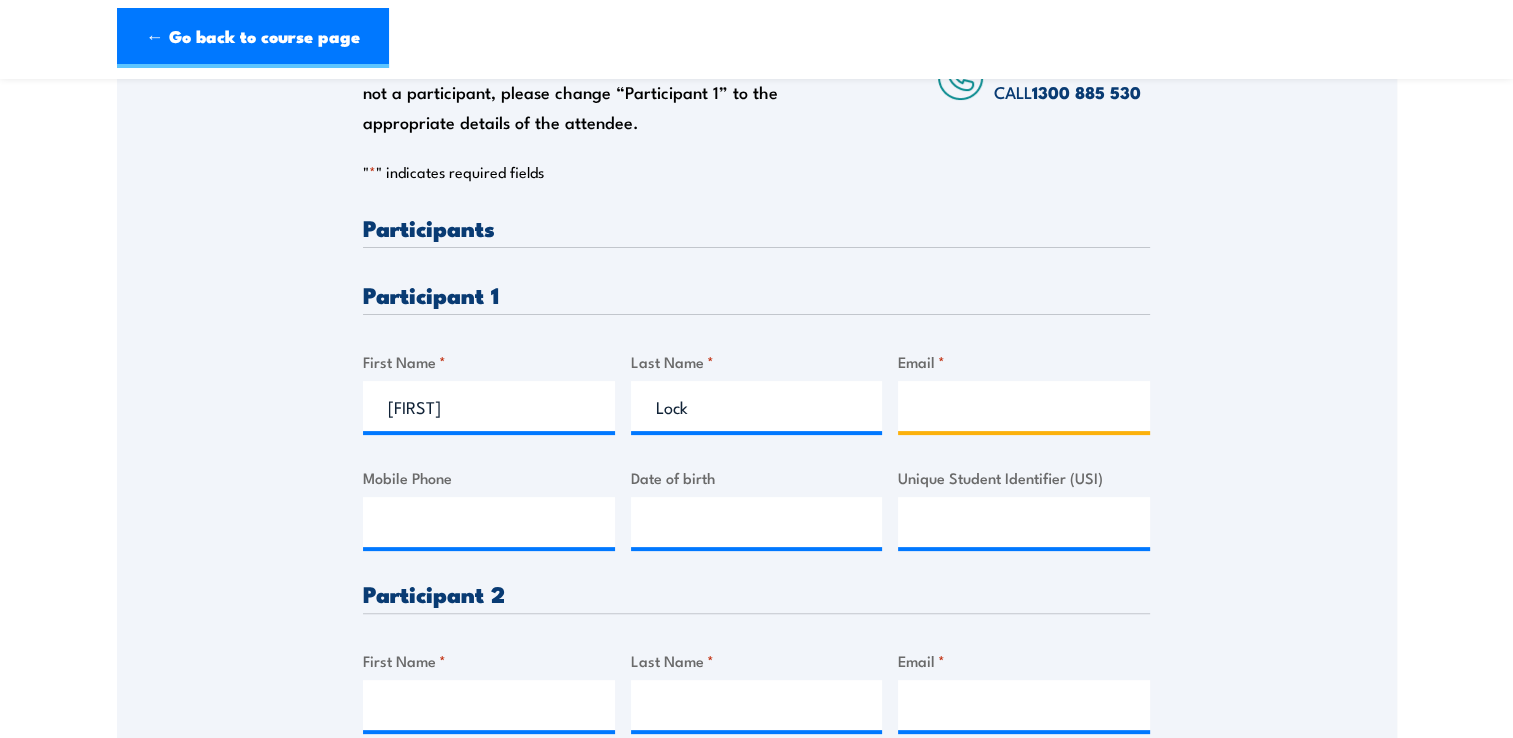 click on "Email *" at bounding box center [1024, 406] 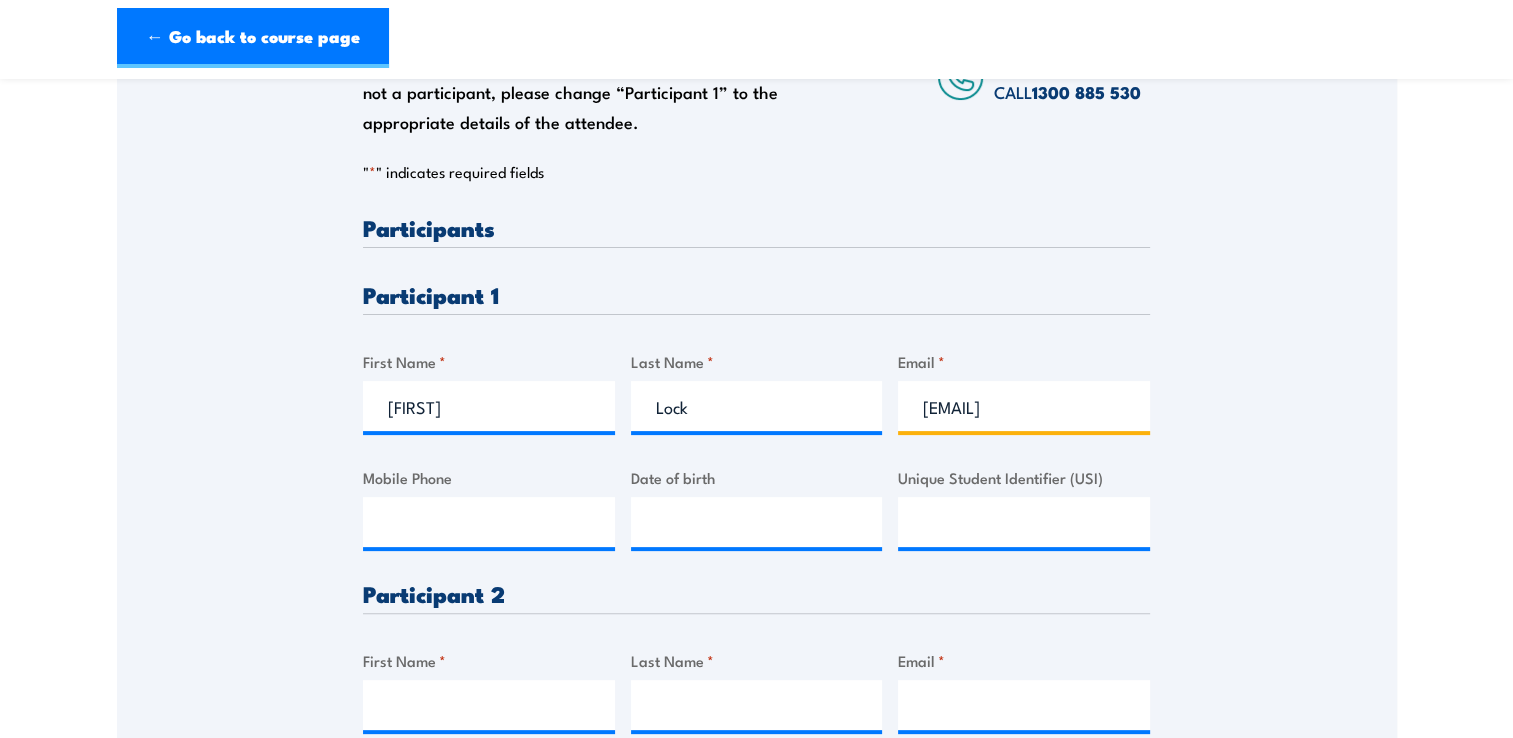 scroll, scrollTop: 0, scrollLeft: 42, axis: horizontal 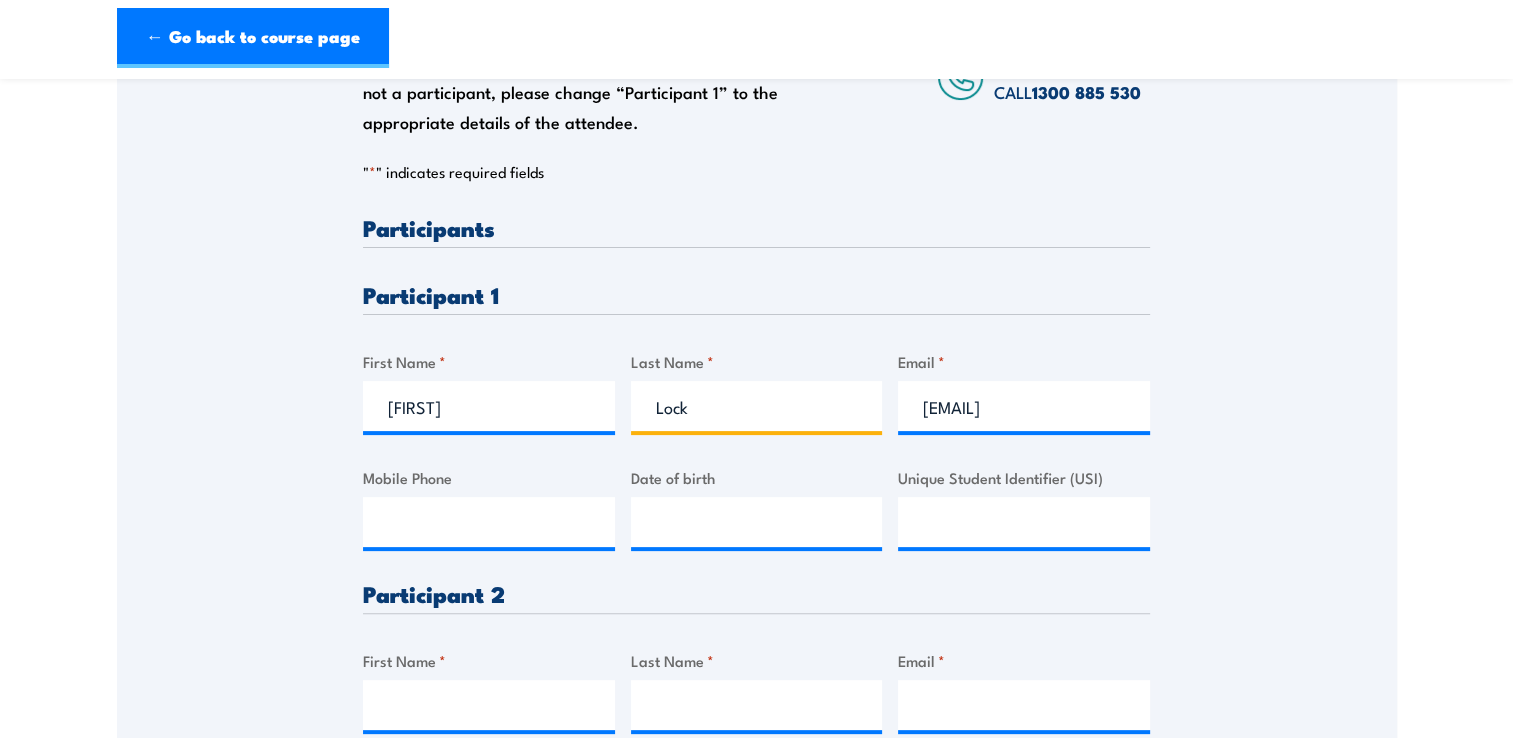 drag, startPoint x: 734, startPoint y: 408, endPoint x: 544, endPoint y: 385, distance: 191.38704 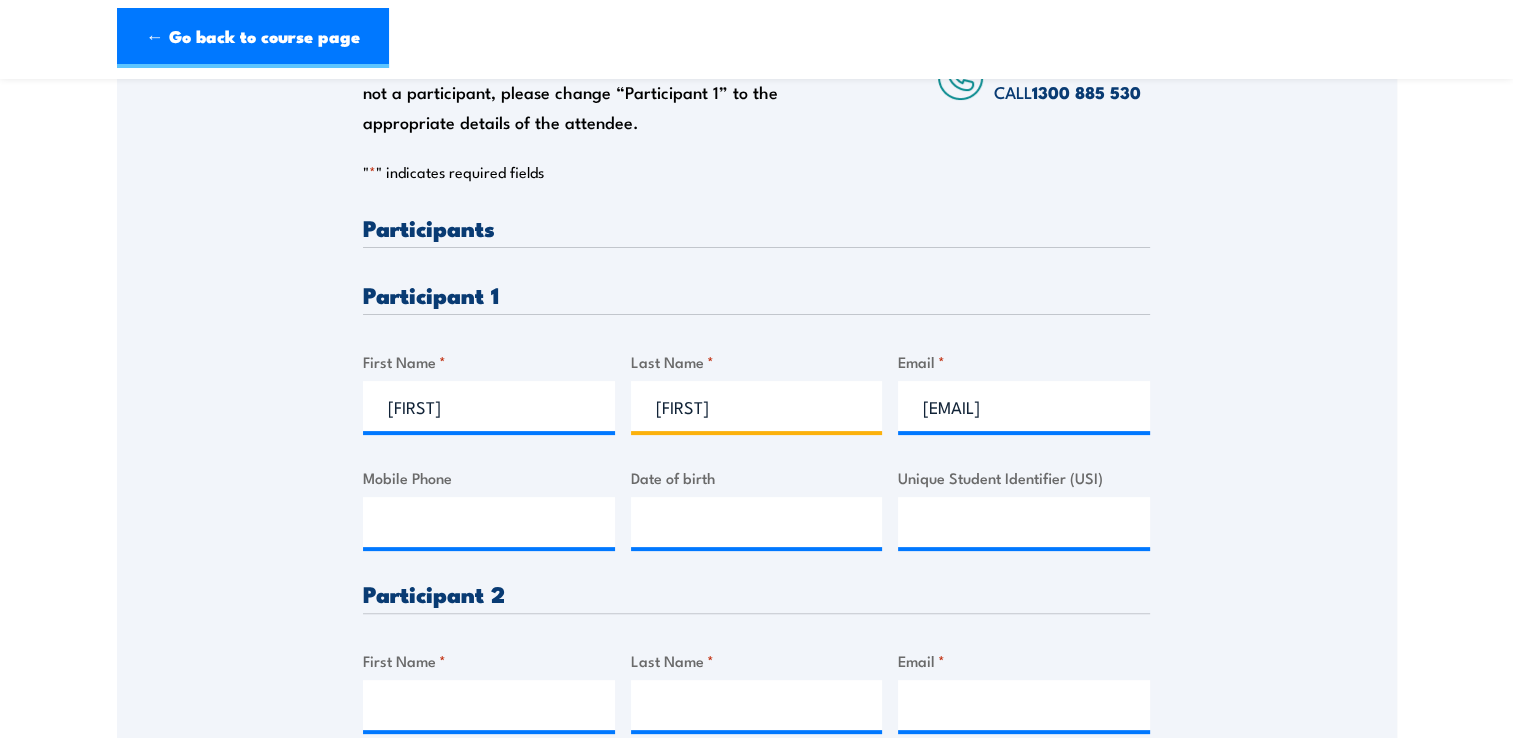 type on "[FIRST]" 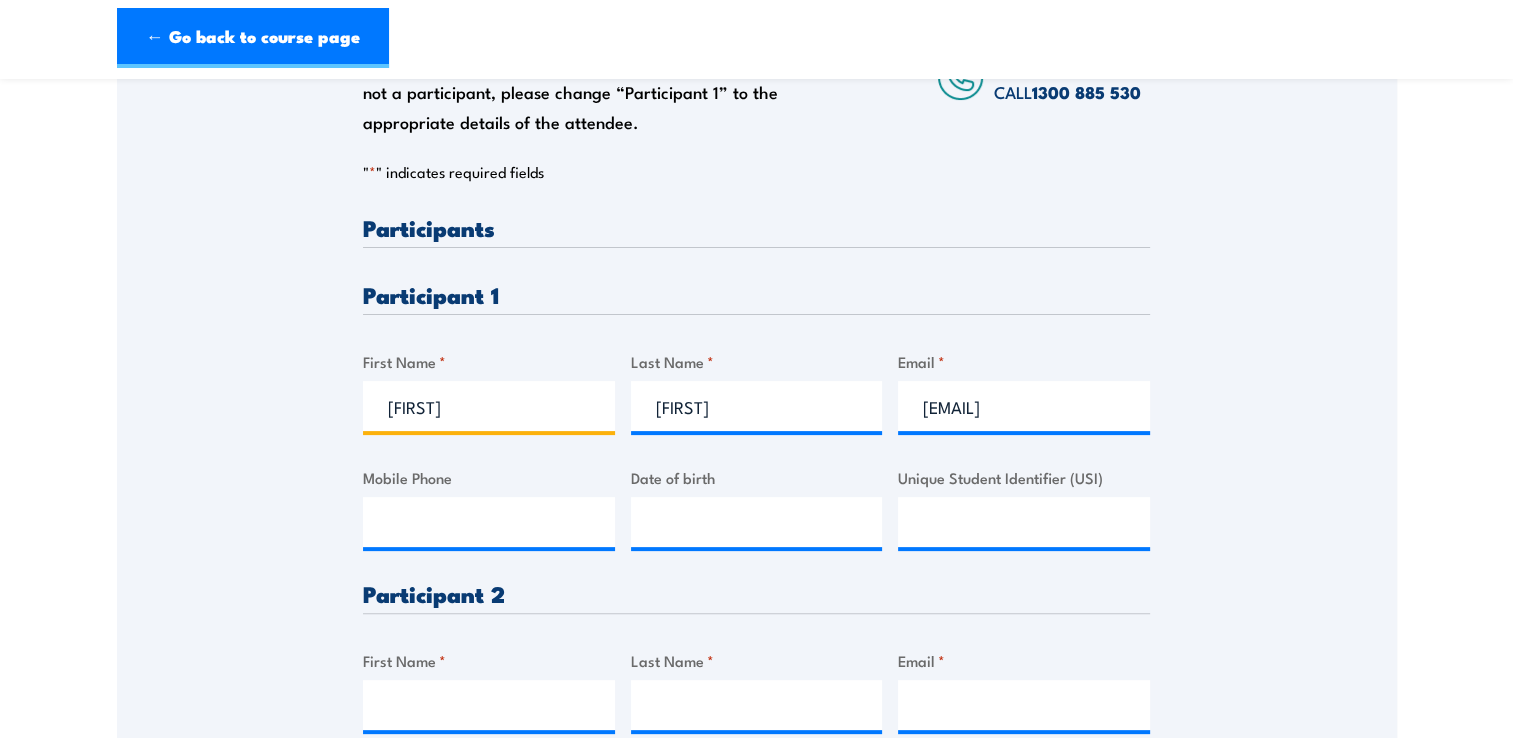 click on "[FIRST]" at bounding box center [489, 406] 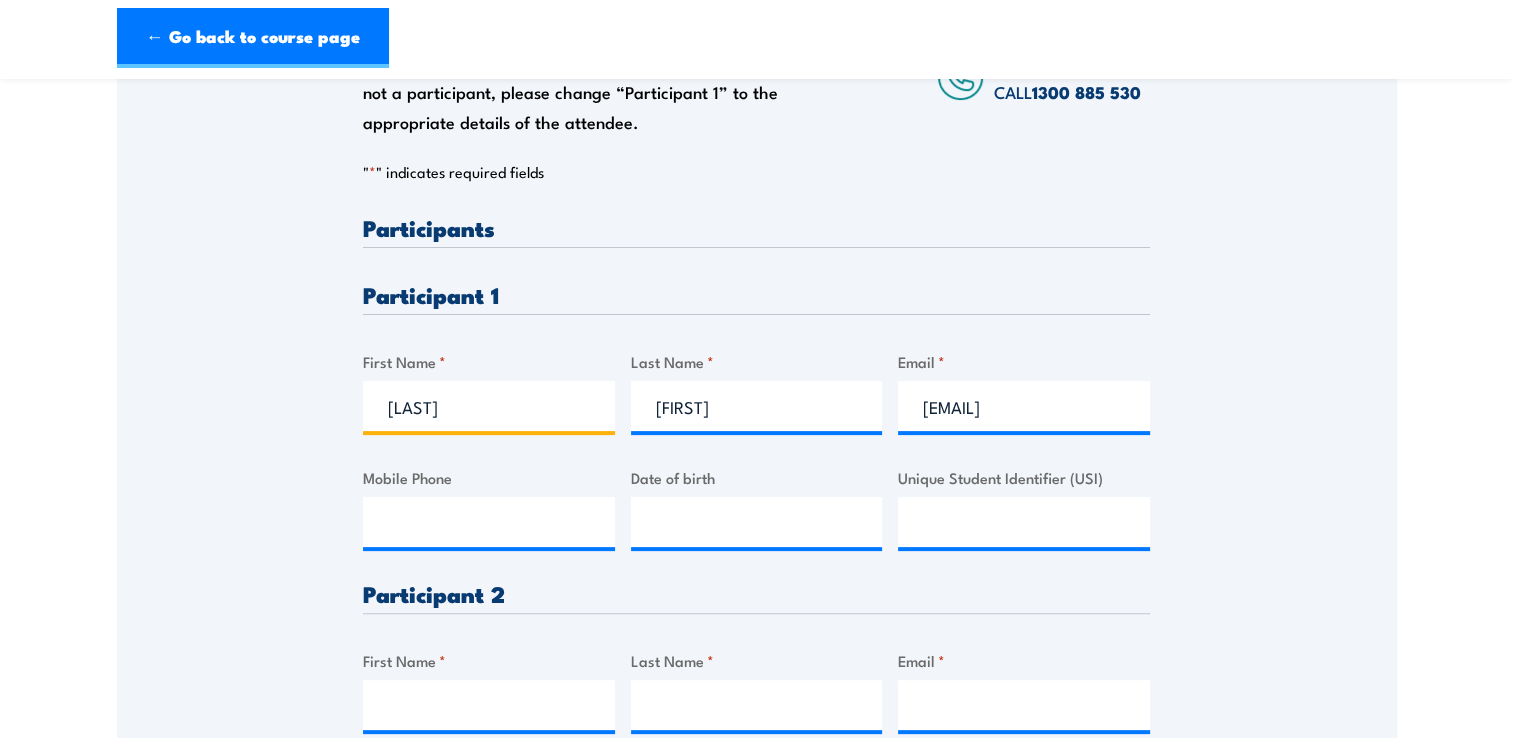 type on "[LAST]" 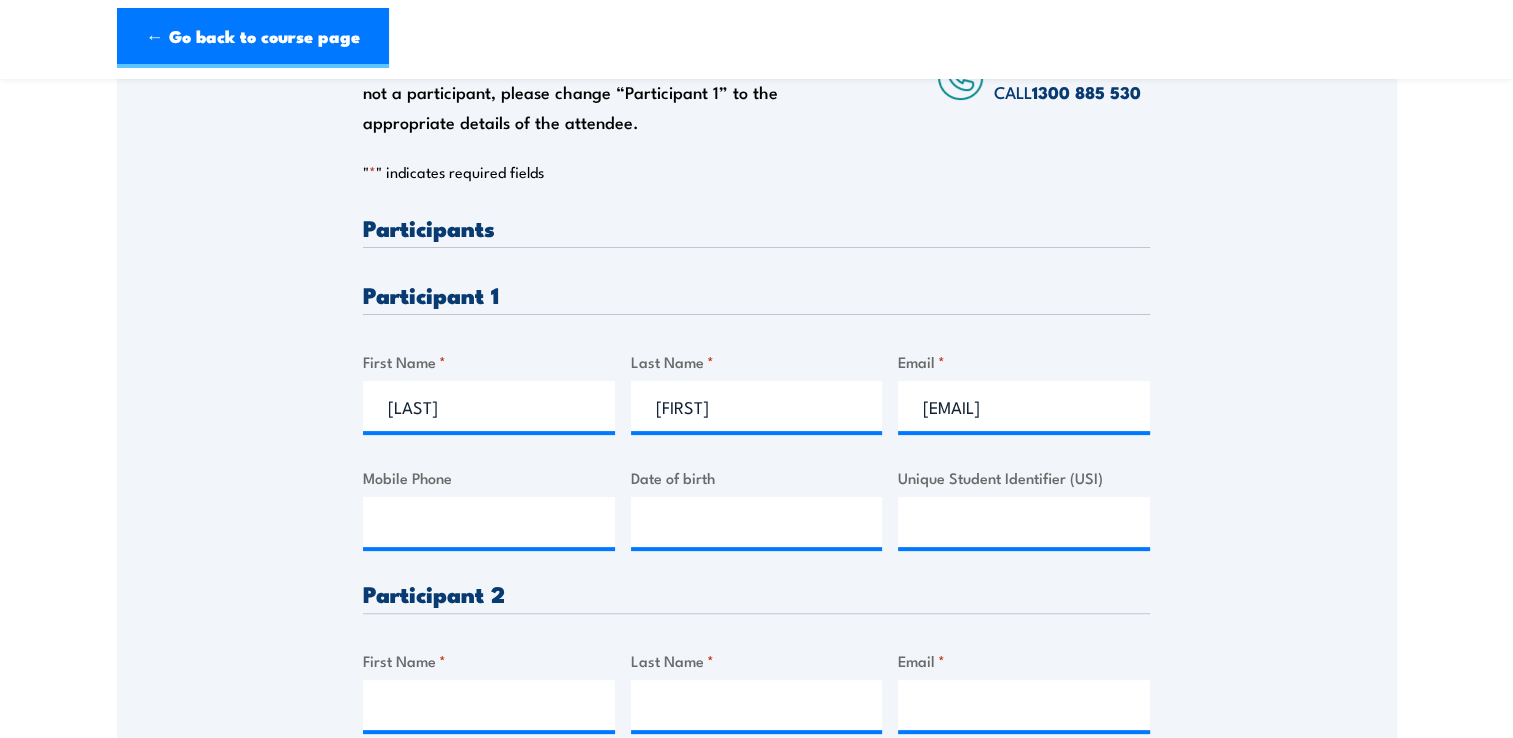 click on "Please provide names and contact details for each of the participants below.  Note: If you are a booking agent and not a participant, please change “Participant 1” to the appropriate details of the attendee.
Speak to a specialist
CALL  1300 885 530
CALL  1300 885 530
" * " indicates required fields
1 Billing Details 2 Participants 3 Payment *" at bounding box center (757, 418) 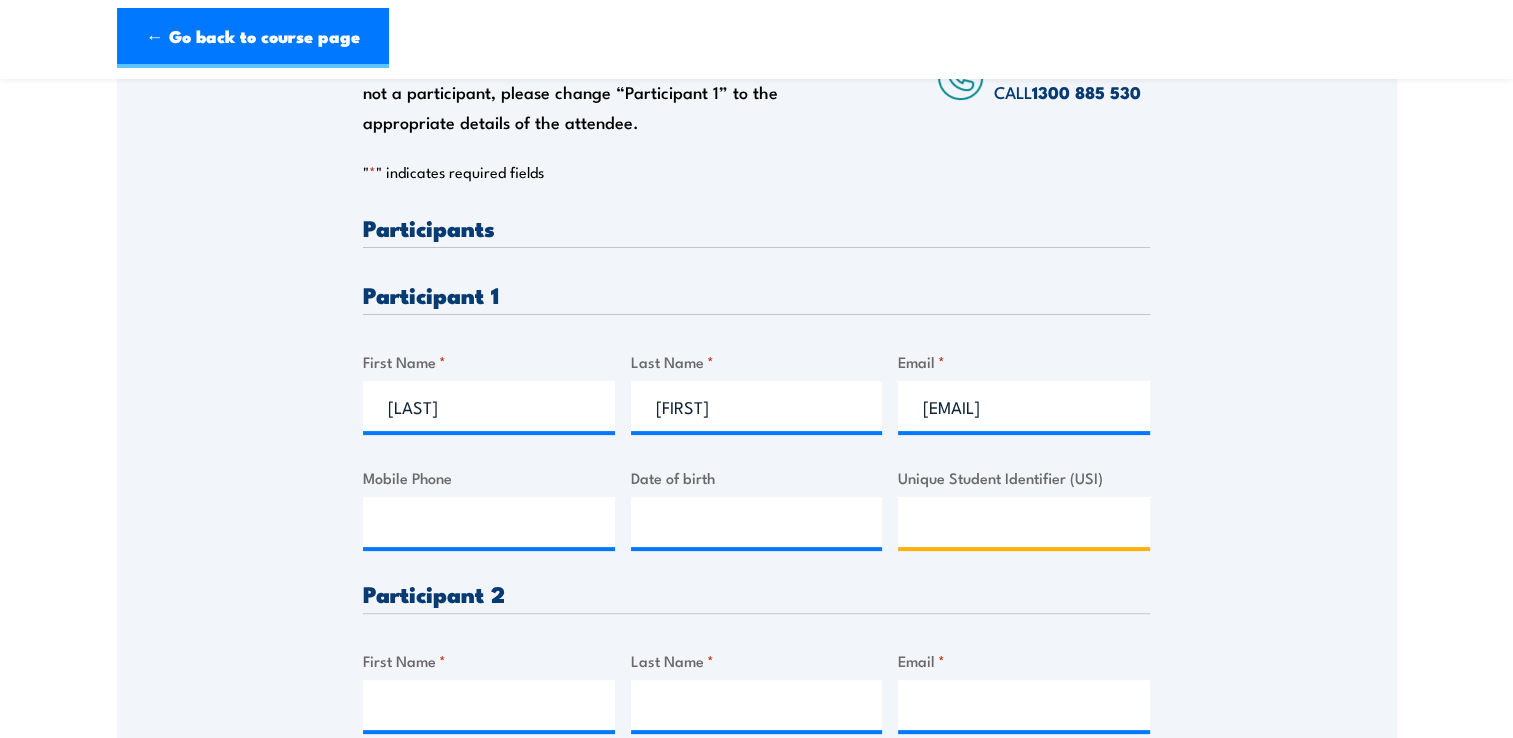 click on "Unique Student Identifier (USI)" at bounding box center (1024, 522) 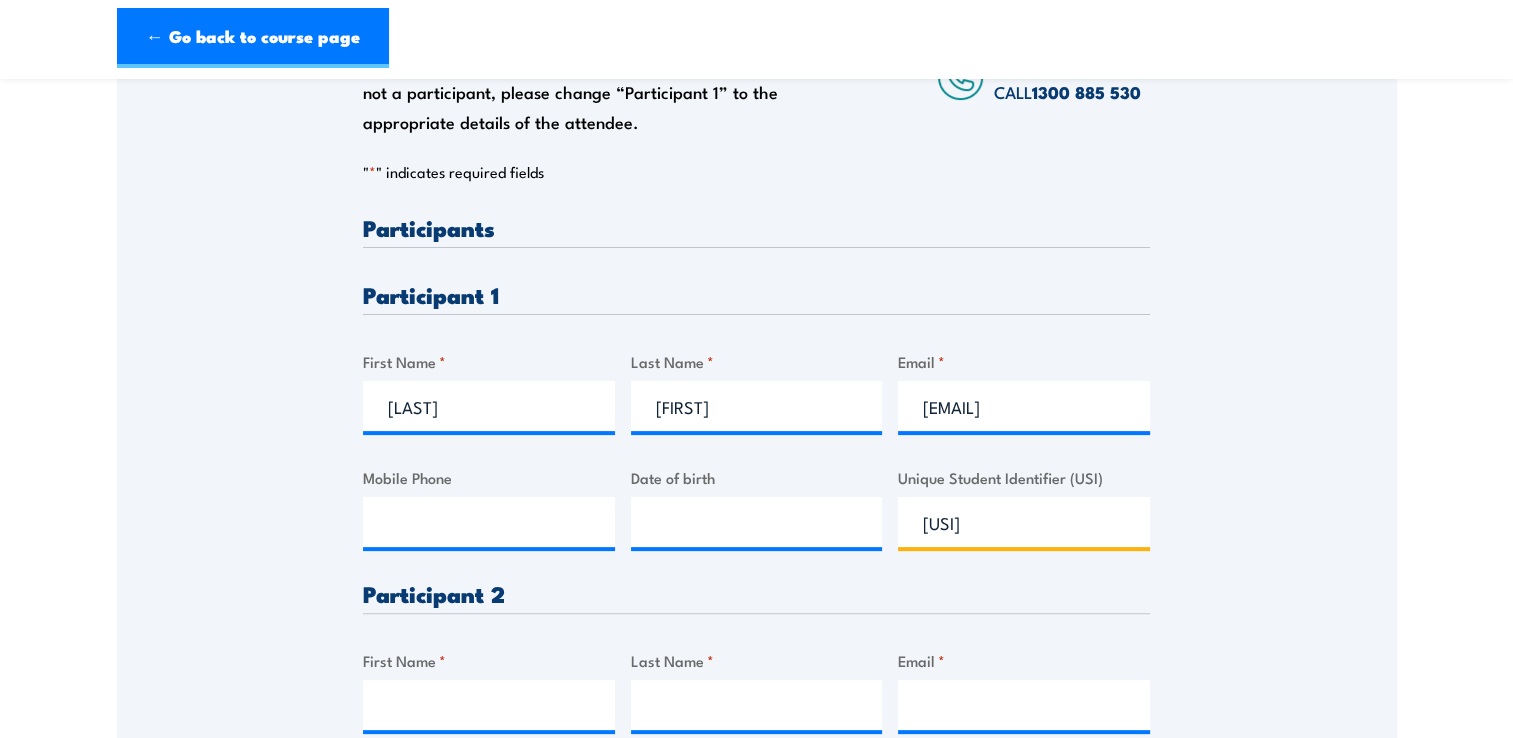 type on "[USI]" 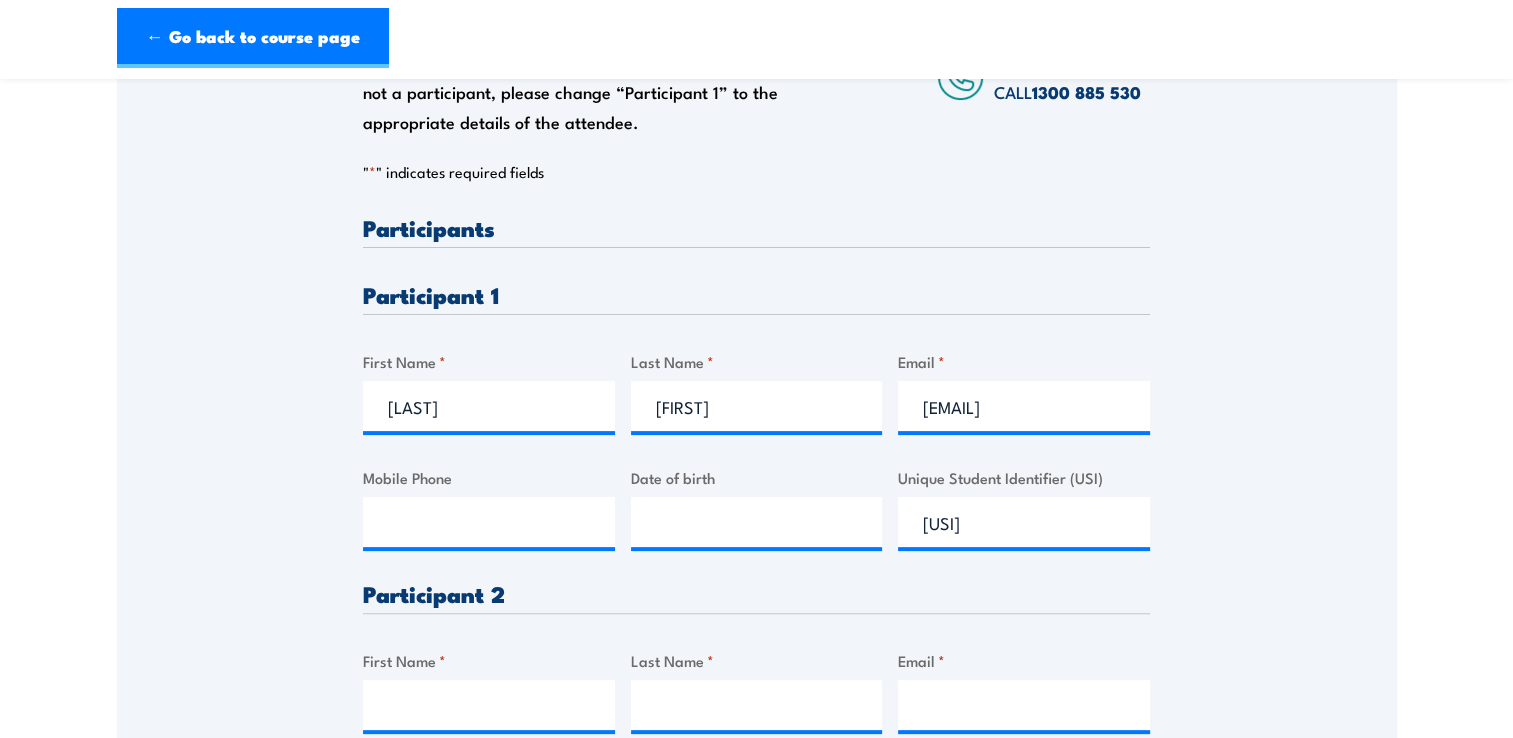 click on "Please provide names and contact details for each of the participants below.  Note: If you are a booking agent and not a participant, please change “Participant 1” to the appropriate details of the attendee.
Speak to a specialist
CALL  1300 885 530
CALL  1300 885 530
" * " indicates required fields
1 Billing Details 2 Participants 3 Payment *" at bounding box center [757, 418] 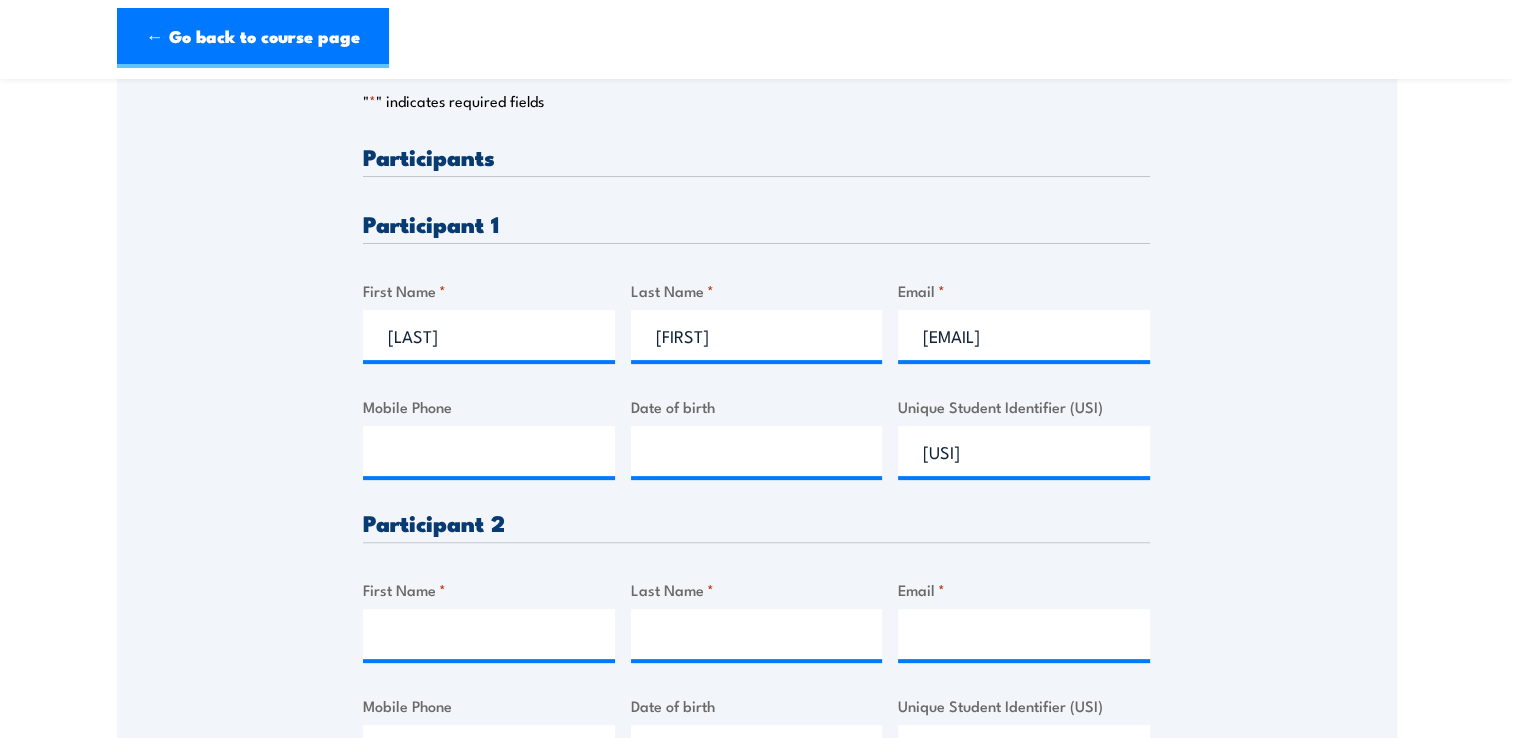 scroll, scrollTop: 600, scrollLeft: 0, axis: vertical 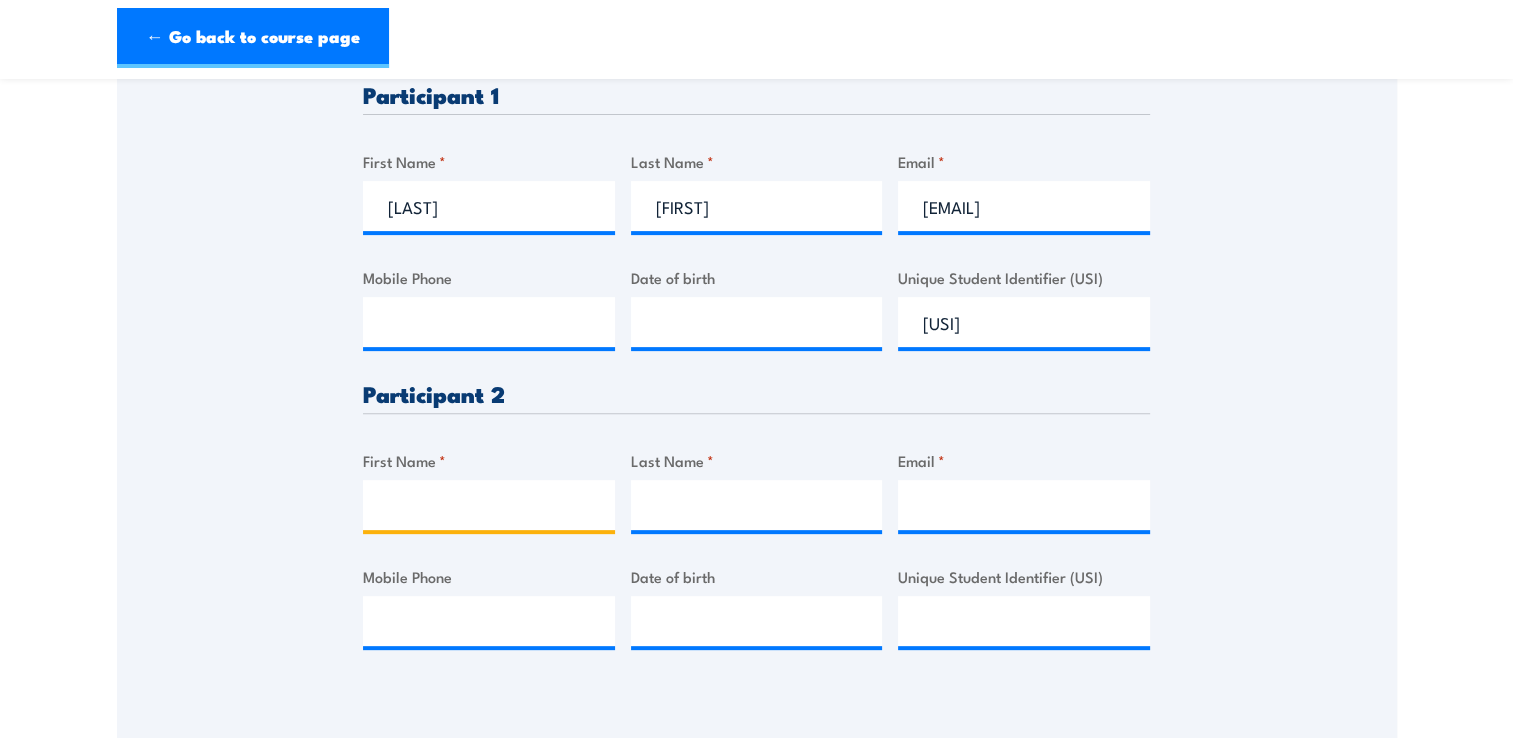 click on "First Name *" at bounding box center (489, 505) 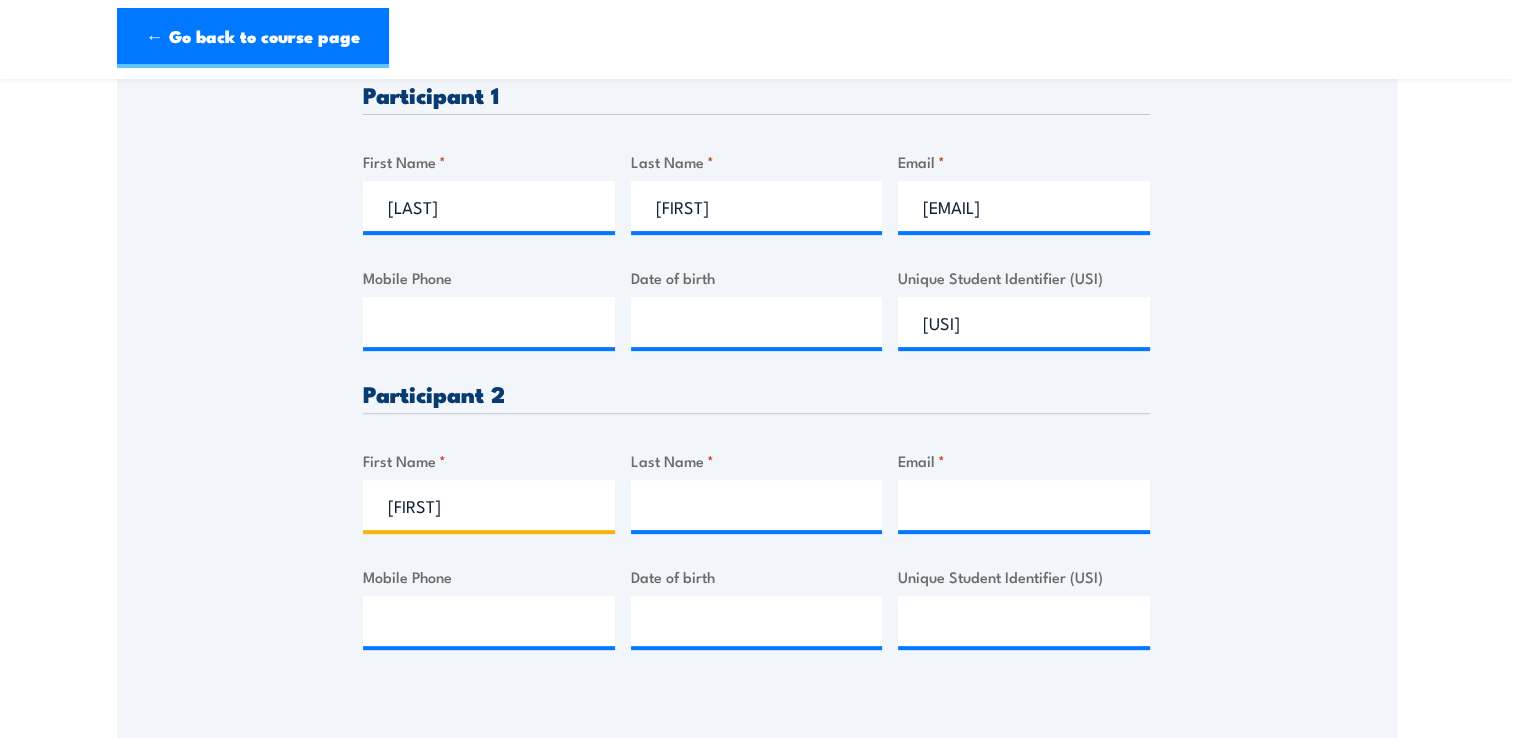 type on "[FIRST]" 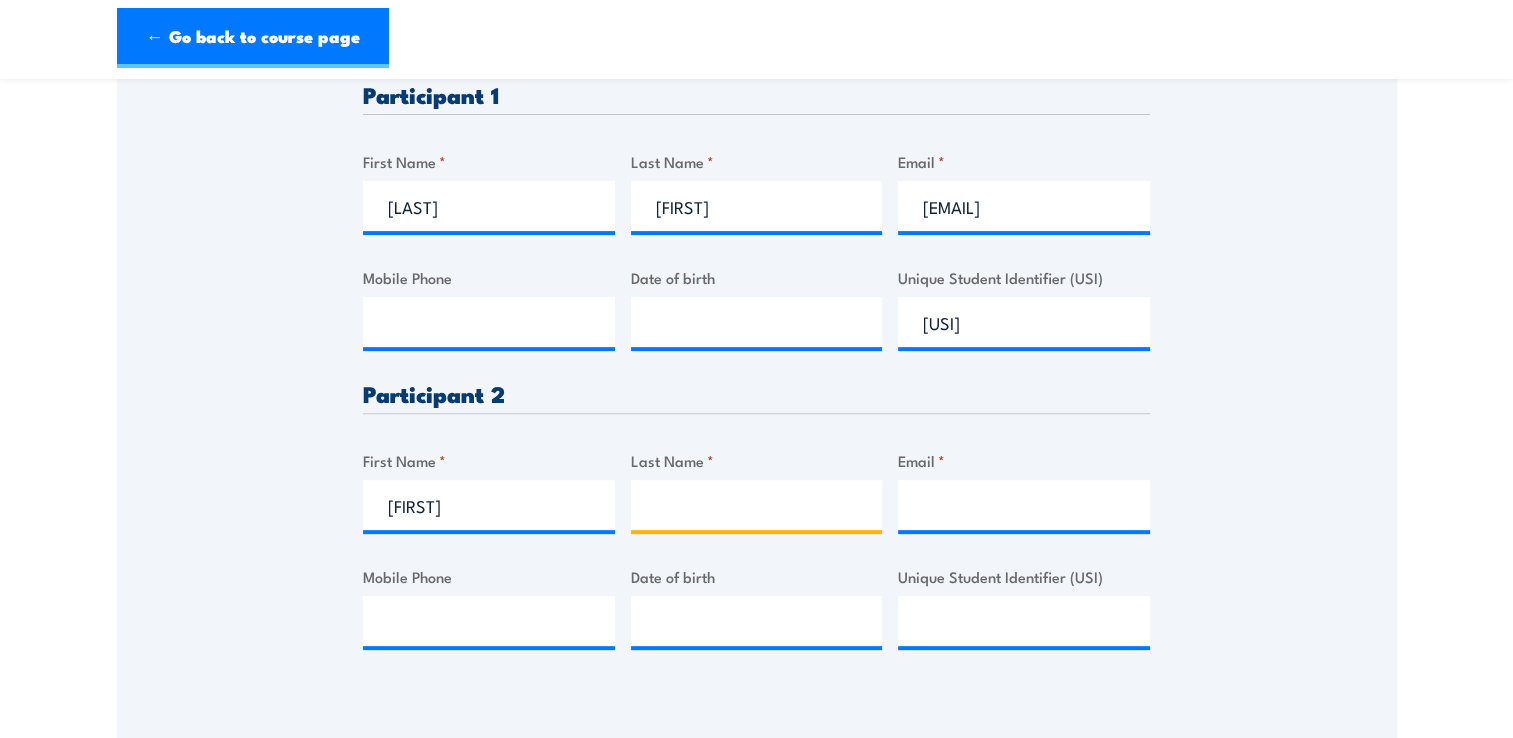 click on "Last Name *" at bounding box center (757, 505) 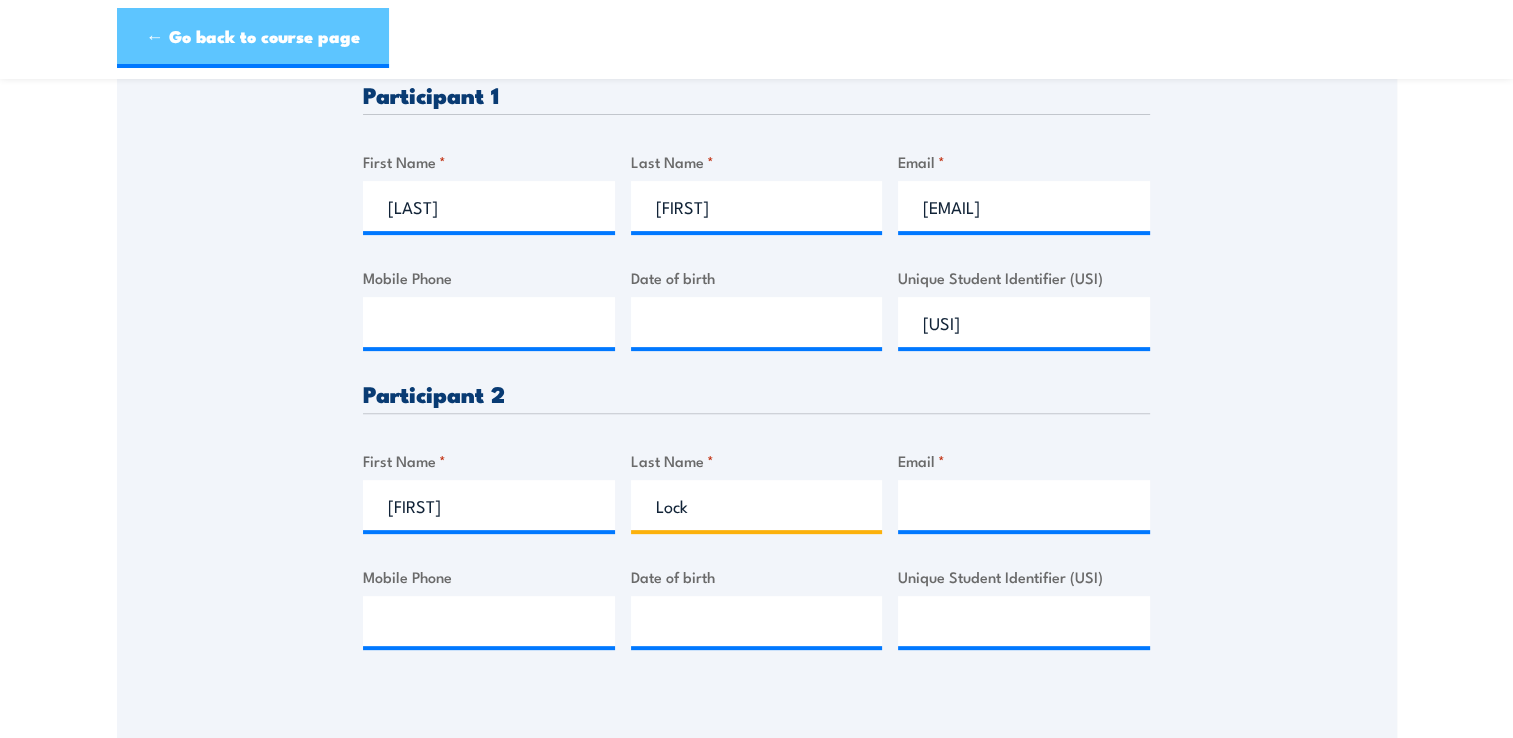 type on "Lock" 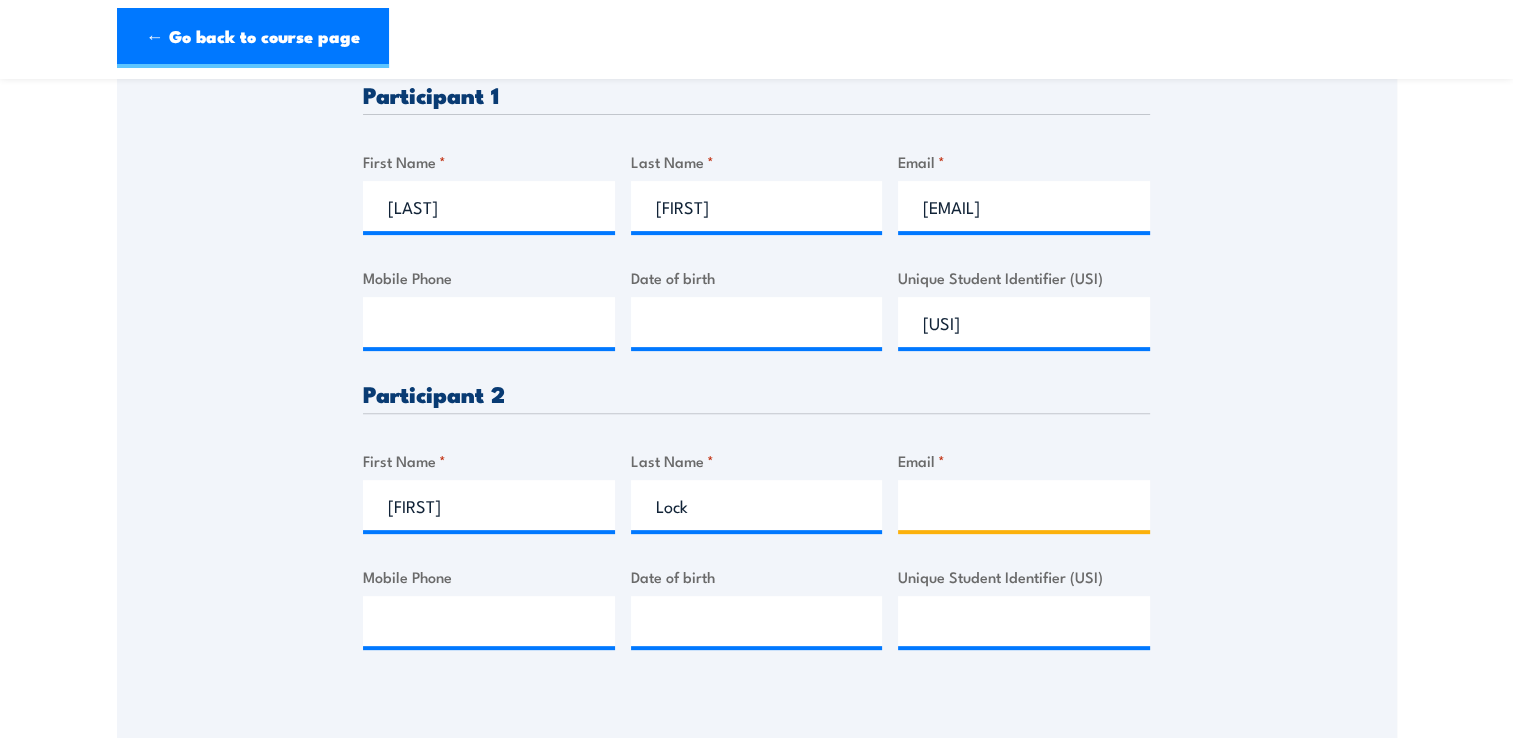 click on "Email *" at bounding box center (1024, 505) 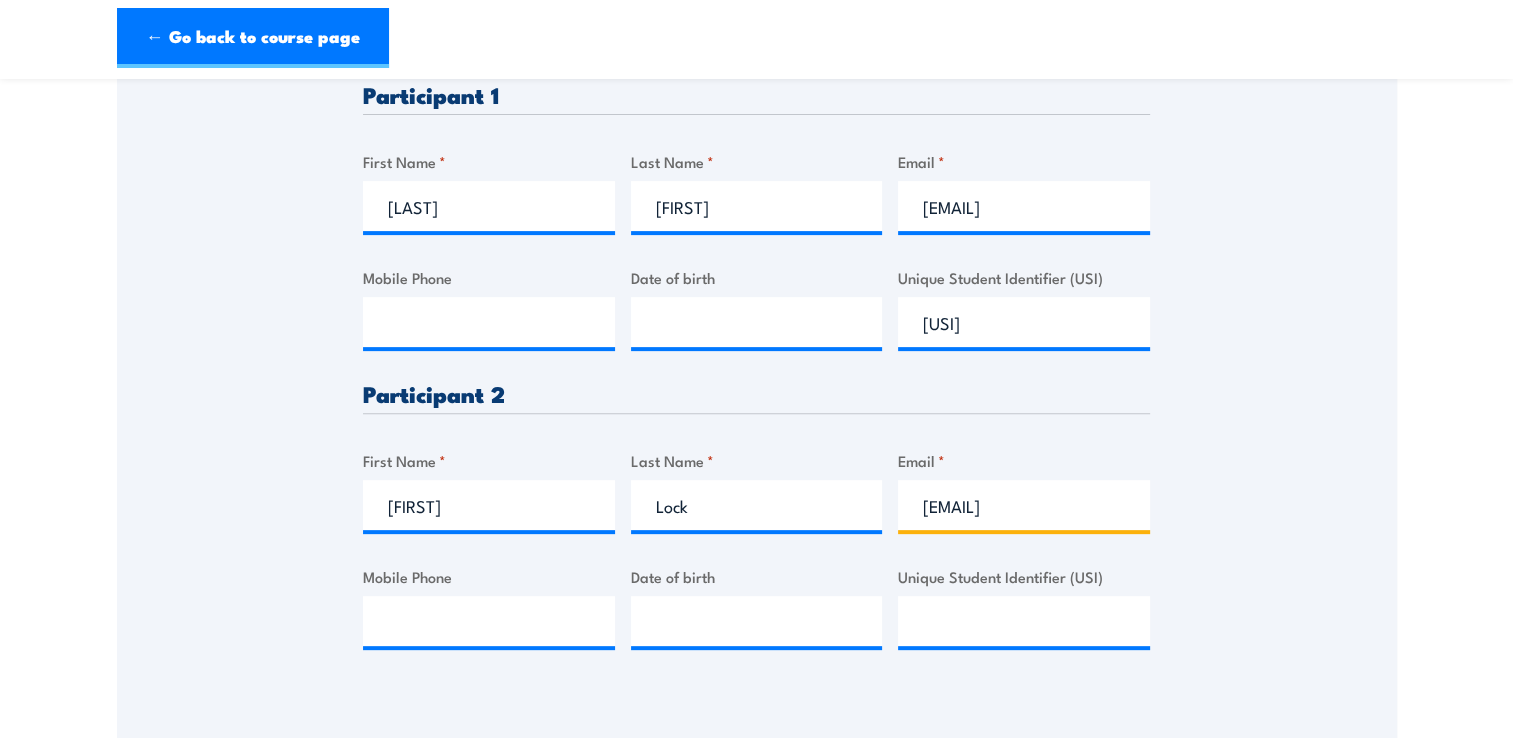 scroll, scrollTop: 0, scrollLeft: 89, axis: horizontal 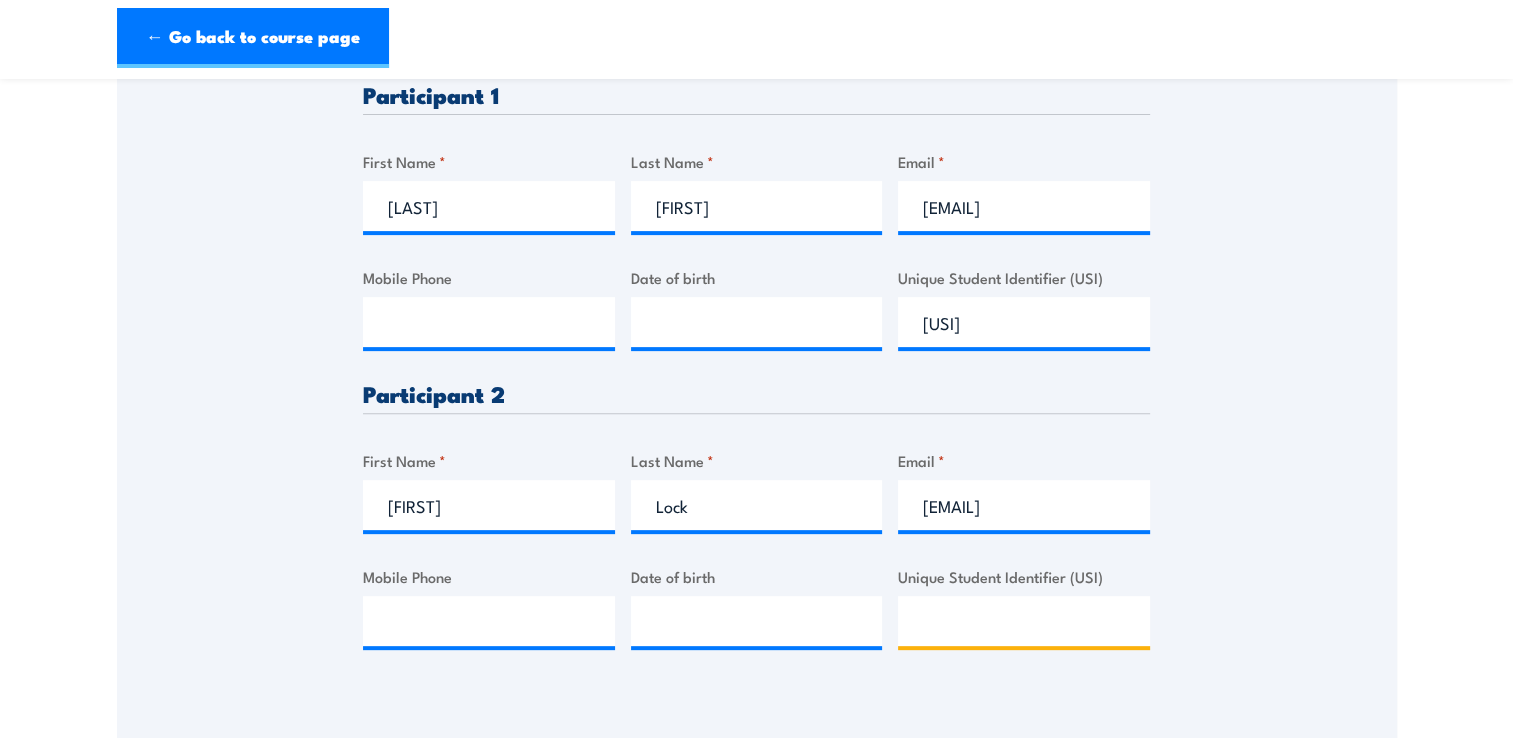 click on "Unique Student Identifier (USI)" at bounding box center (1024, 621) 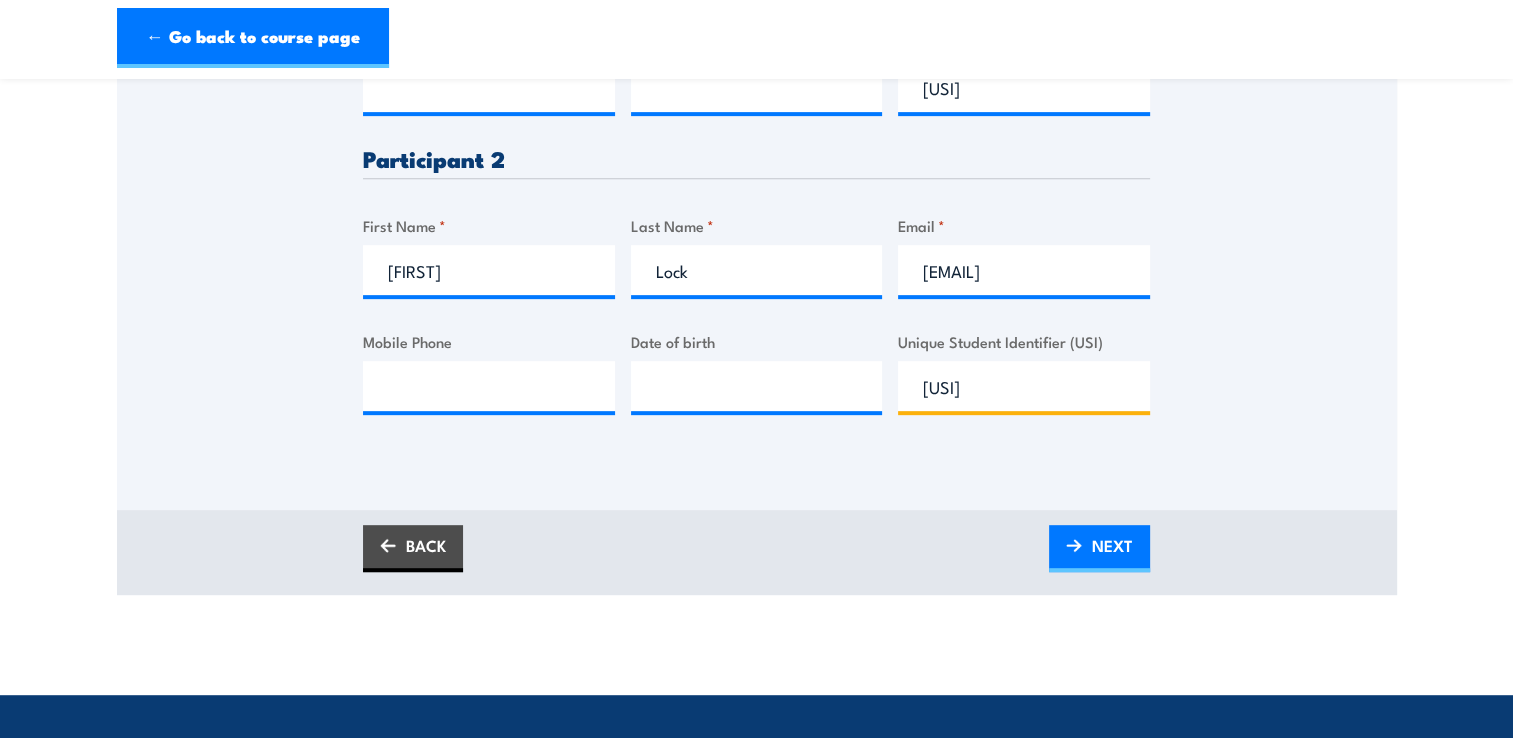 scroll, scrollTop: 600, scrollLeft: 0, axis: vertical 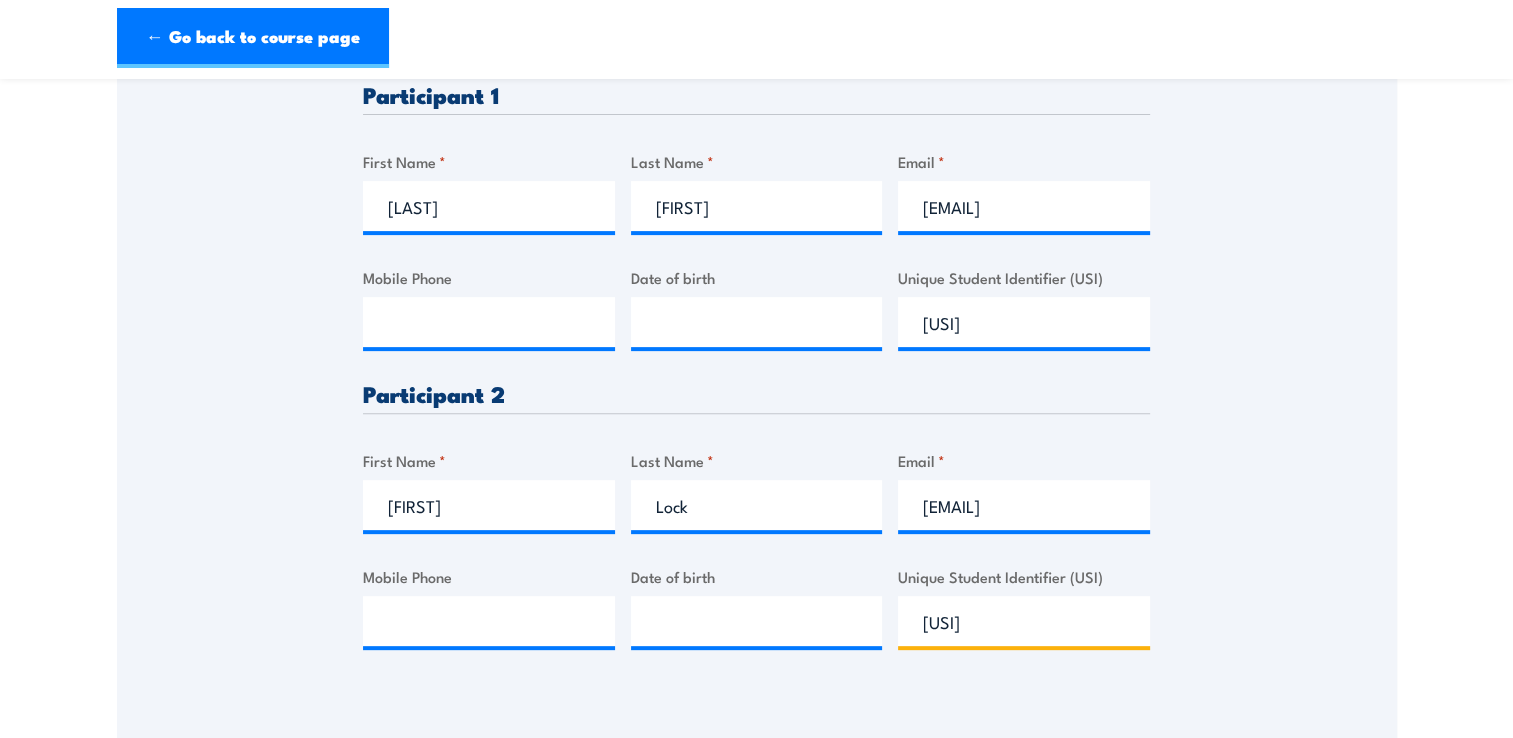 type on "[USI]" 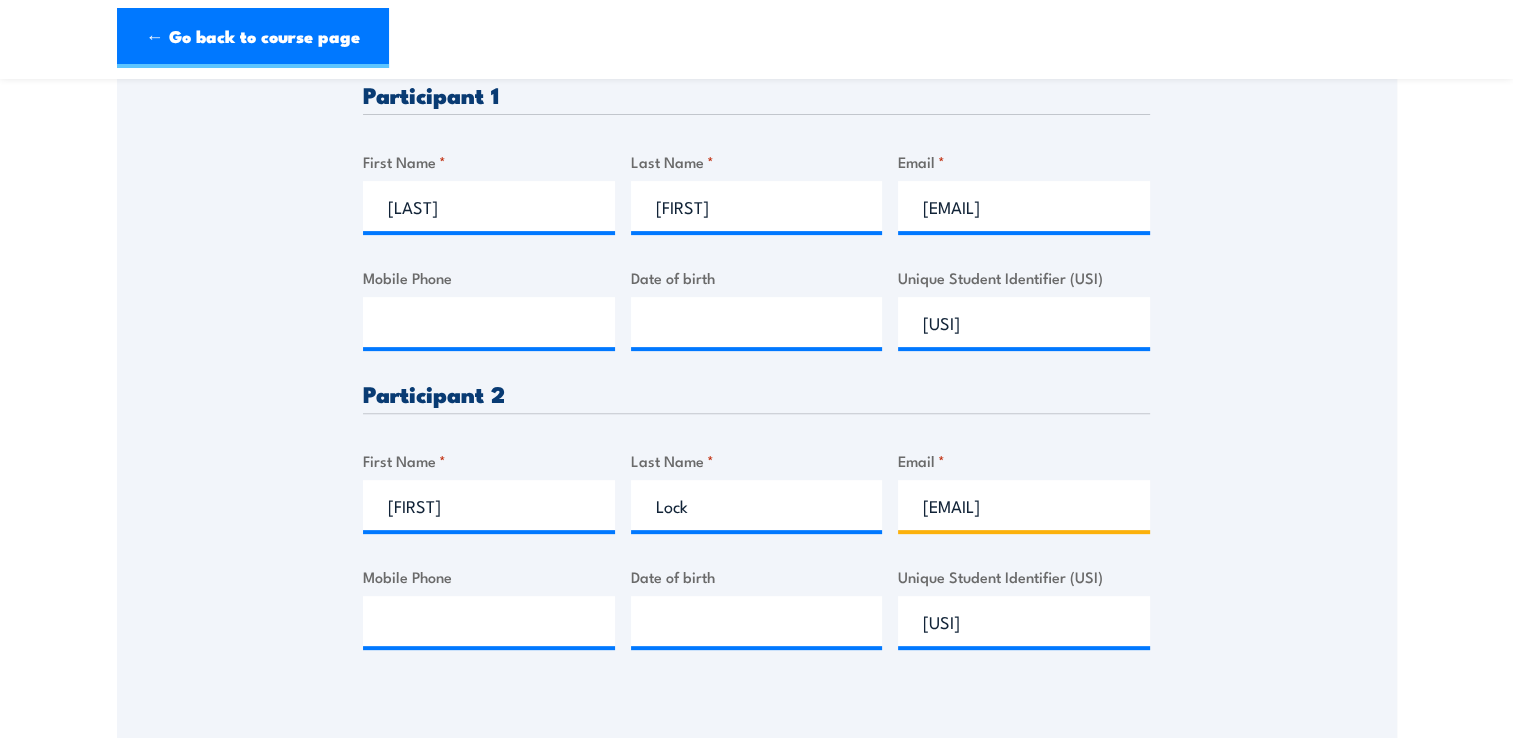 click on "[EMAIL]" at bounding box center (1024, 505) 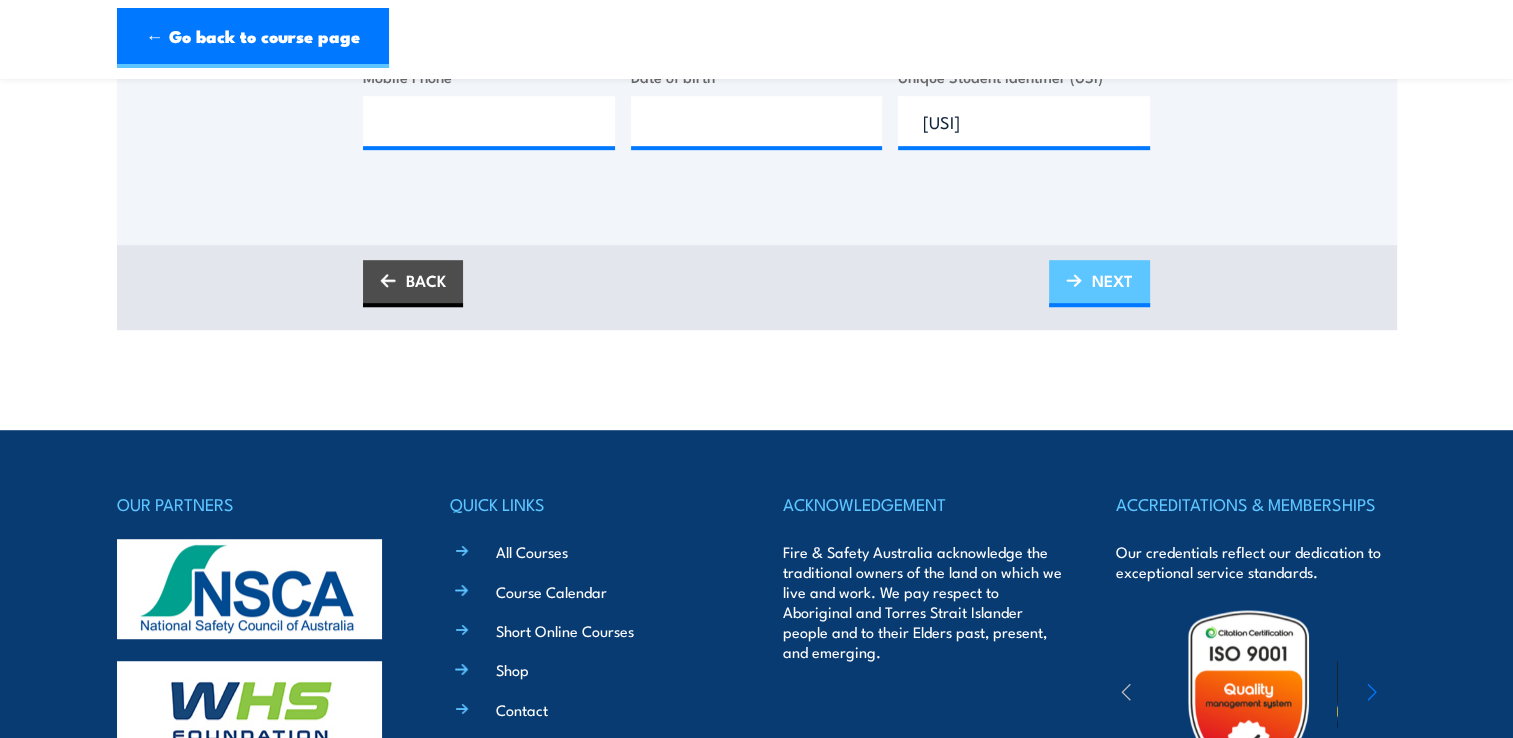 type on "[EMAIL]" 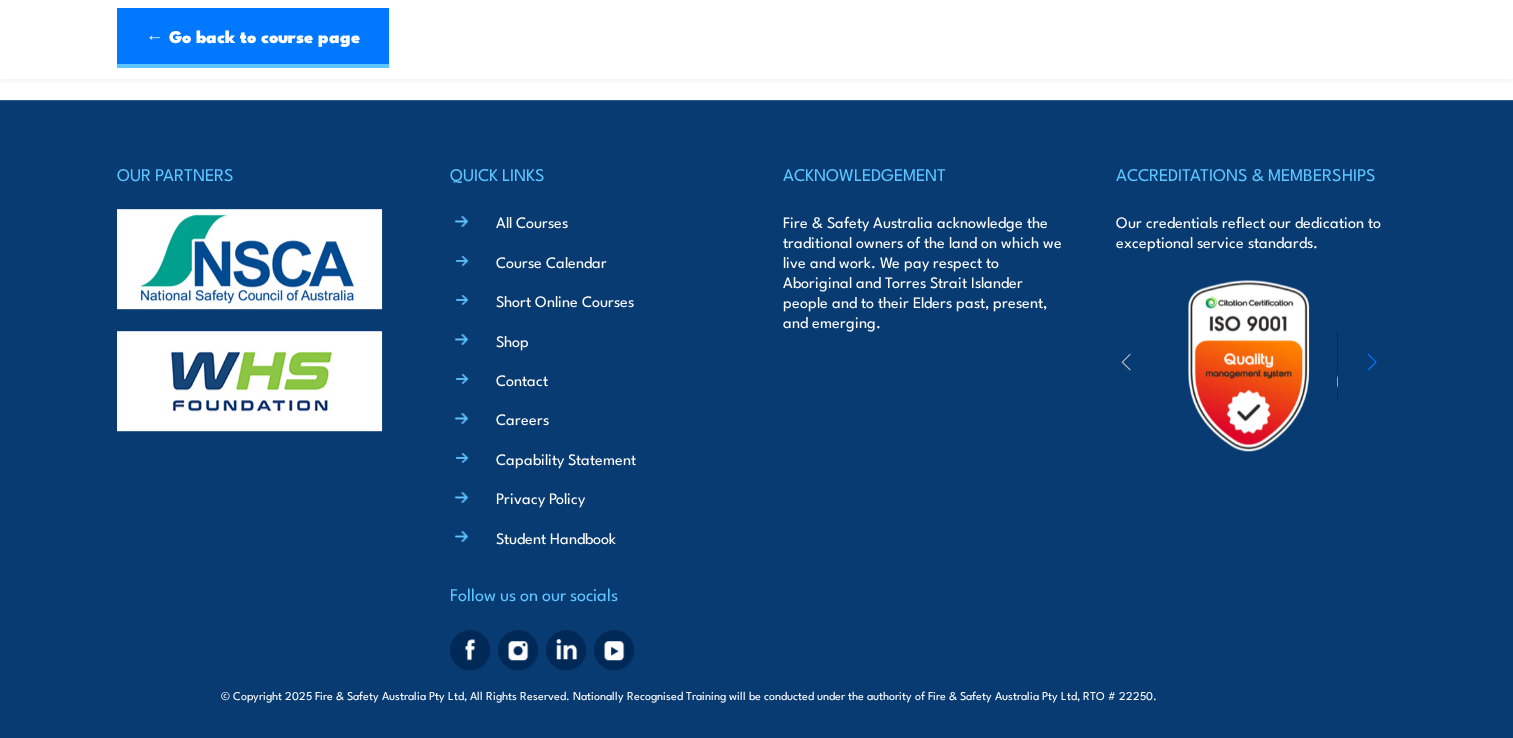 scroll, scrollTop: 984, scrollLeft: 0, axis: vertical 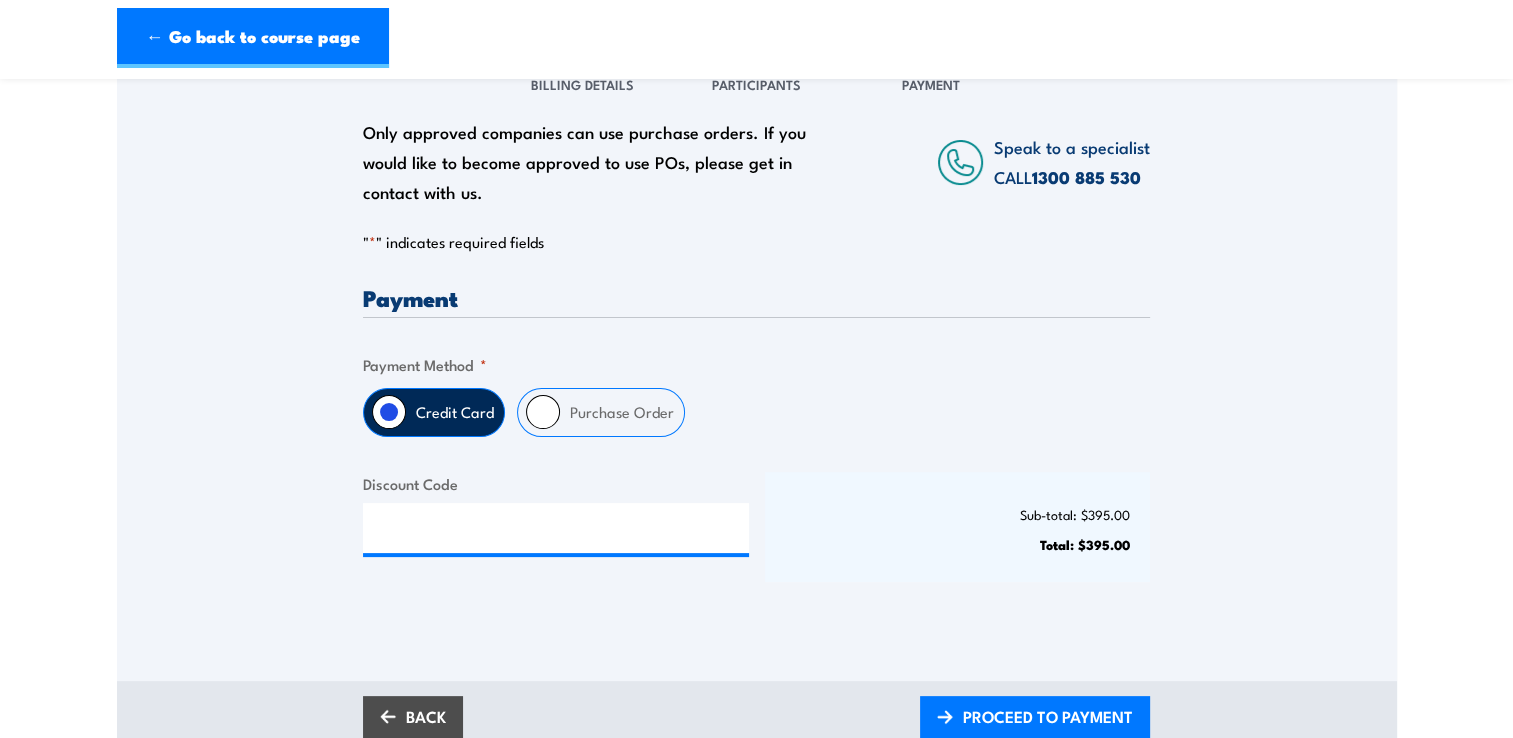 click on "Purchase Order" at bounding box center [622, 412] 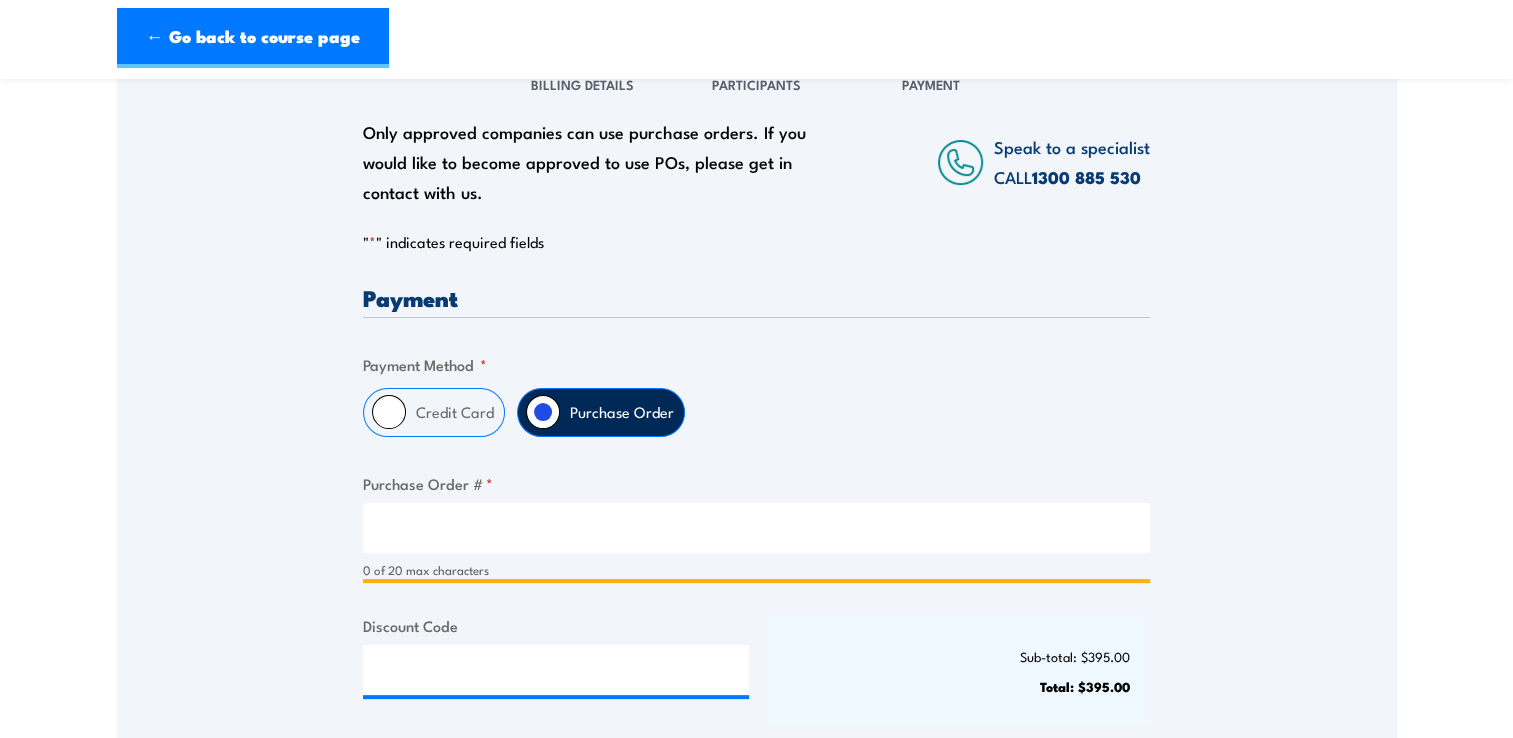 click on "Purchase Order # *" at bounding box center [756, 528] 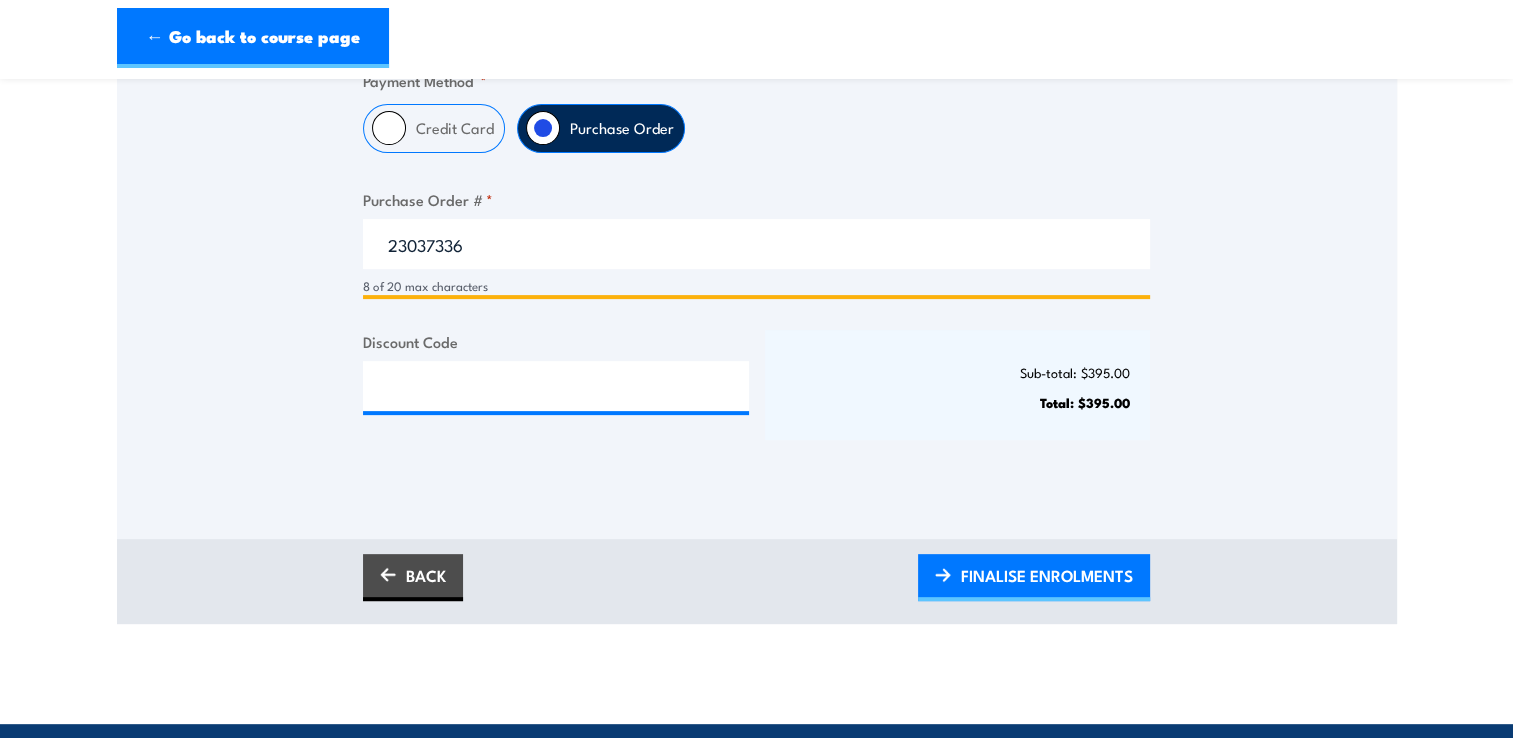 scroll, scrollTop: 600, scrollLeft: 0, axis: vertical 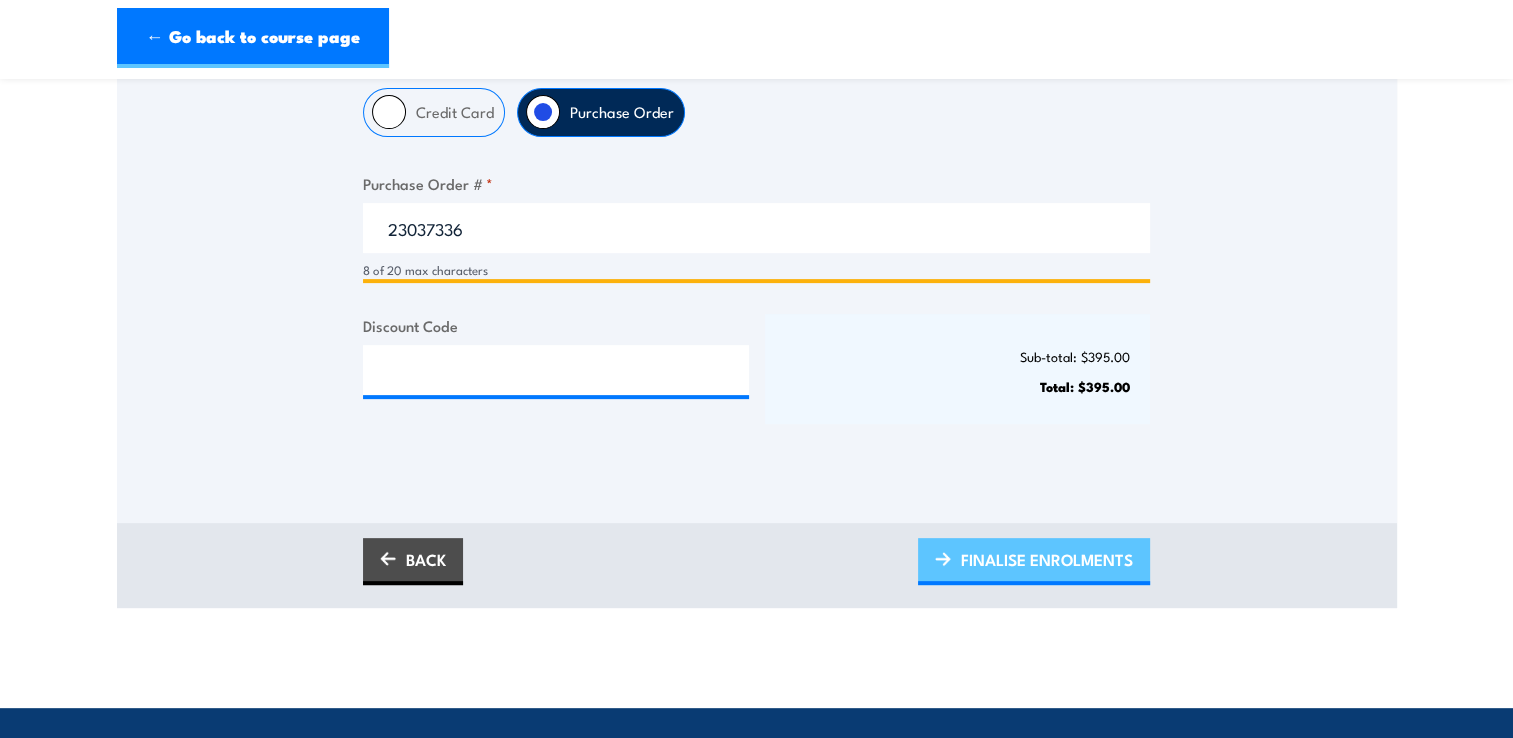 type on "23037336" 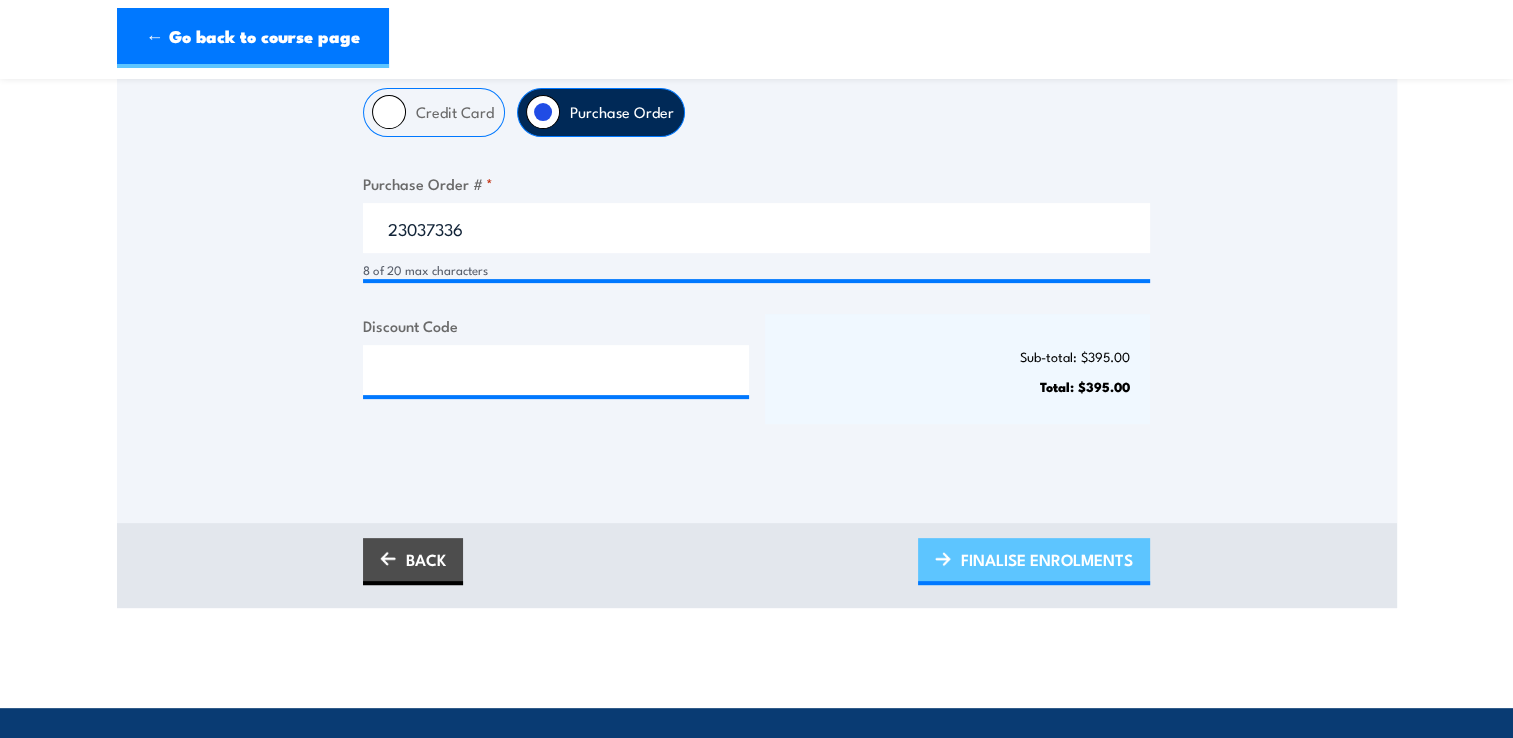 click on "FINALISE ENROLMENTS" at bounding box center (1047, 559) 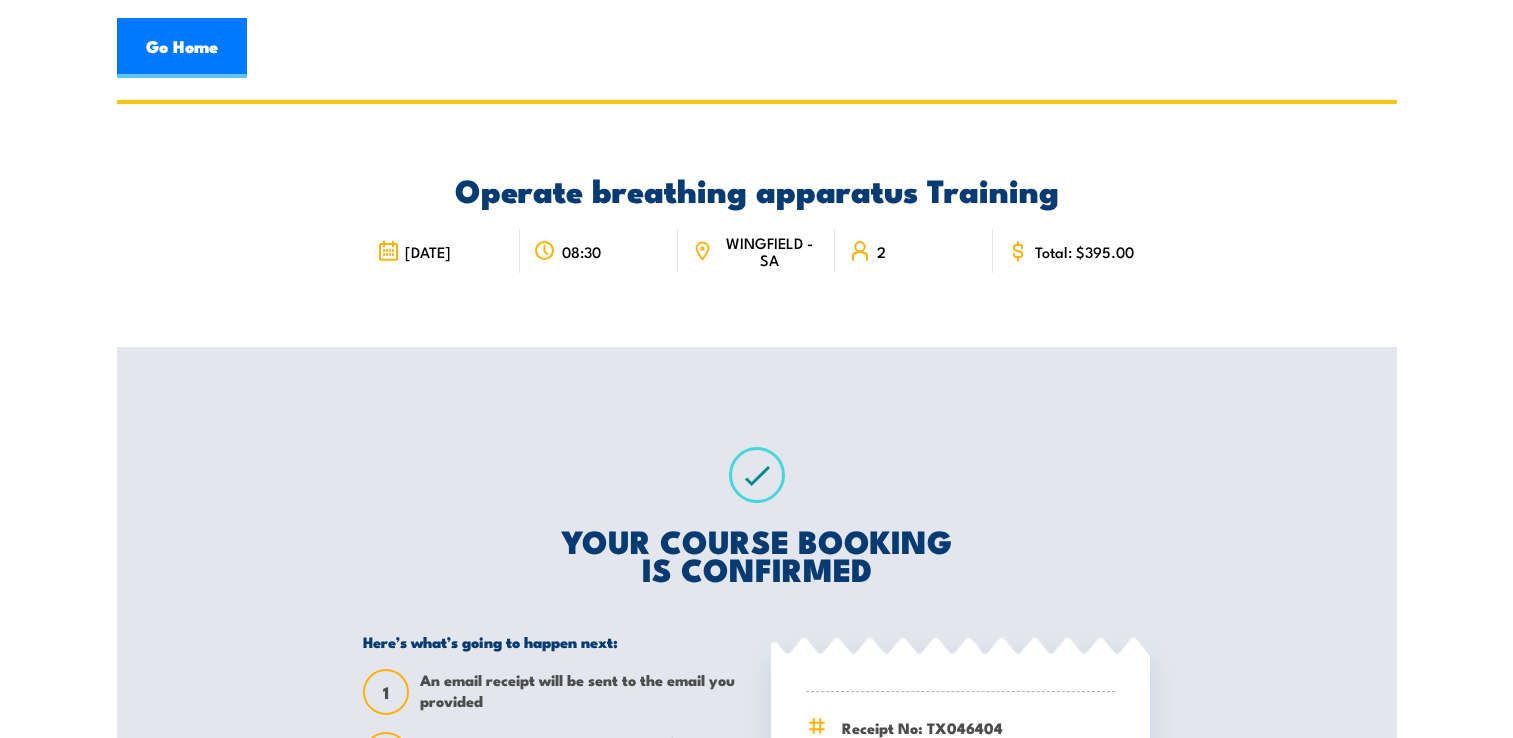 scroll, scrollTop: 0, scrollLeft: 0, axis: both 